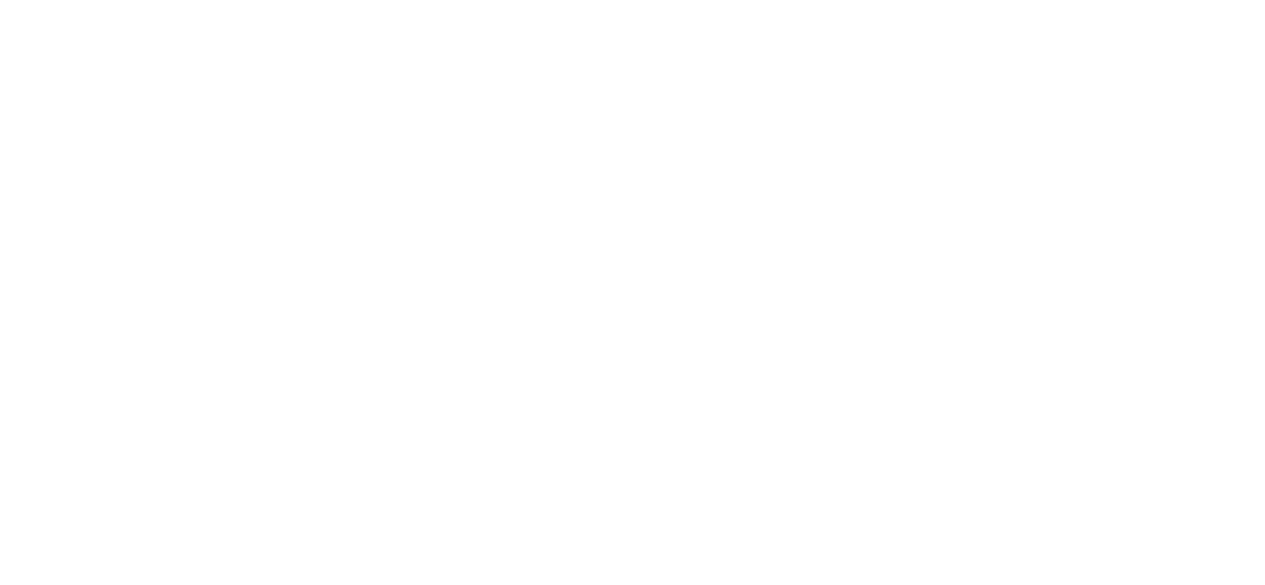 scroll, scrollTop: 0, scrollLeft: 0, axis: both 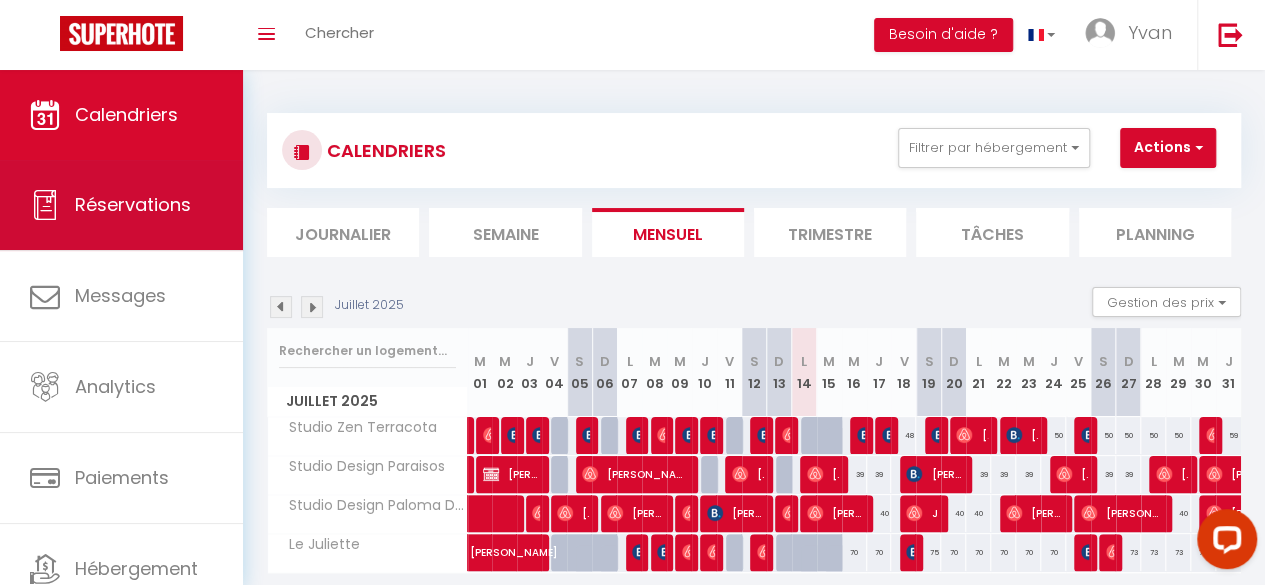 click on "Réservations" at bounding box center [133, 204] 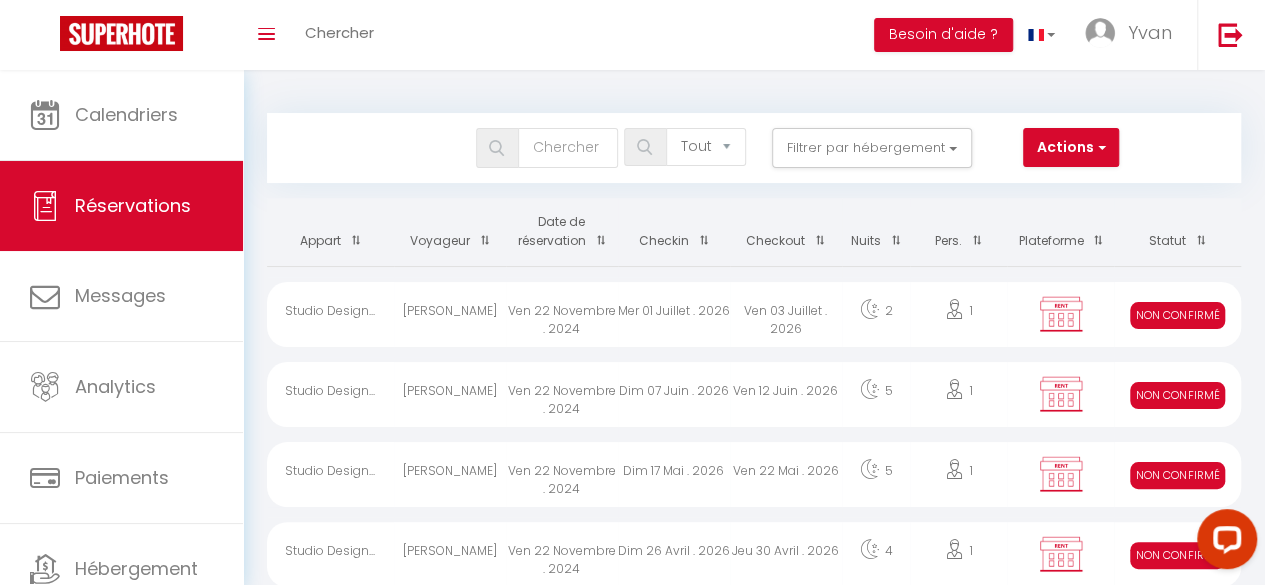 click on "Appart
Voyageur
Date de réservation
Checkin
Checkout
Nuits
Pers.
Plateforme
Statut
Studio Design...   [PERSON_NAME]   Ven 22 Novembre . 2024   Mer 01 Juillet . 2026   Ven 03 Juillet . 2026    2    1     Non Confirmé Studio Design...   [PERSON_NAME]   Ven 22 Novembre . 2024   Dim 07 Juin . 2026   Ven 12 Juin . 2026    5    1     Non Confirmé Studio Design...   [PERSON_NAME]   Ven 22 Novembre . 2024   Dim 17 Mai . 2026   Ven 22 Mai . 2026    5    1     Non Confirmé Studio Design...   [PERSON_NAME]   Ven 22 Novembre . 2024   Dim 26 Avril . 2026   Jeu 30 Avril . 2026    4    1     Non Confirmé Studio Design...   [PERSON_NAME]   Ven 22 Novembre . 2024   Dim 29 Mars . 2026   Ven 03 Avril . 2026    5    1" at bounding box center (754, 2232) 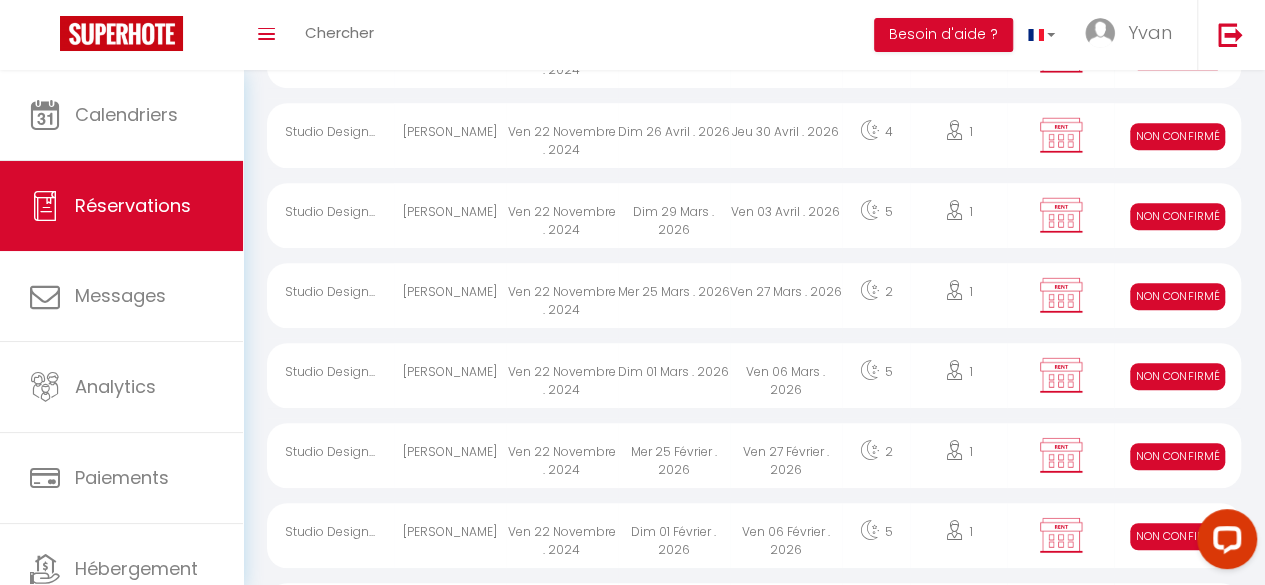 scroll, scrollTop: 0, scrollLeft: 0, axis: both 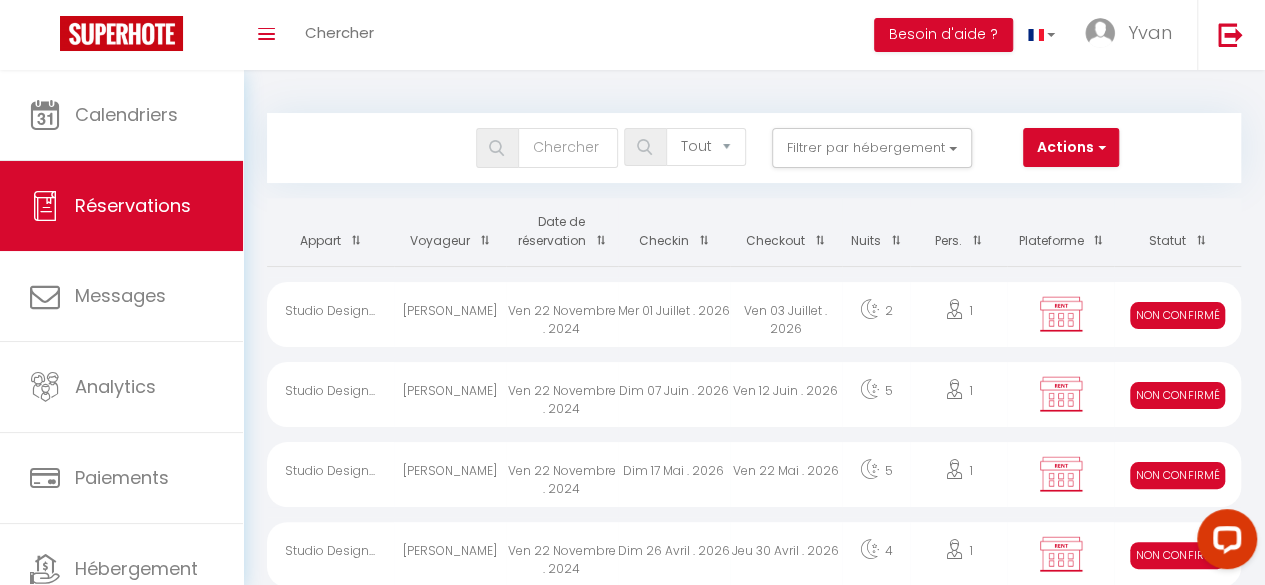 click on "Date de réservation" at bounding box center [562, 232] 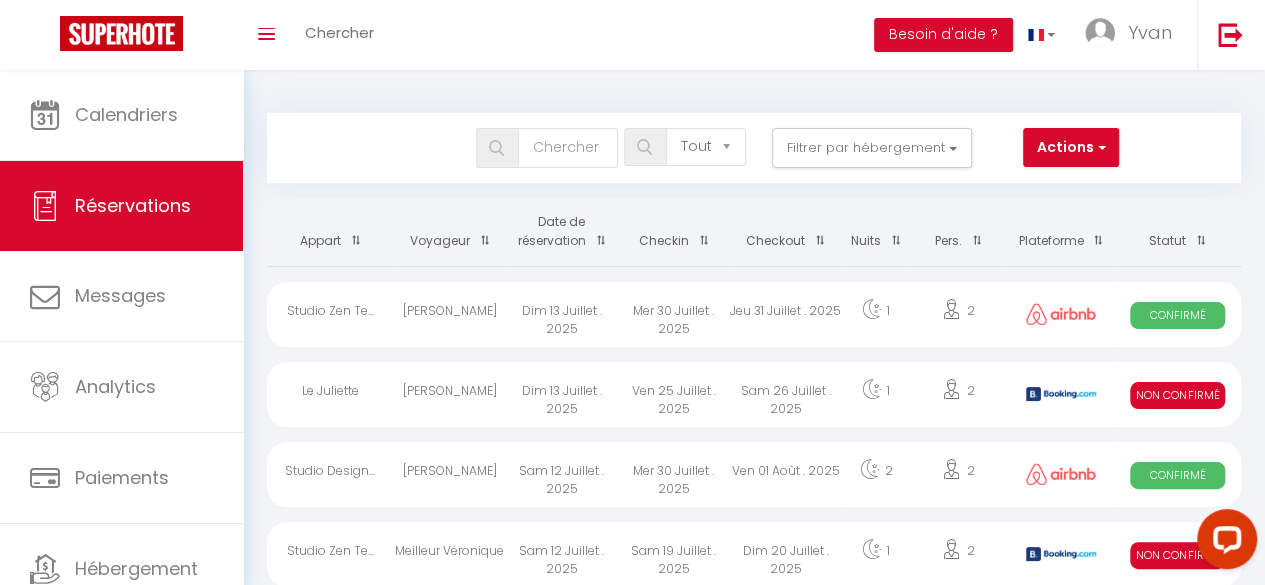 click on "Date de réservation" at bounding box center [562, 232] 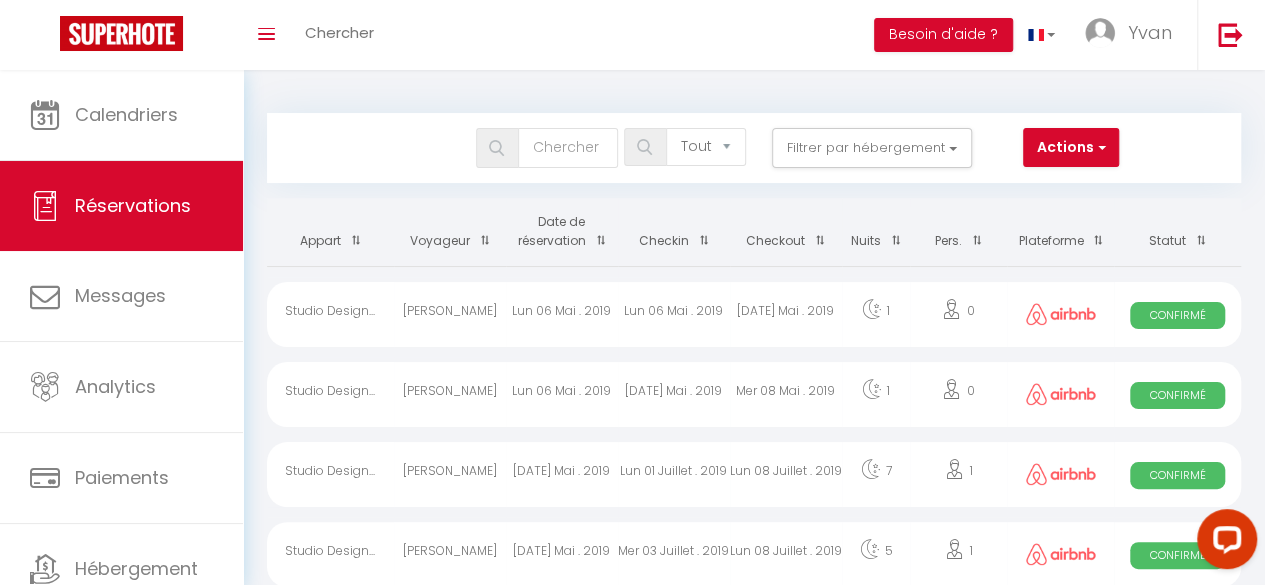 click on "Date de réservation" at bounding box center [562, 232] 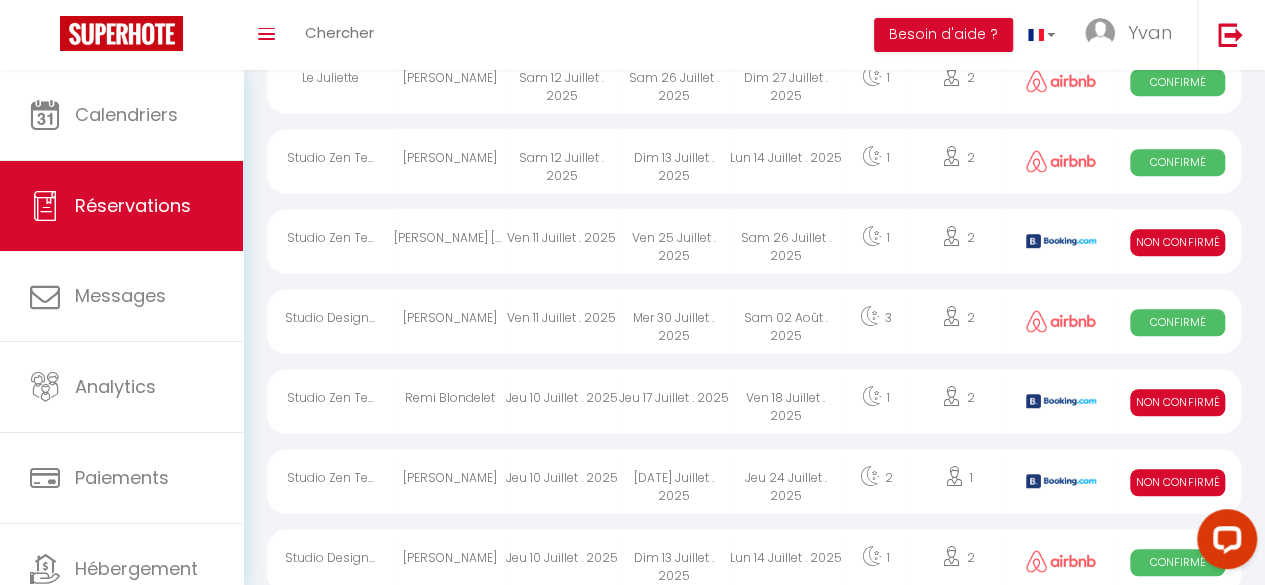 scroll, scrollTop: 549, scrollLeft: 0, axis: vertical 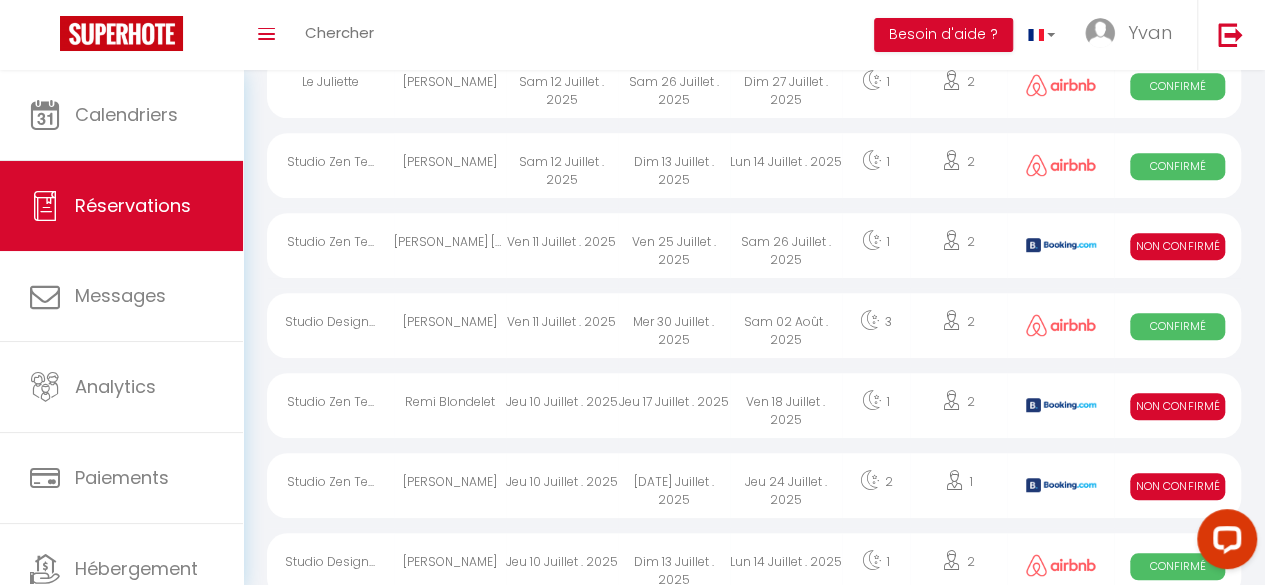 click on "Ven 11 Juillet . 2025" at bounding box center [562, 325] 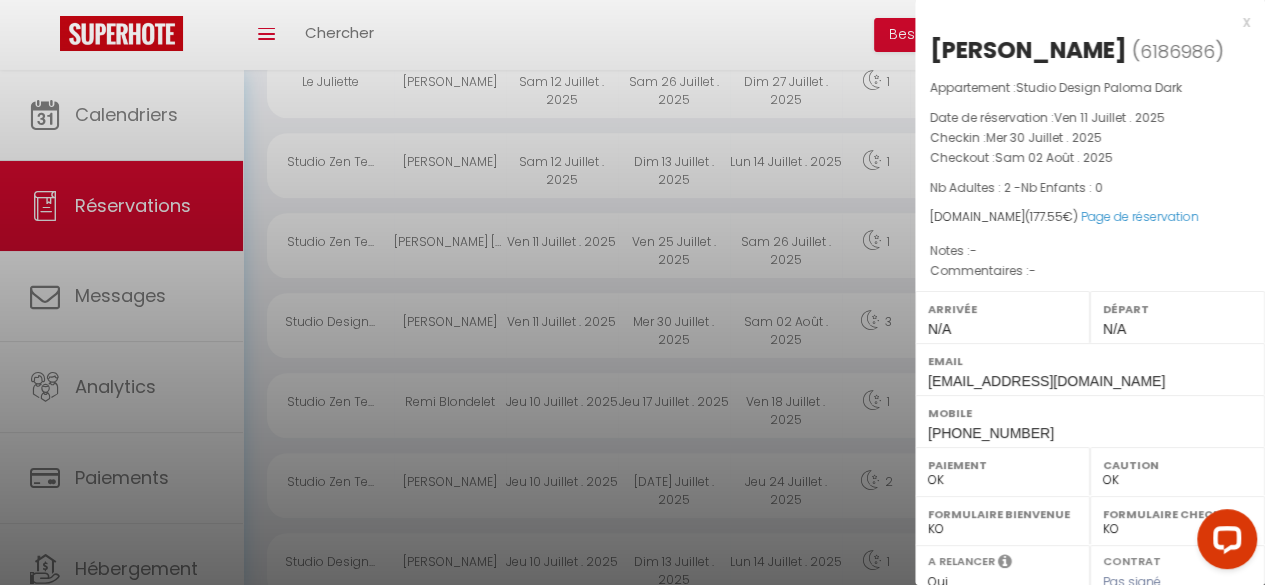 click at bounding box center [632, 292] 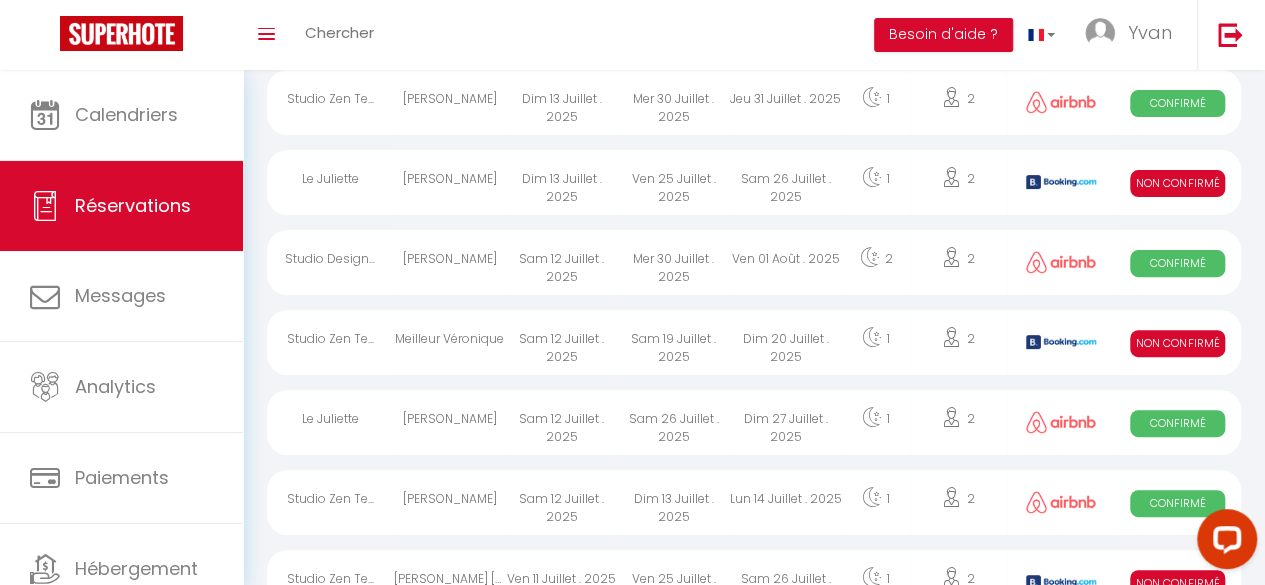 scroll, scrollTop: 210, scrollLeft: 0, axis: vertical 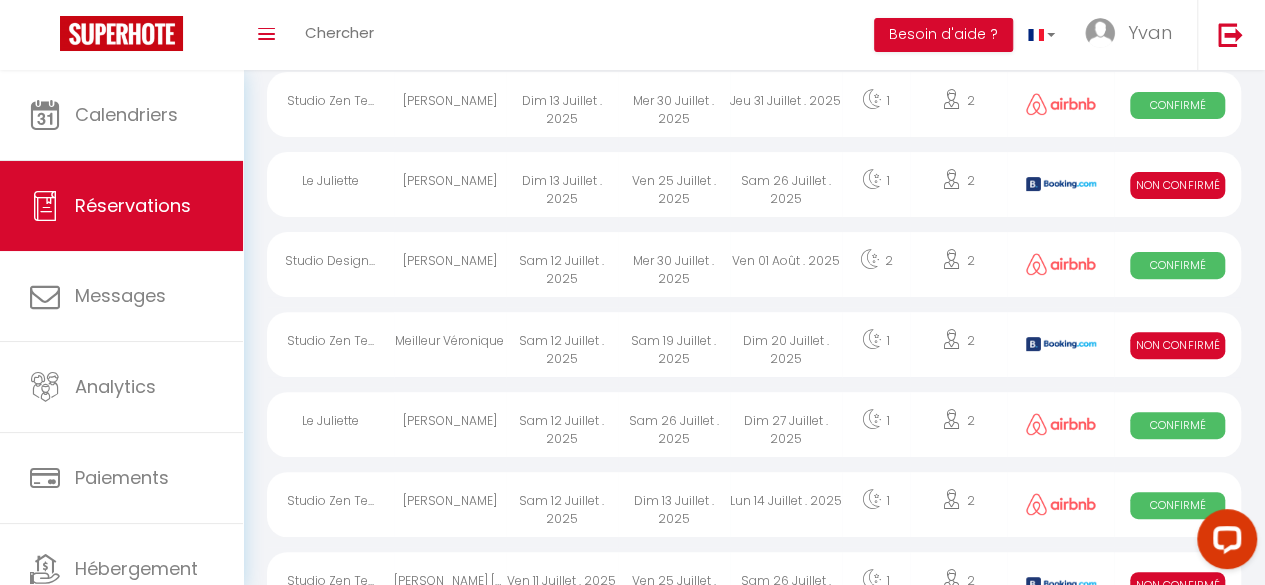 click on "Mer 30 Juillet . 2025" at bounding box center [674, 264] 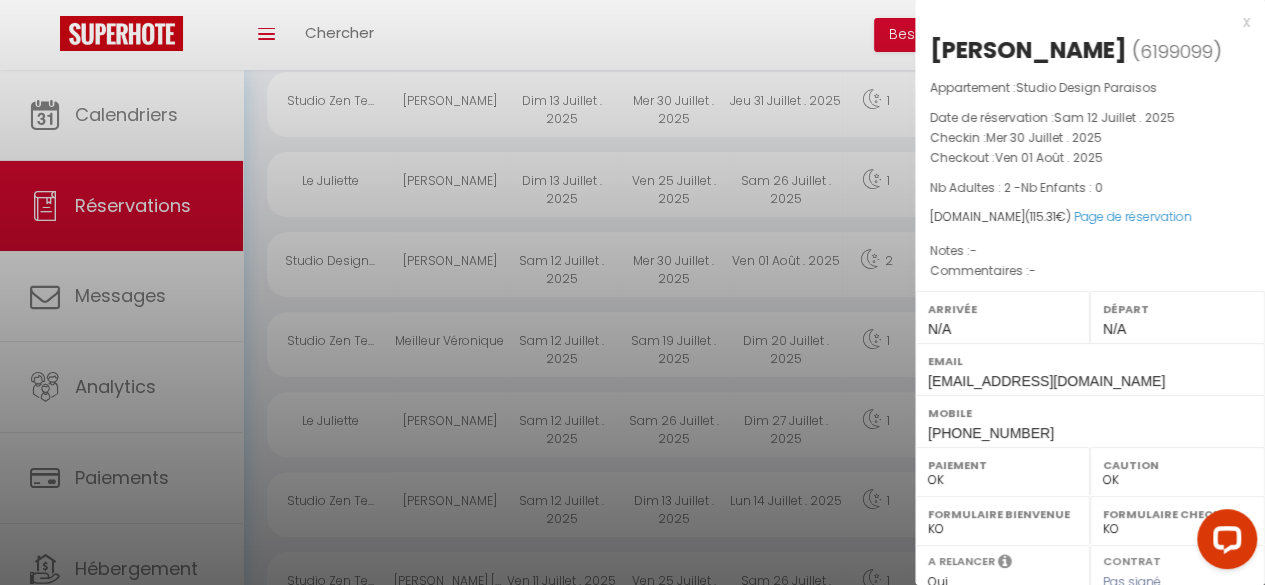 click at bounding box center [632, 292] 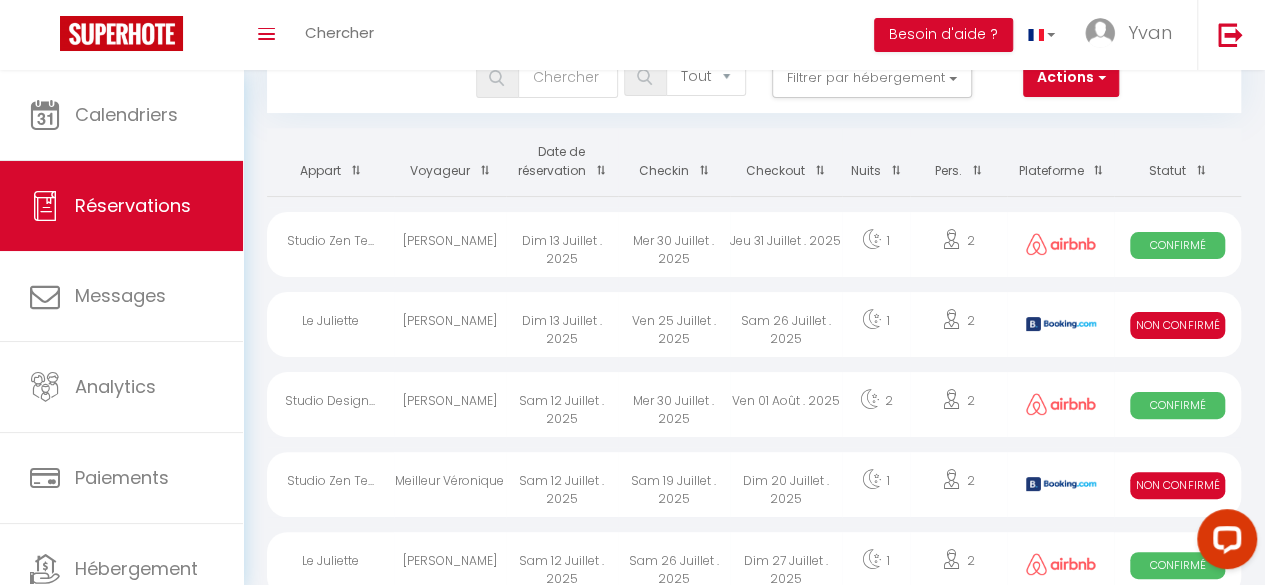 scroll, scrollTop: 69, scrollLeft: 0, axis: vertical 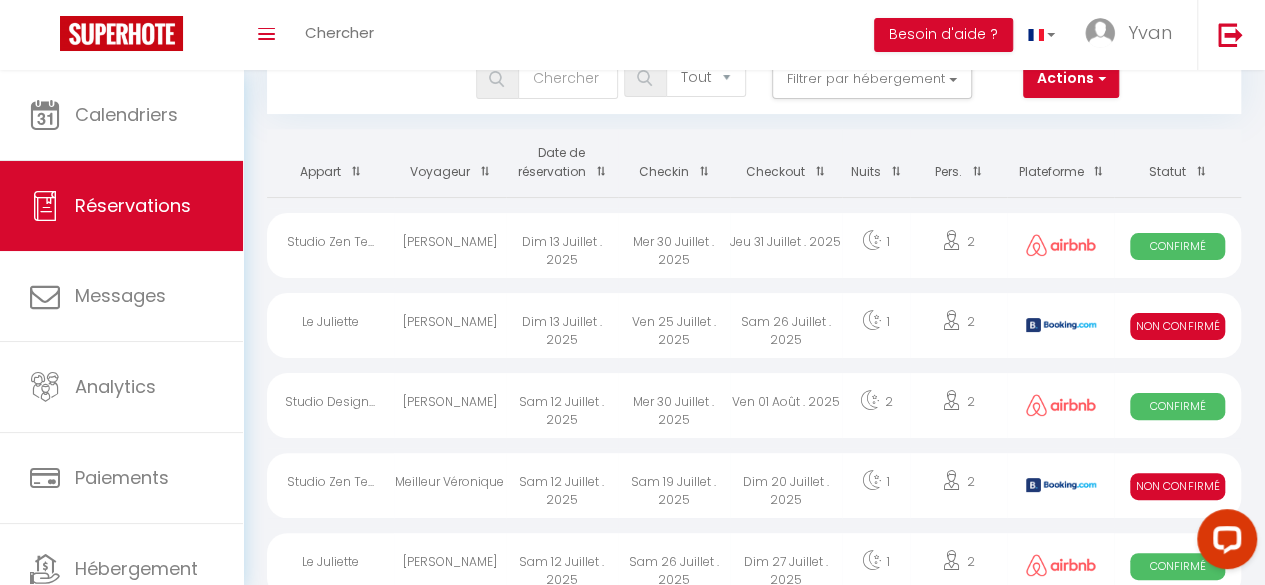click on "Checkout" at bounding box center (786, 163) 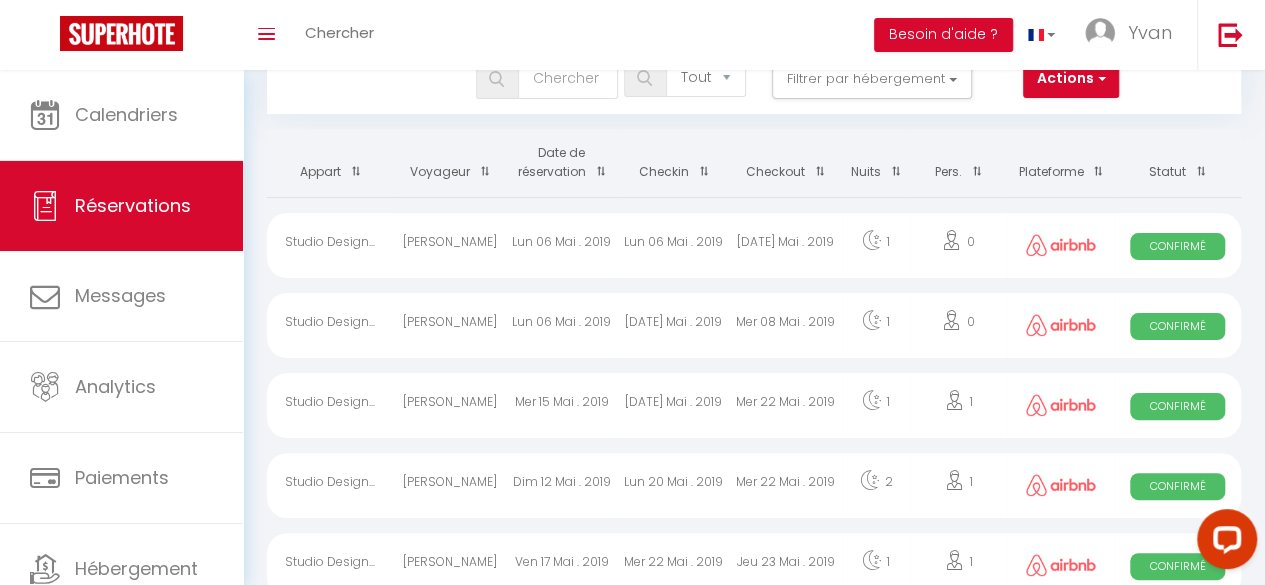 click on "Checkout" at bounding box center (786, 163) 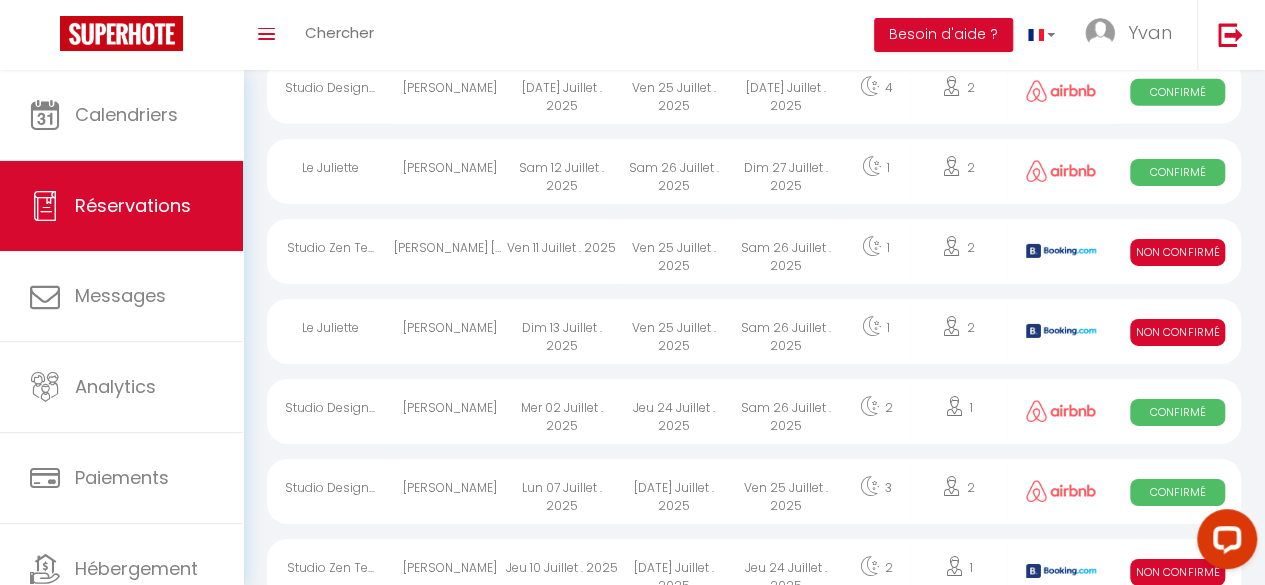 scroll, scrollTop: 3770, scrollLeft: 0, axis: vertical 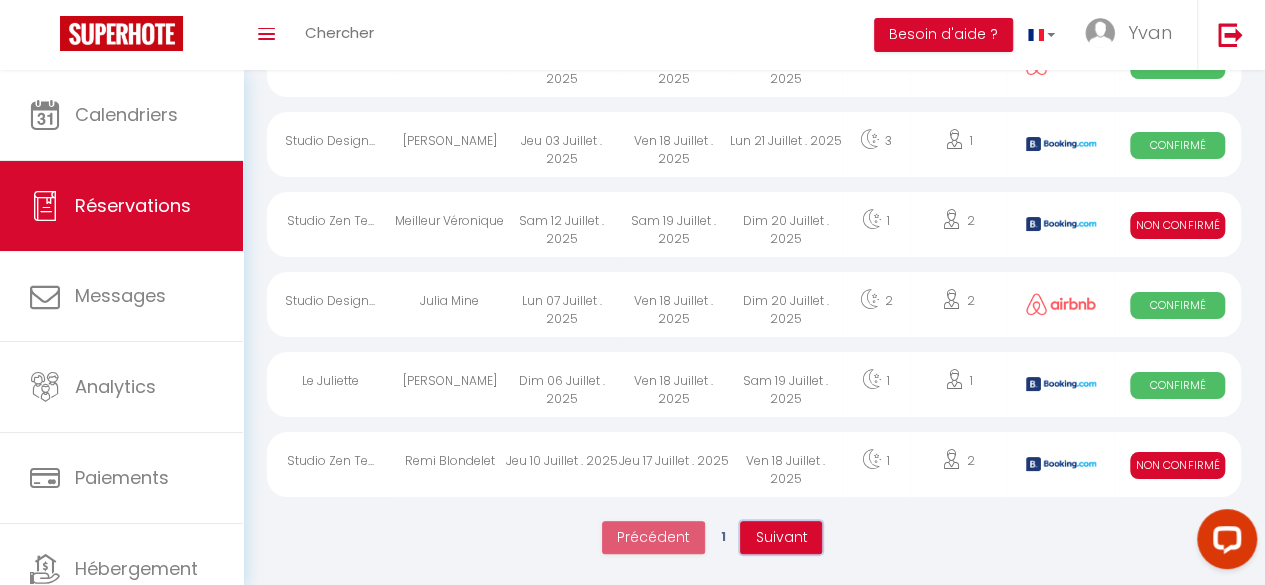 click on "Suivant" at bounding box center (781, 537) 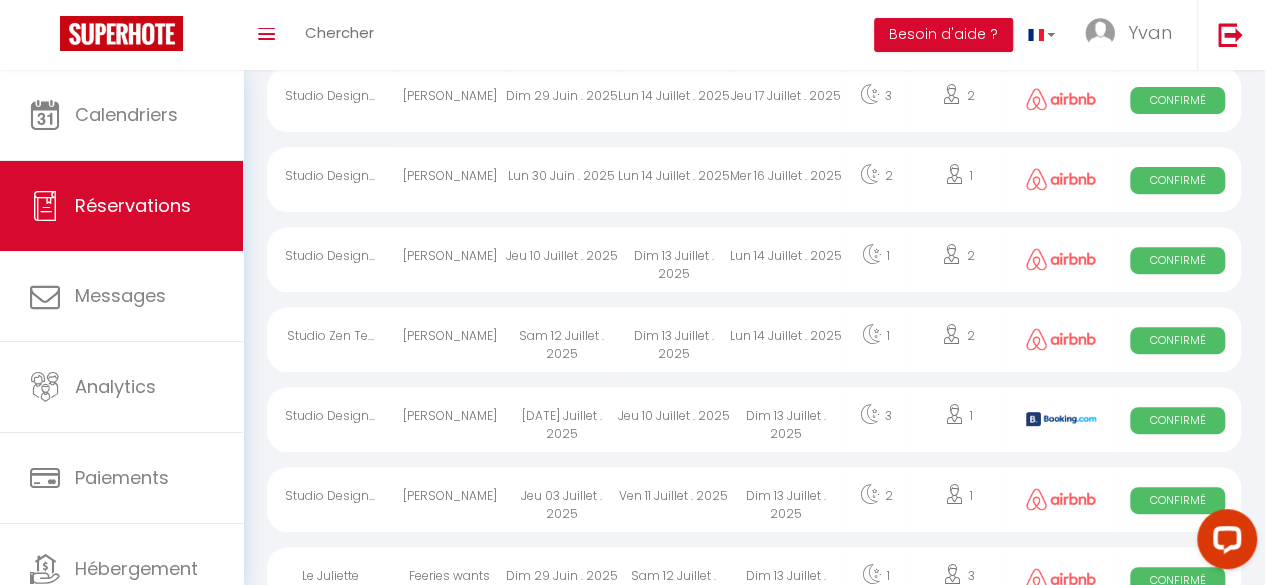 scroll, scrollTop: 296, scrollLeft: 0, axis: vertical 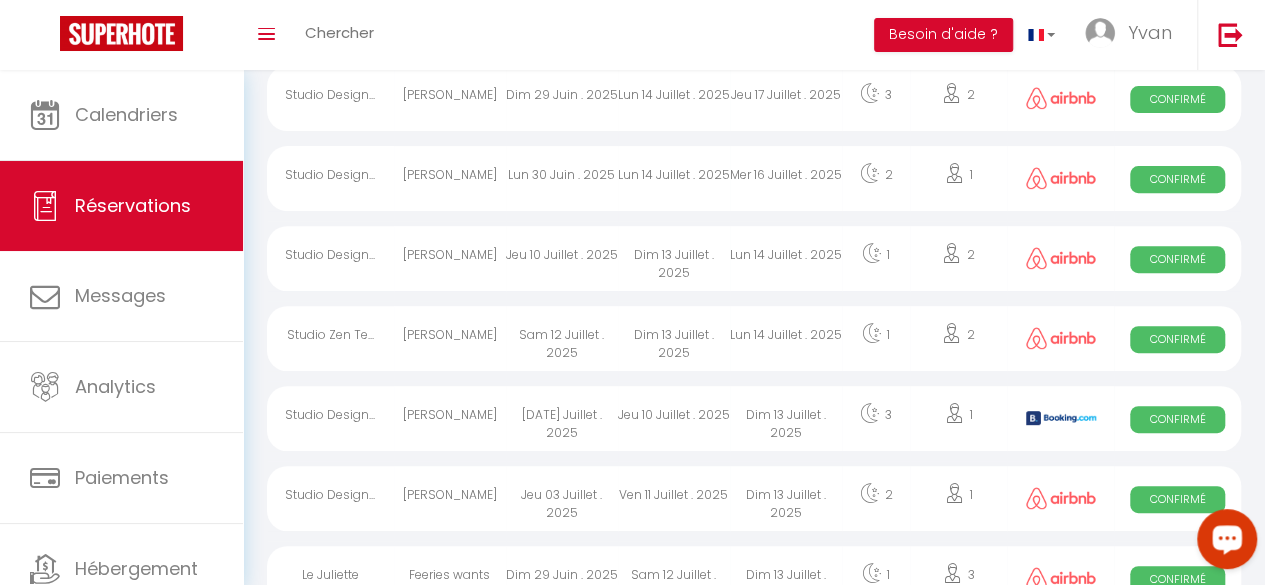 click on "Dim 13 Juillet . 2025" at bounding box center (674, 258) 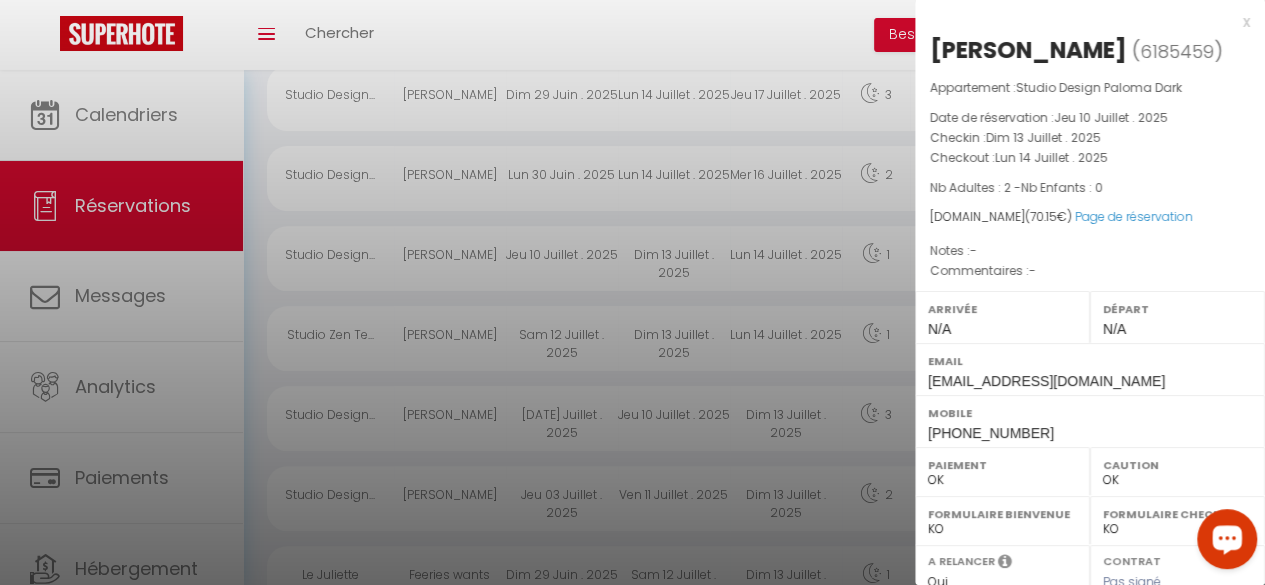 click at bounding box center [632, 292] 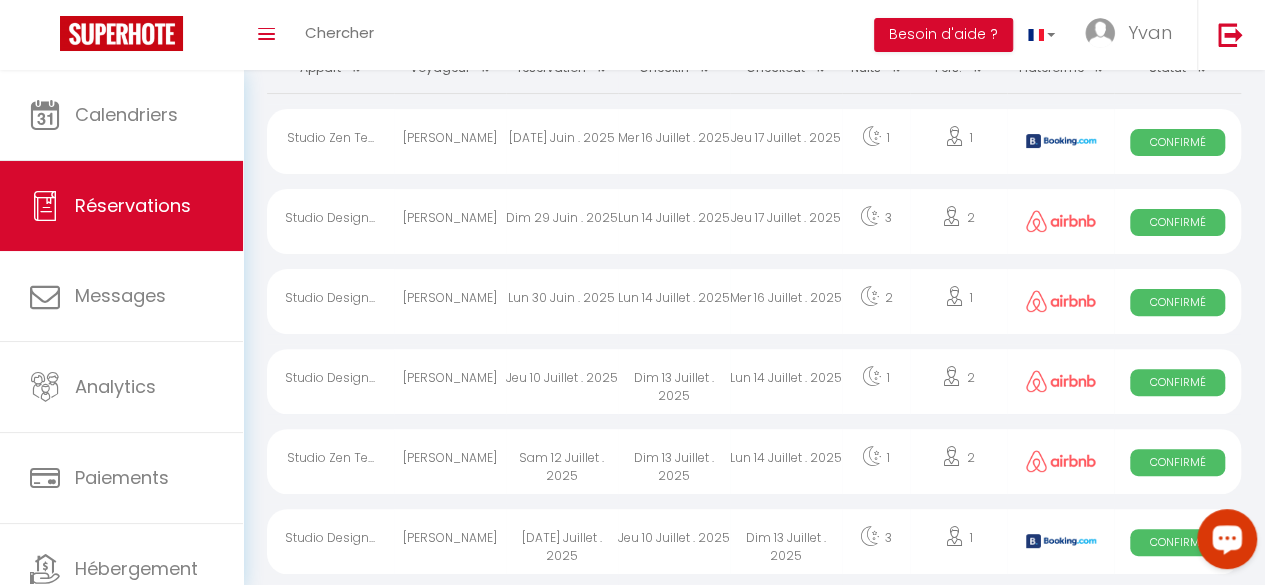 scroll, scrollTop: 172, scrollLeft: 0, axis: vertical 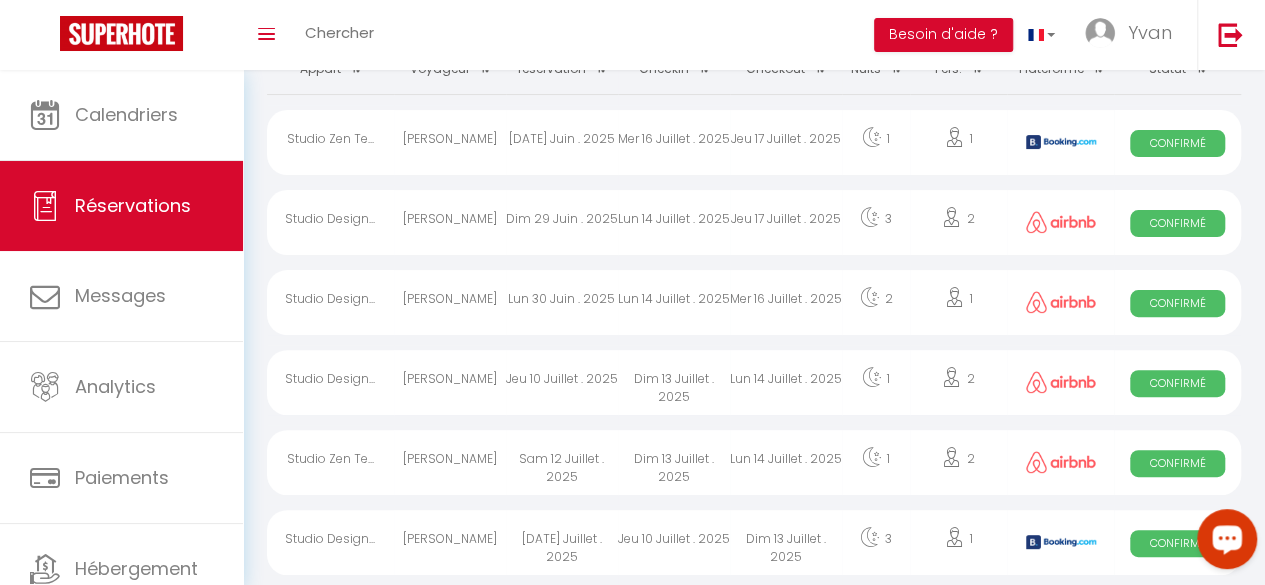 click on "Lun 14 Juillet . 2025" at bounding box center [674, 302] 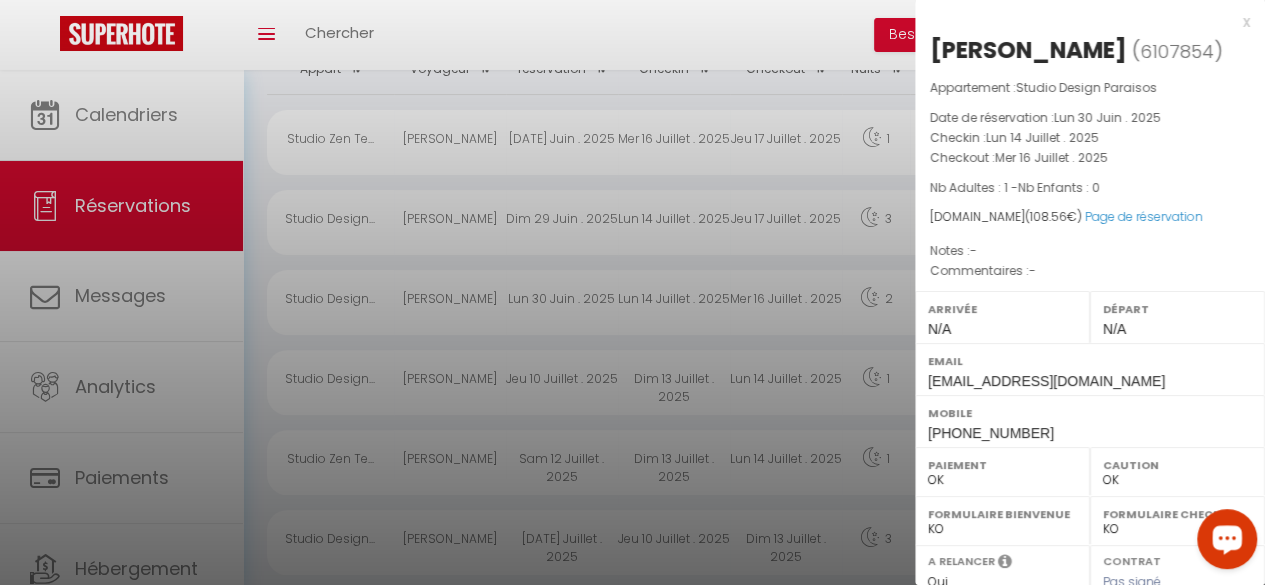 click at bounding box center [632, 292] 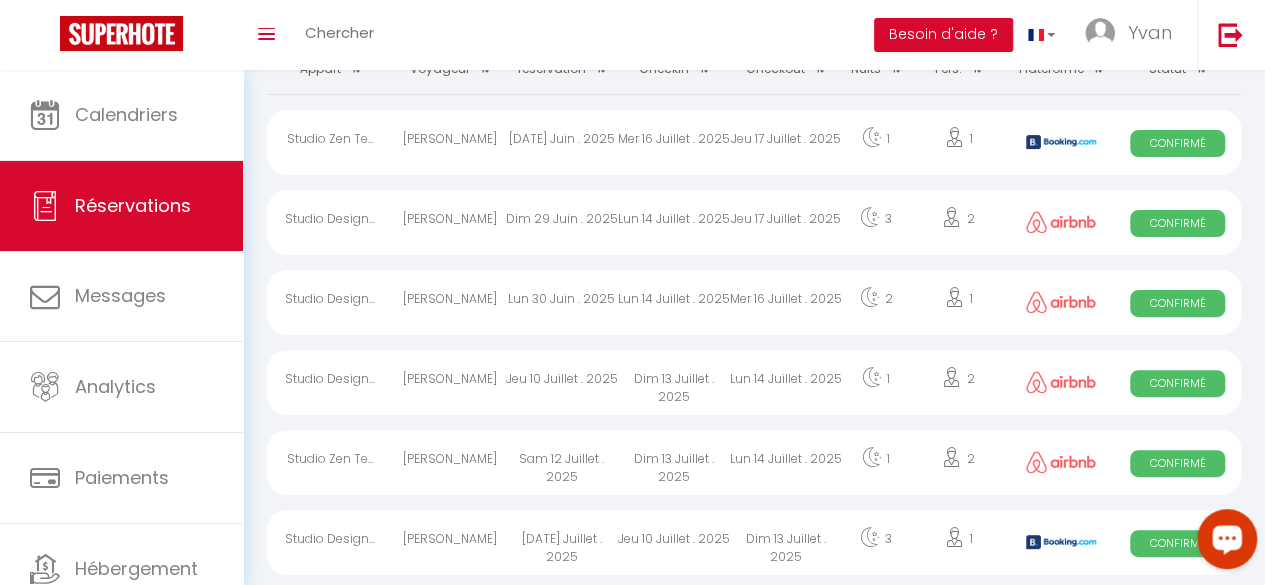 scroll, scrollTop: 138, scrollLeft: 0, axis: vertical 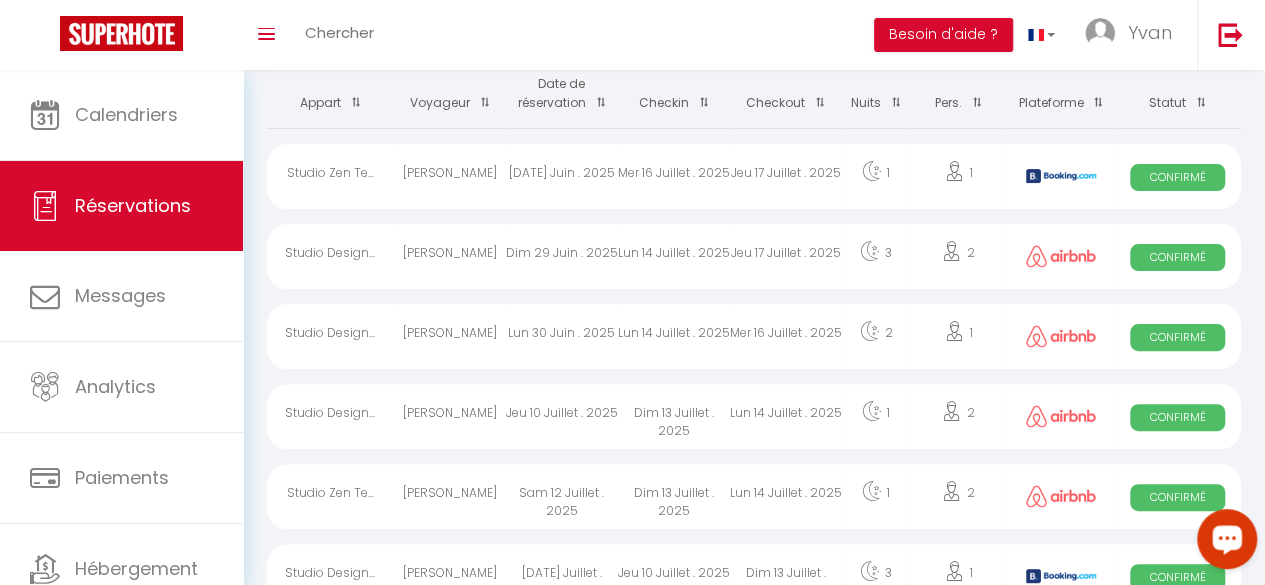 click on "Lun 14 Juillet . 2025" at bounding box center (674, 256) 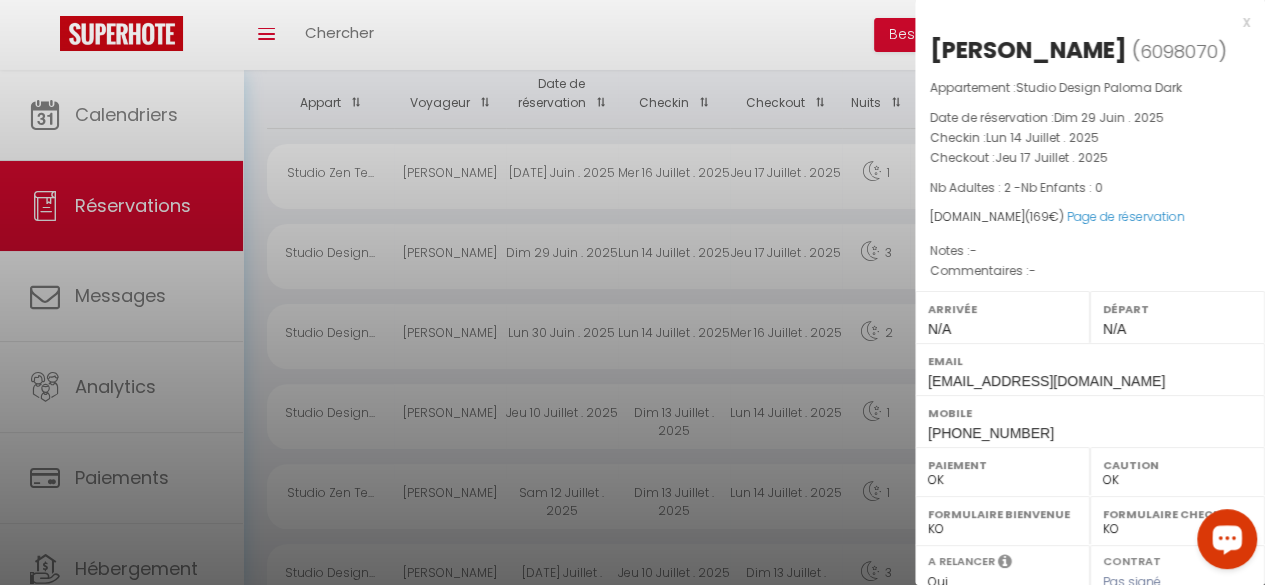 click at bounding box center [632, 292] 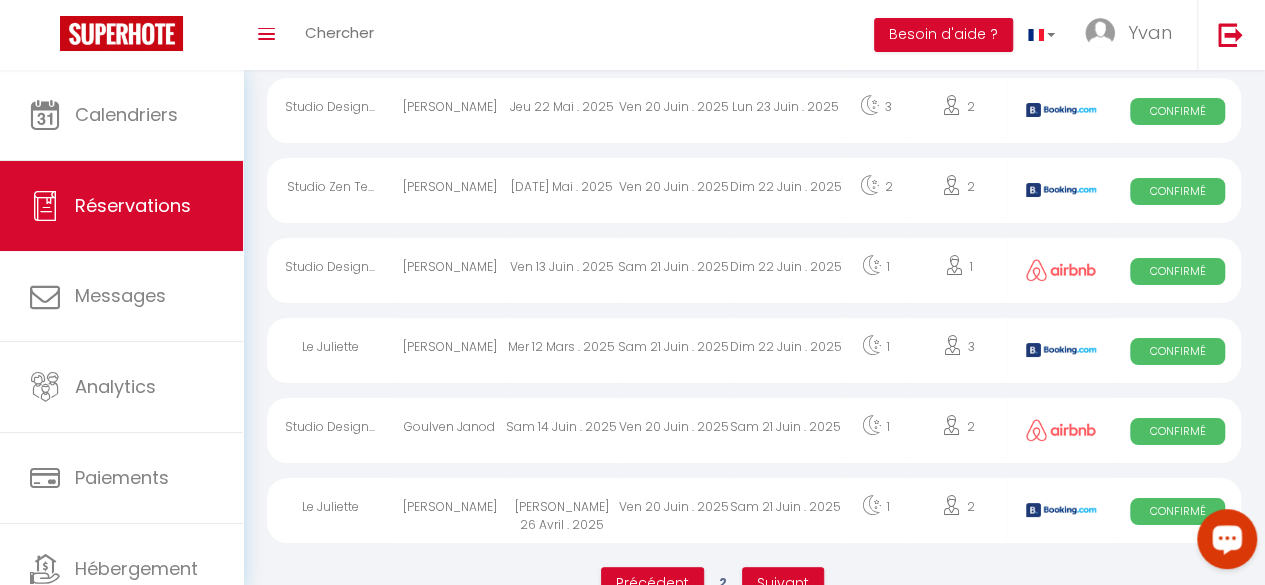 scroll, scrollTop: 3770, scrollLeft: 0, axis: vertical 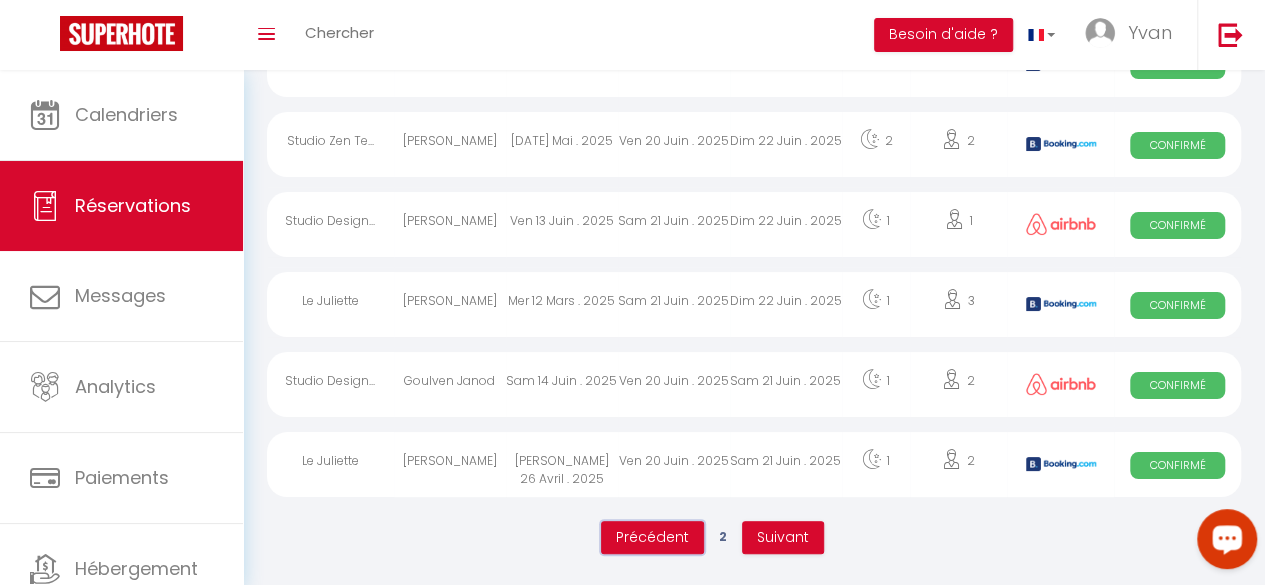 click on "Précédent" at bounding box center (652, 538) 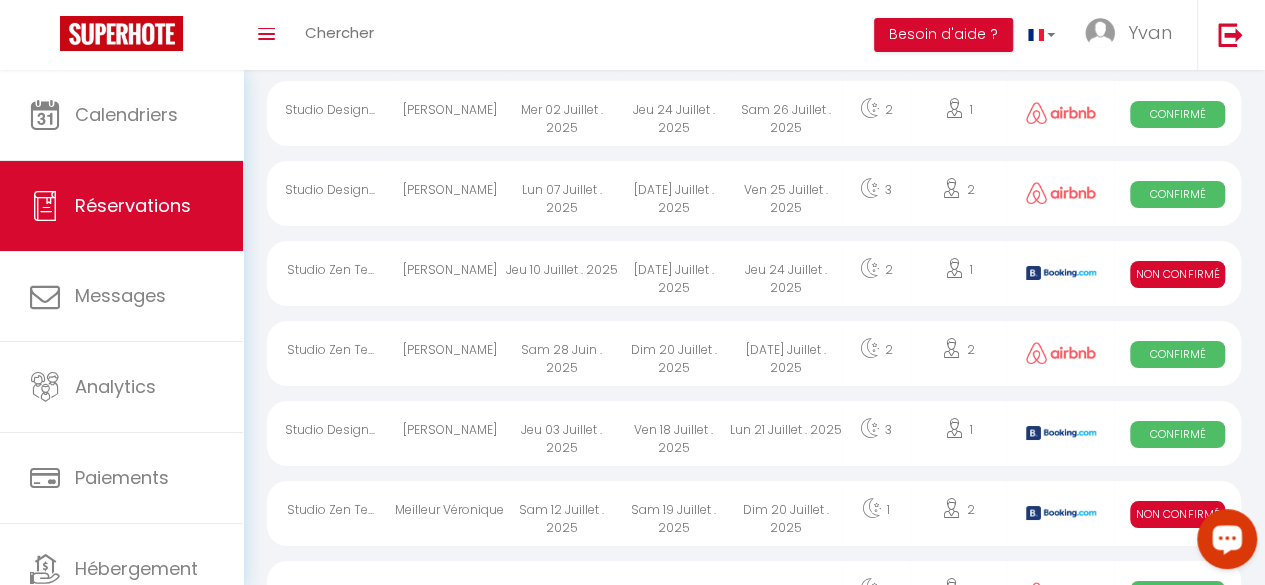 scroll, scrollTop: 3770, scrollLeft: 0, axis: vertical 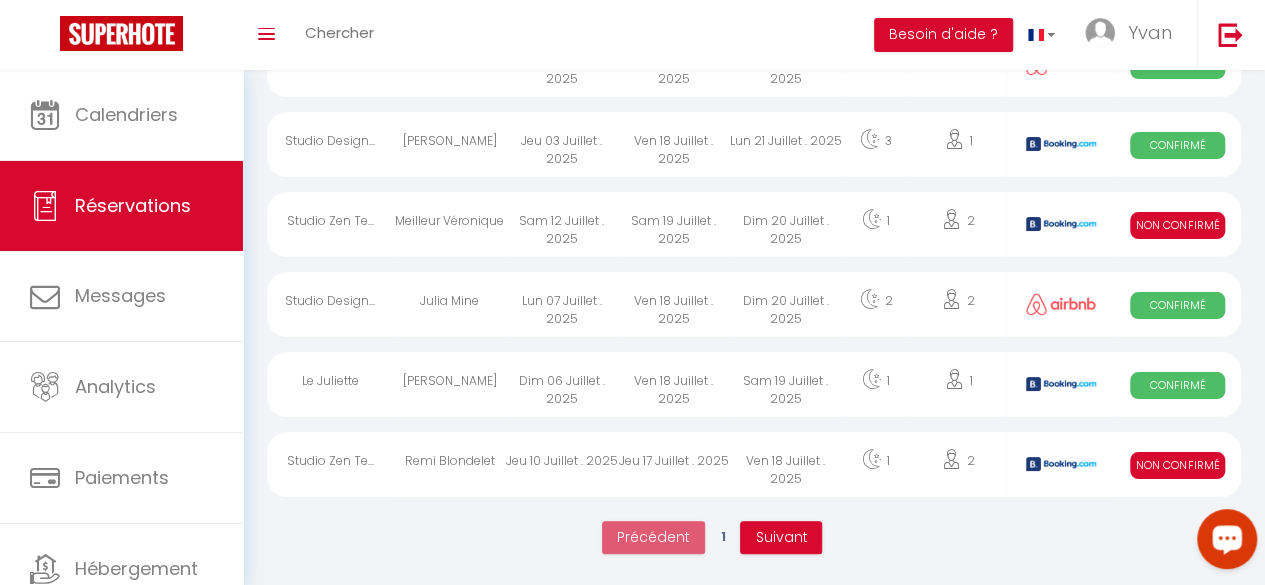click on "Ven 18 Juillet . 2025" at bounding box center [674, 384] 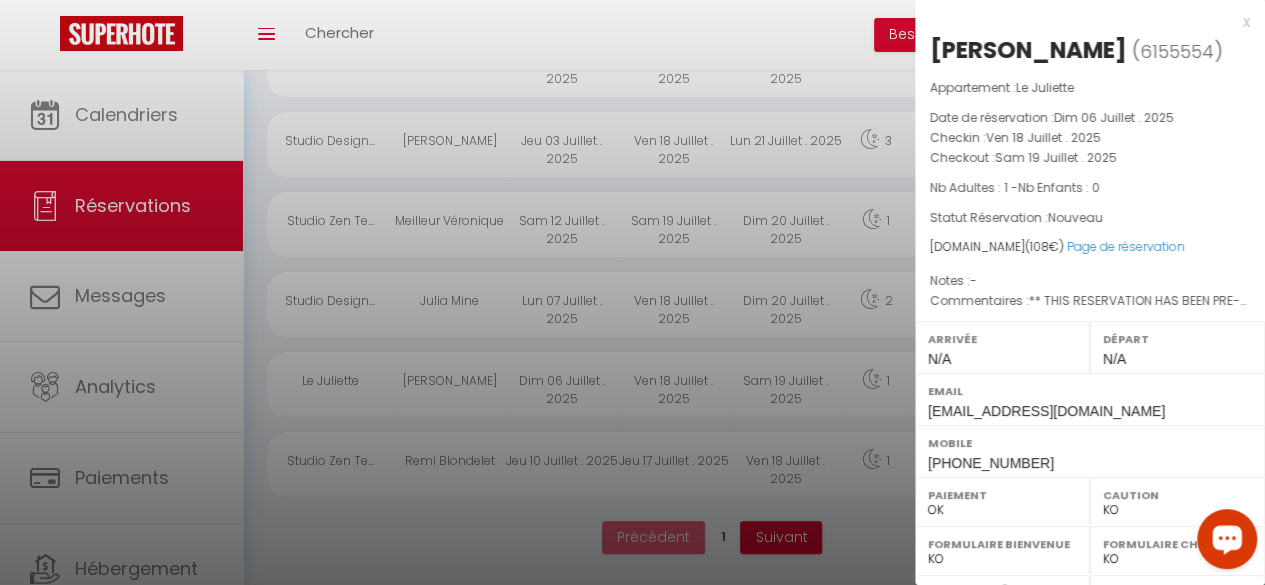 click at bounding box center (632, 292) 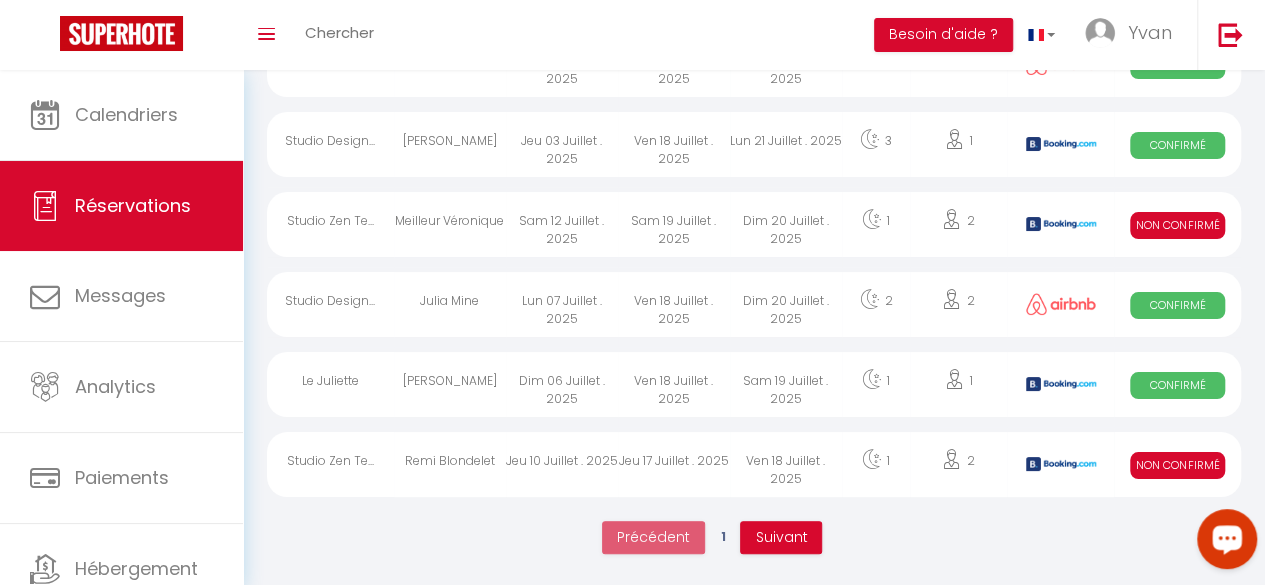 click on "Lun 07 Juillet . 2025" at bounding box center [562, 304] 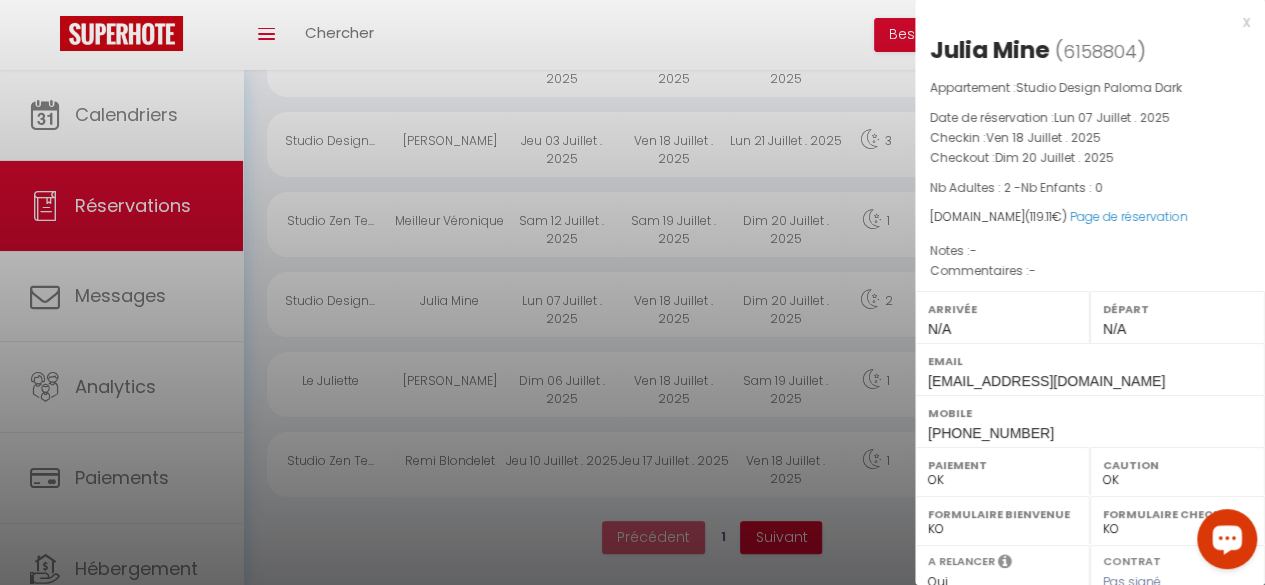 click at bounding box center (632, 292) 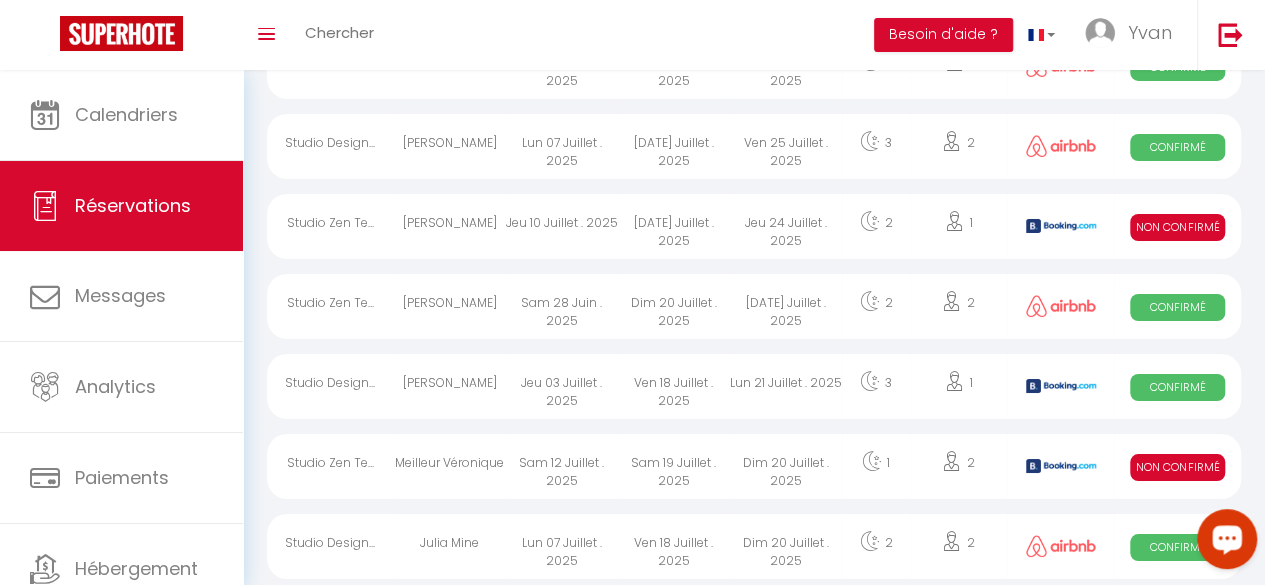 scroll, scrollTop: 3524, scrollLeft: 0, axis: vertical 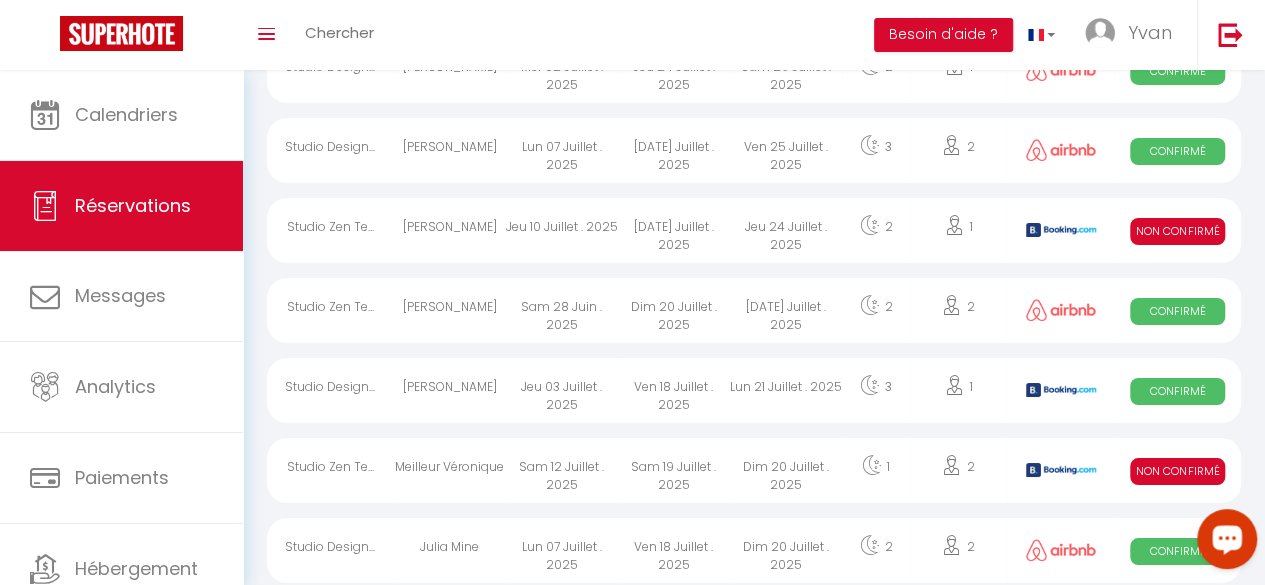 click on "Jeu 03 Juillet . 2025" at bounding box center (562, 390) 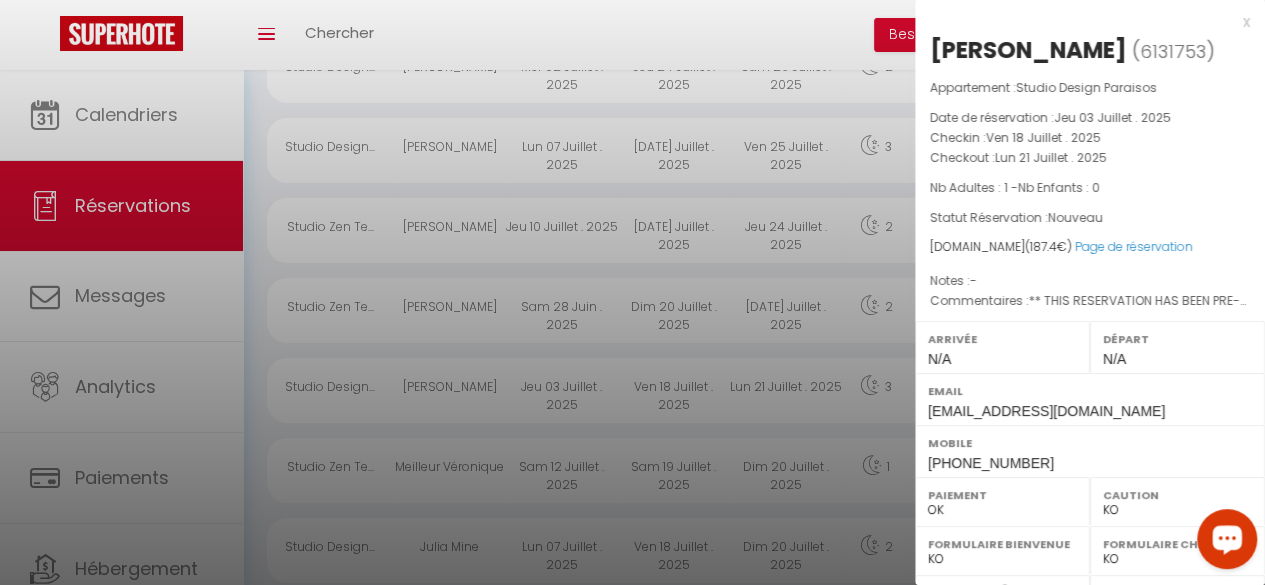 click at bounding box center (632, 292) 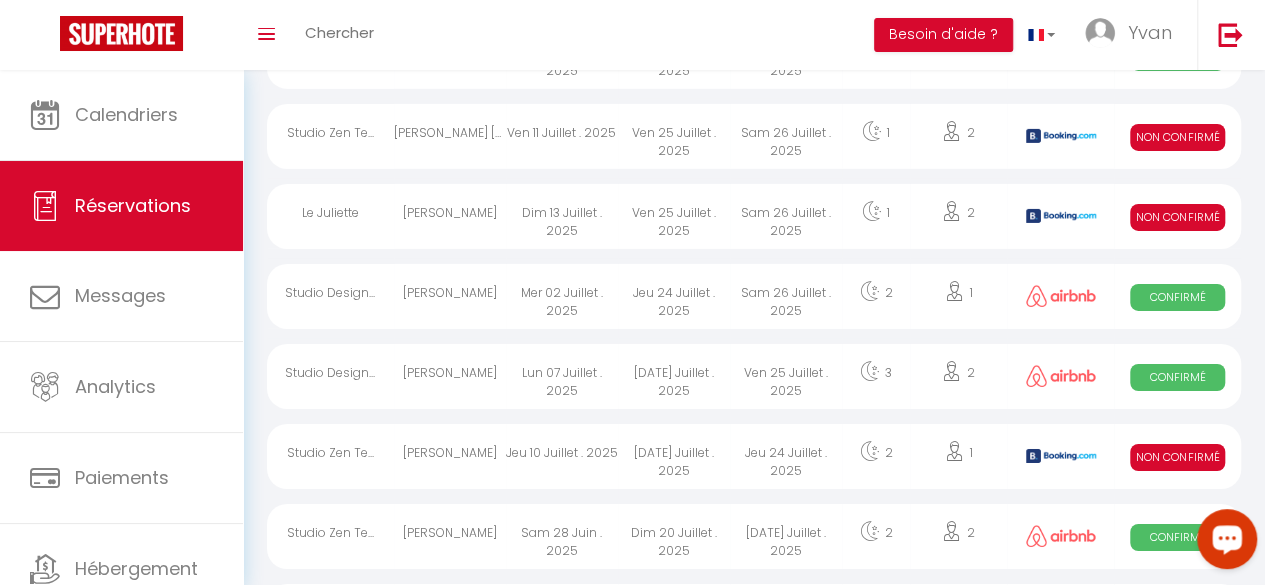 scroll, scrollTop: 3288, scrollLeft: 0, axis: vertical 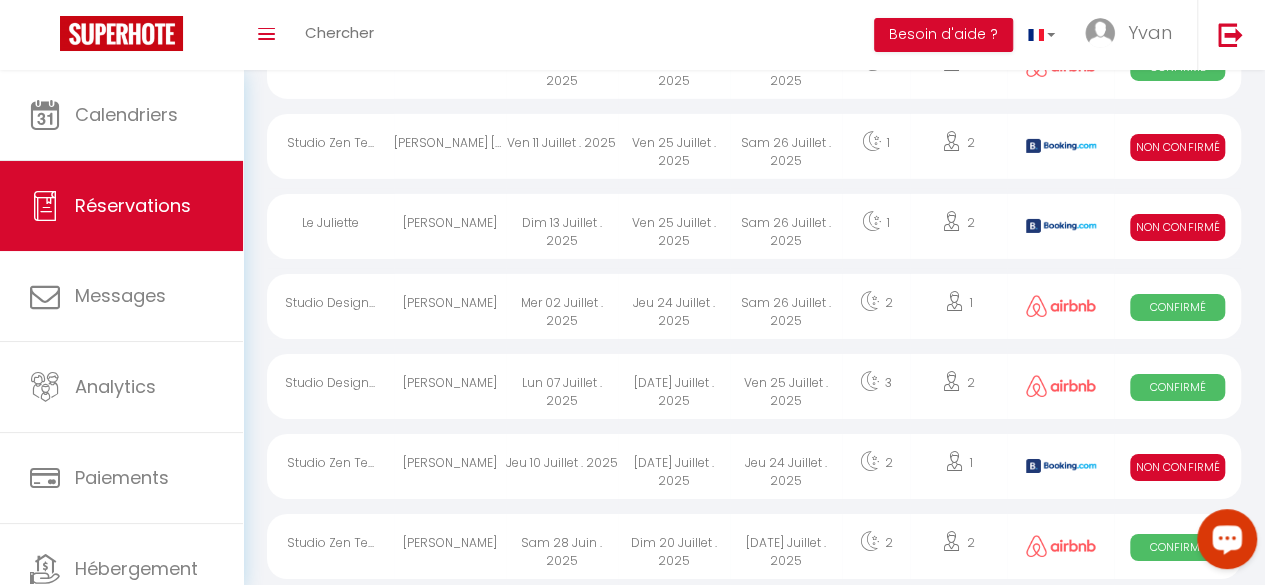 click on "[DATE] Juillet . 2025" at bounding box center (674, 386) 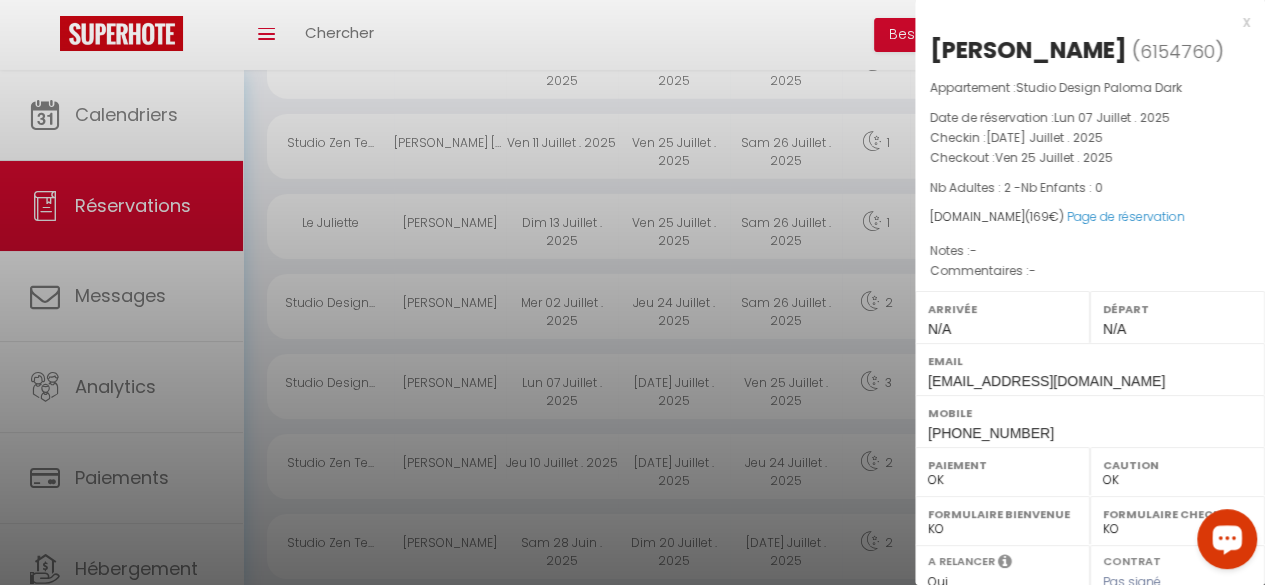 click at bounding box center (632, 292) 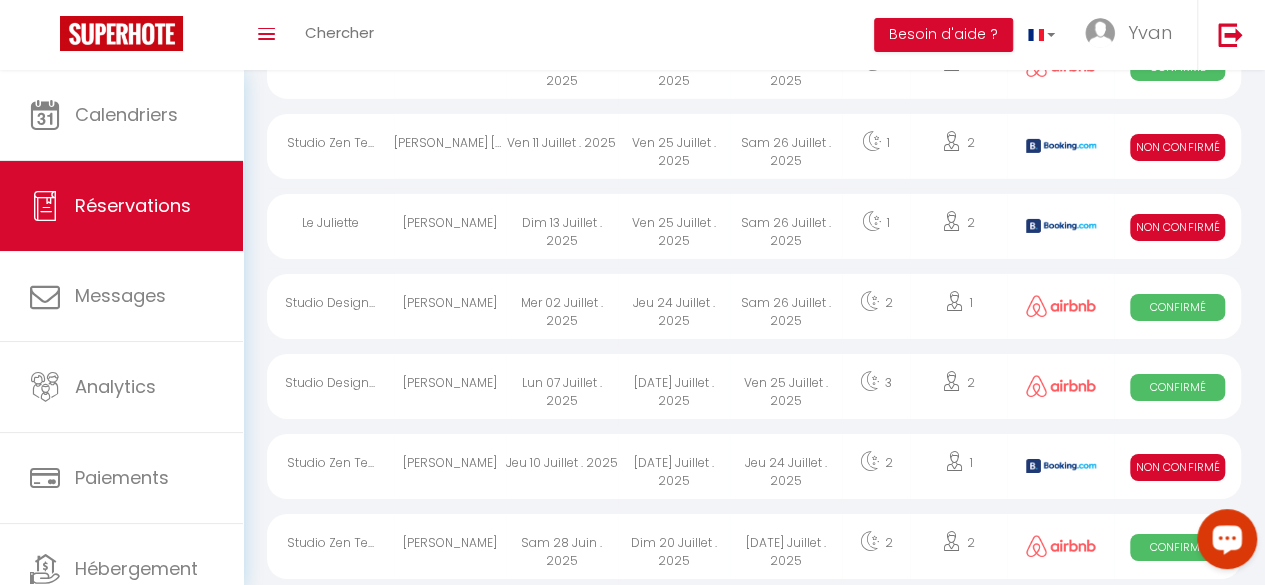 click on "Mer 02 Juillet . 2025" at bounding box center (562, 306) 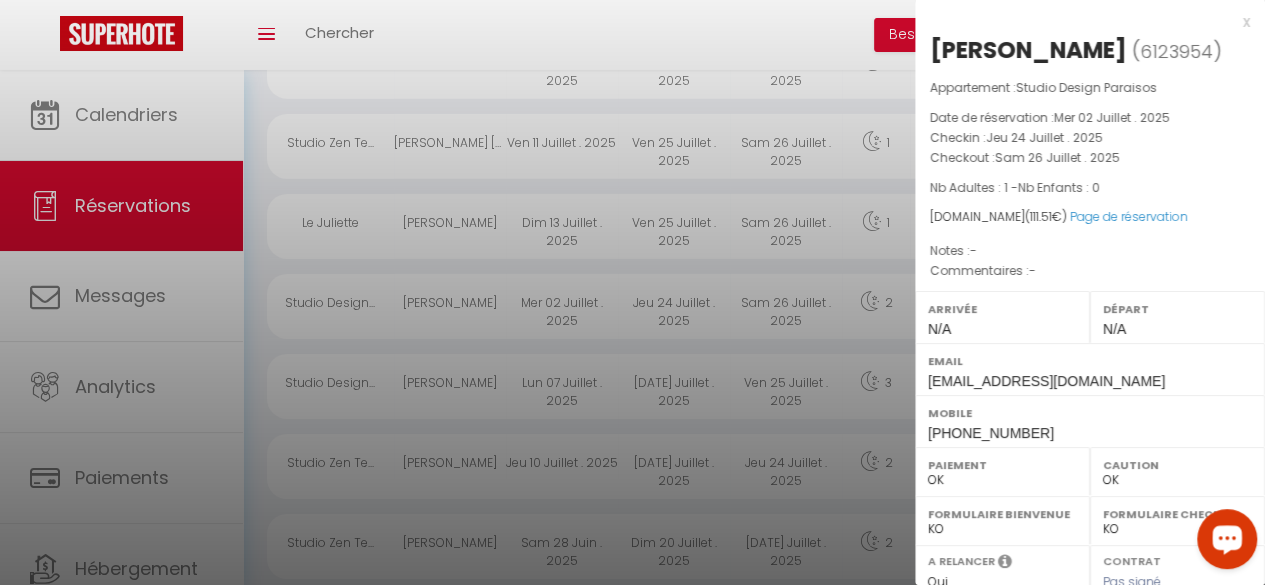 click at bounding box center [632, 292] 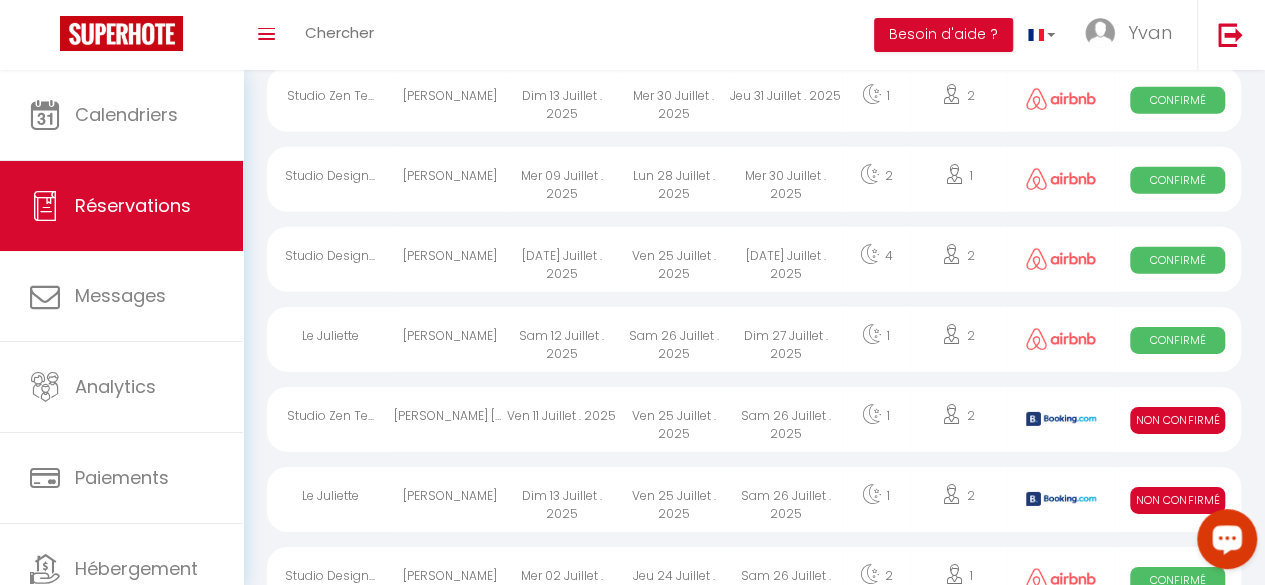 scroll, scrollTop: 3014, scrollLeft: 0, axis: vertical 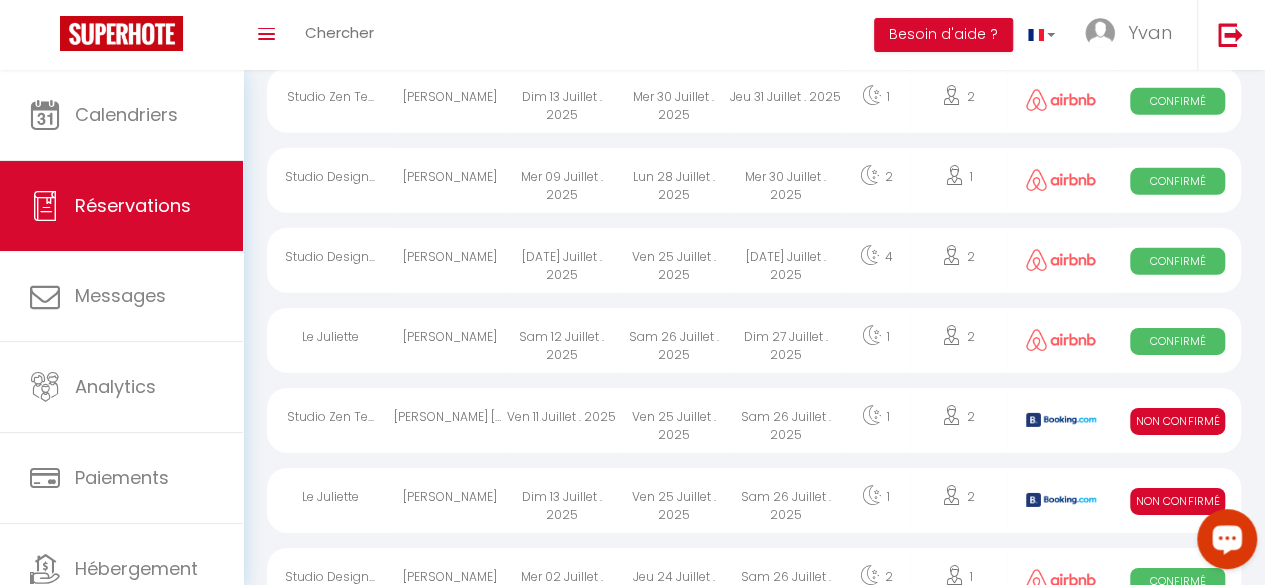 click on "[DATE] Juillet . 2025" at bounding box center (562, 260) 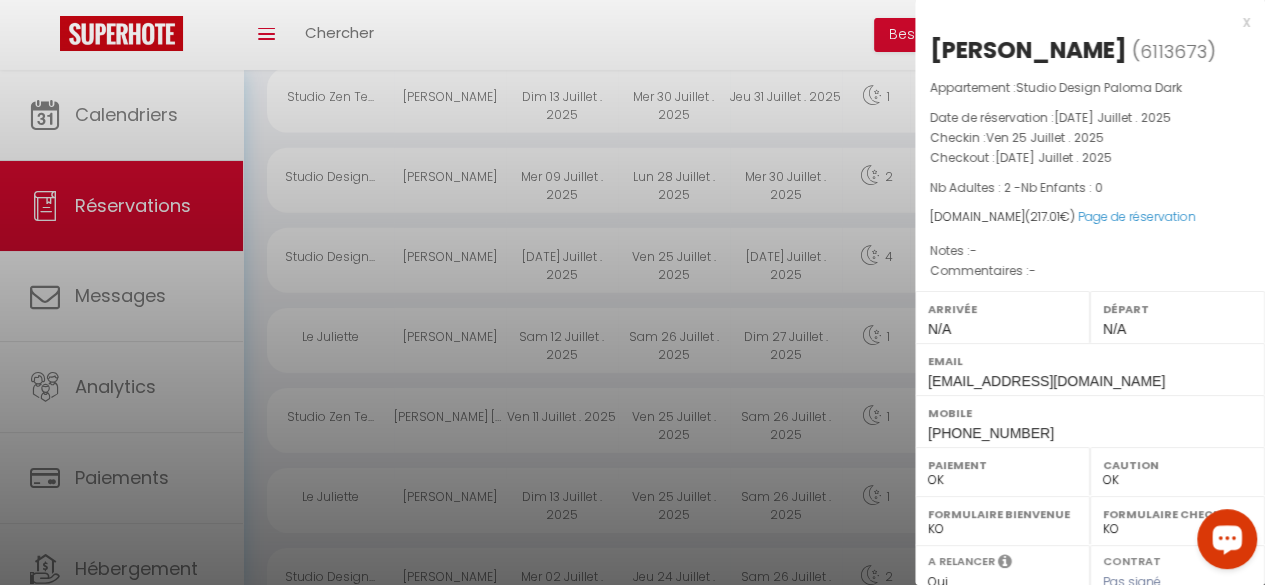 click at bounding box center (632, 292) 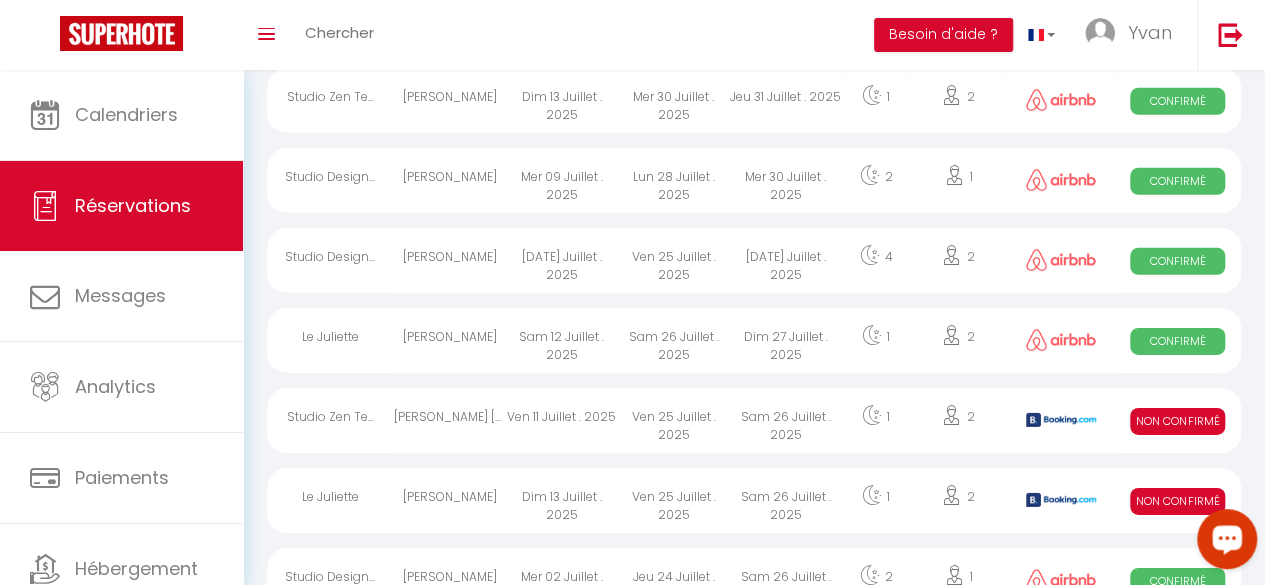 click on "Mer 09 Juillet . 2025" at bounding box center [562, 180] 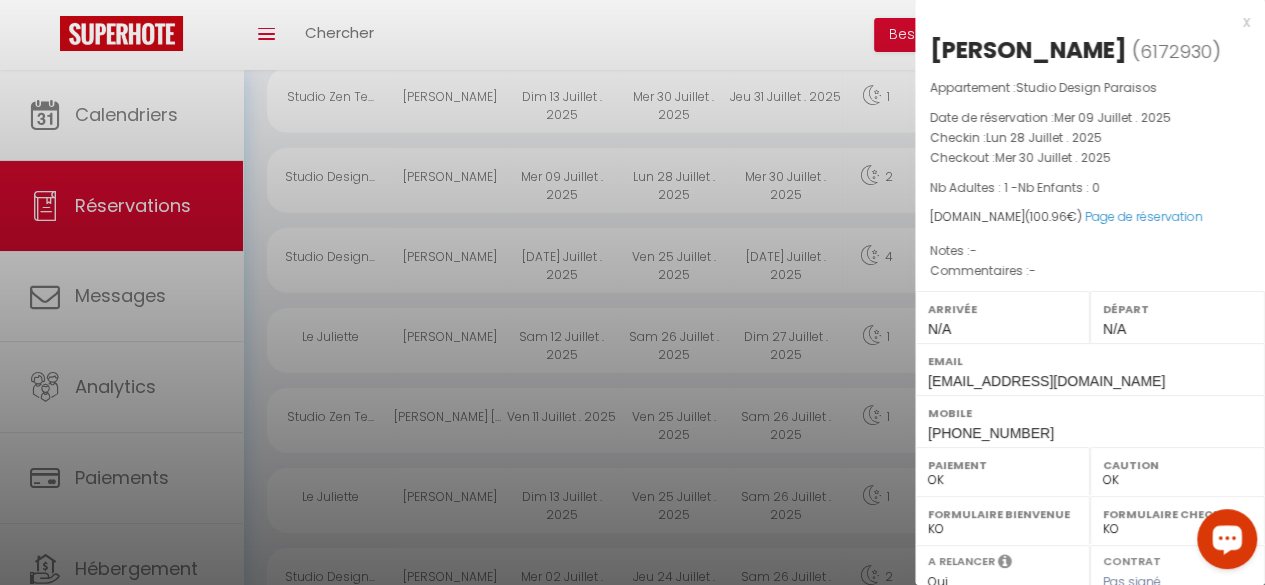 click at bounding box center [632, 292] 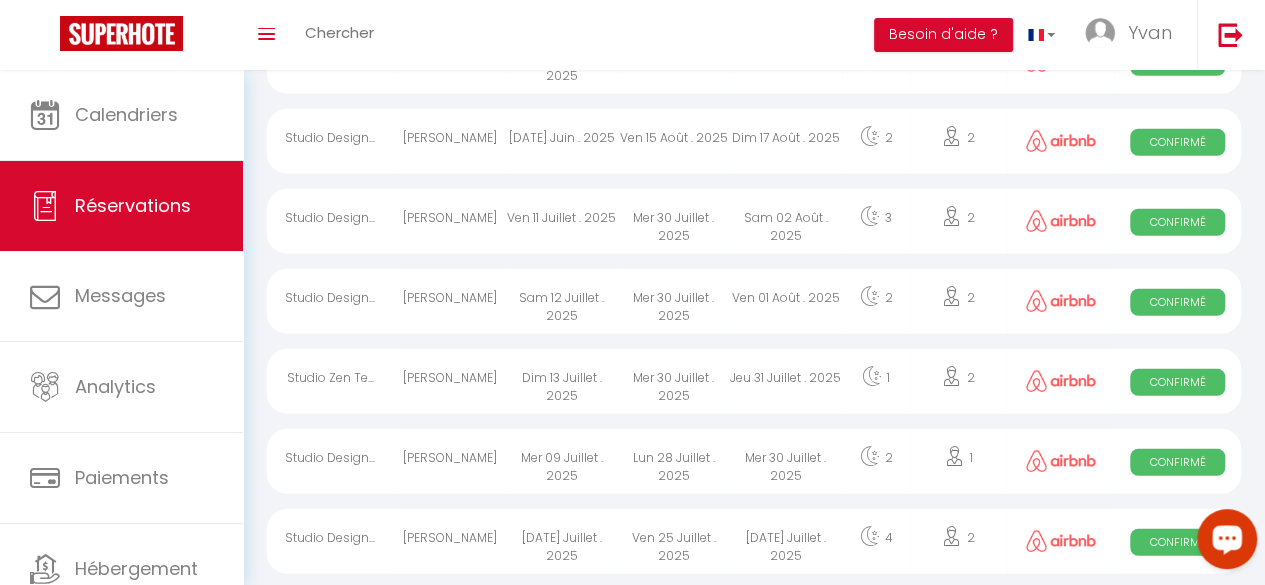 scroll, scrollTop: 2730, scrollLeft: 0, axis: vertical 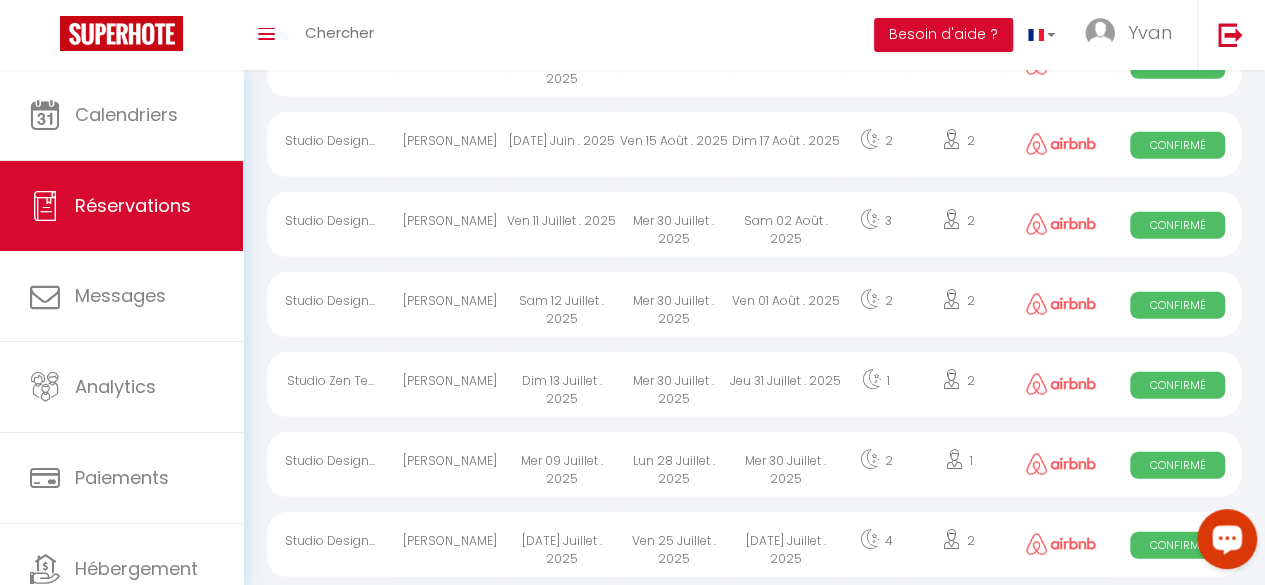 click on "Mer 30 Juillet . 2025" at bounding box center (674, 304) 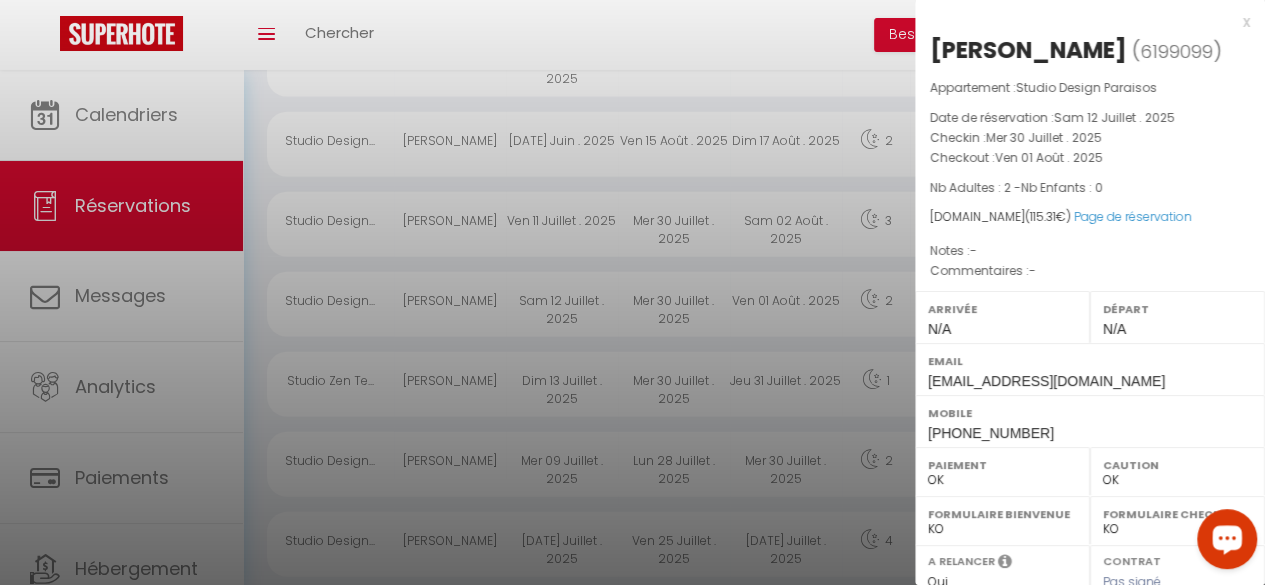 click at bounding box center (632, 292) 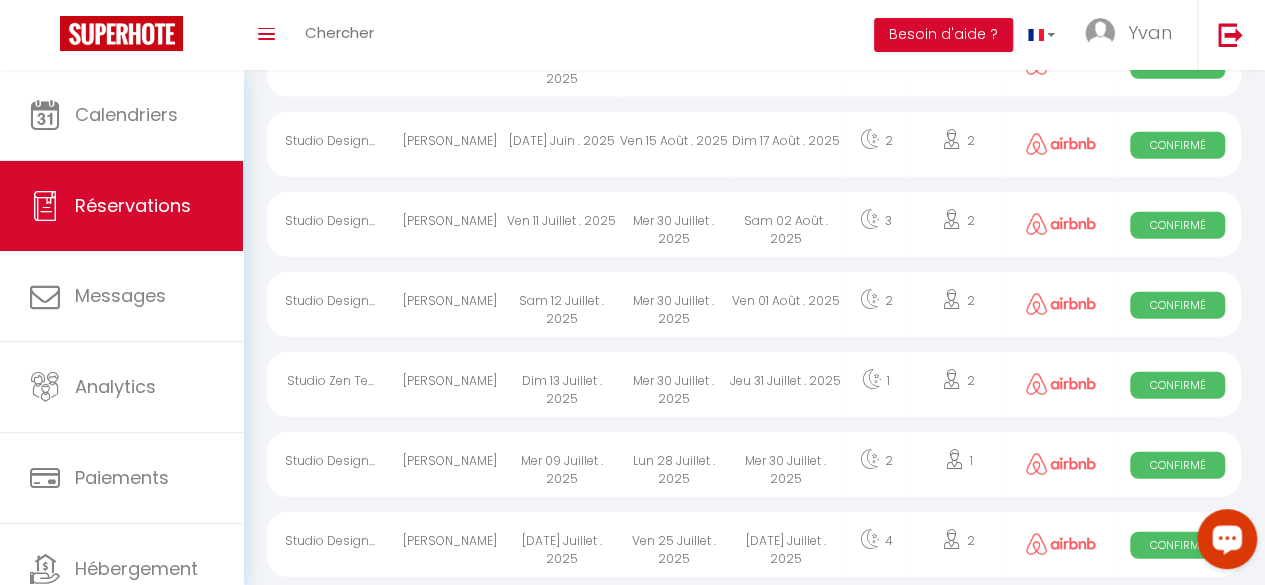 click on "Ven 11 Juillet . 2025" at bounding box center [562, 224] 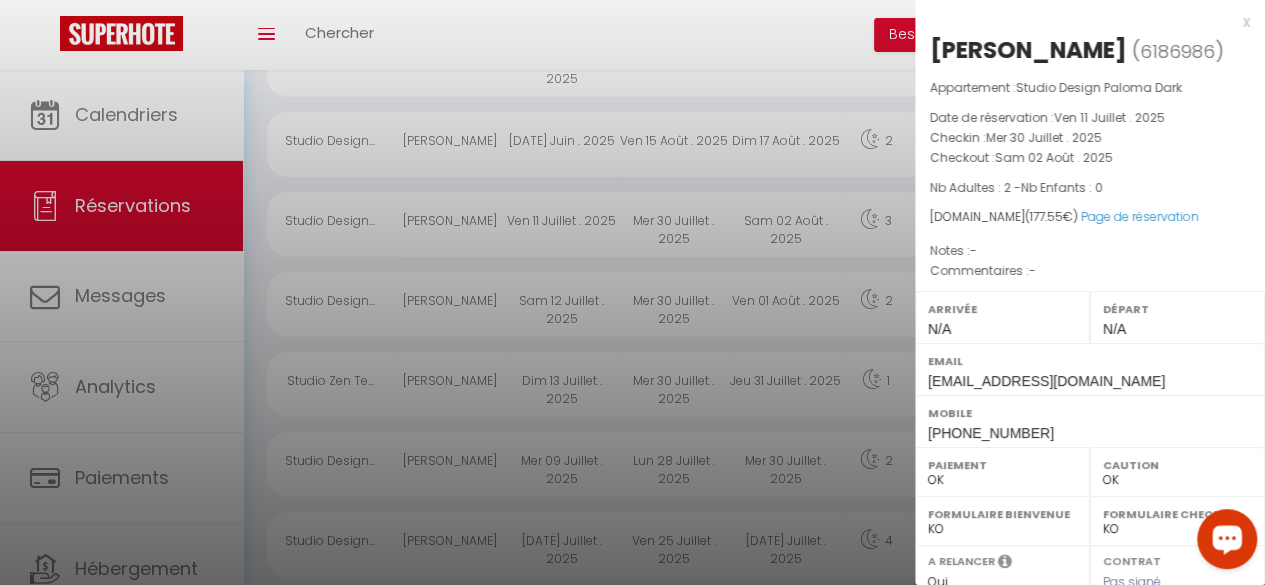 click at bounding box center [632, 292] 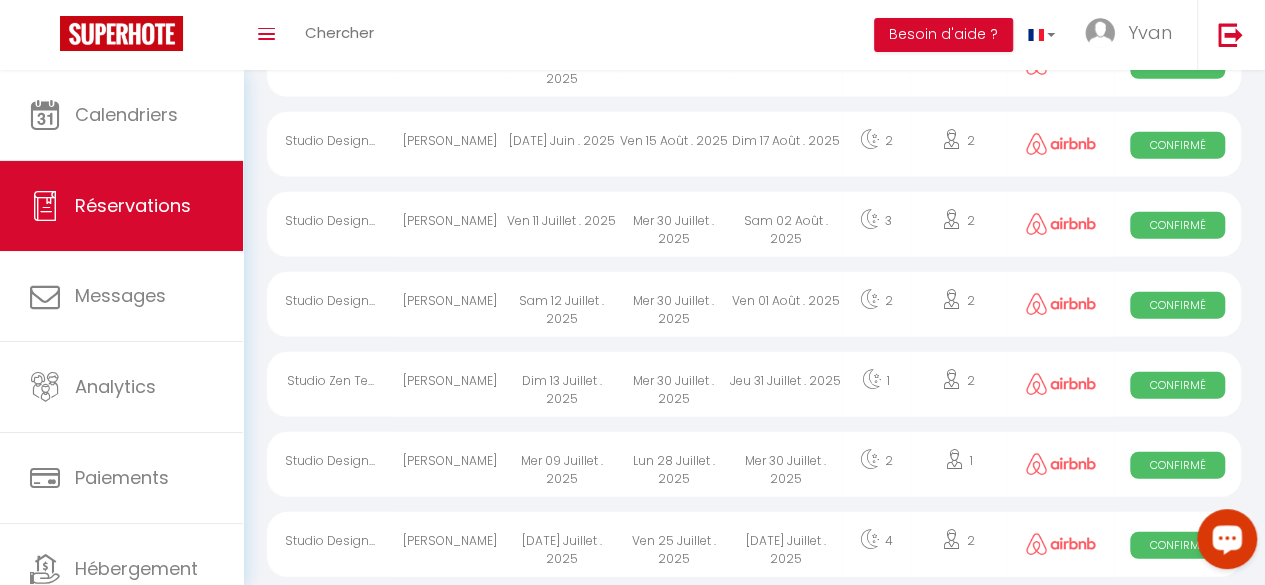 click on "Mer 30 Juillet . 2025" at bounding box center (674, 304) 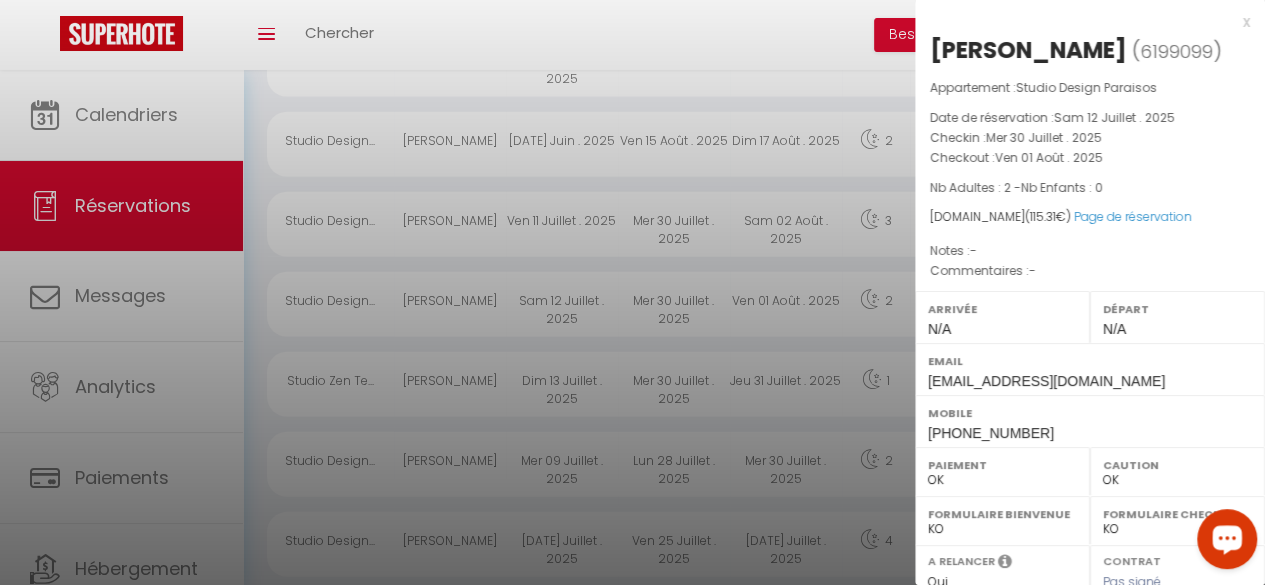 click at bounding box center (632, 292) 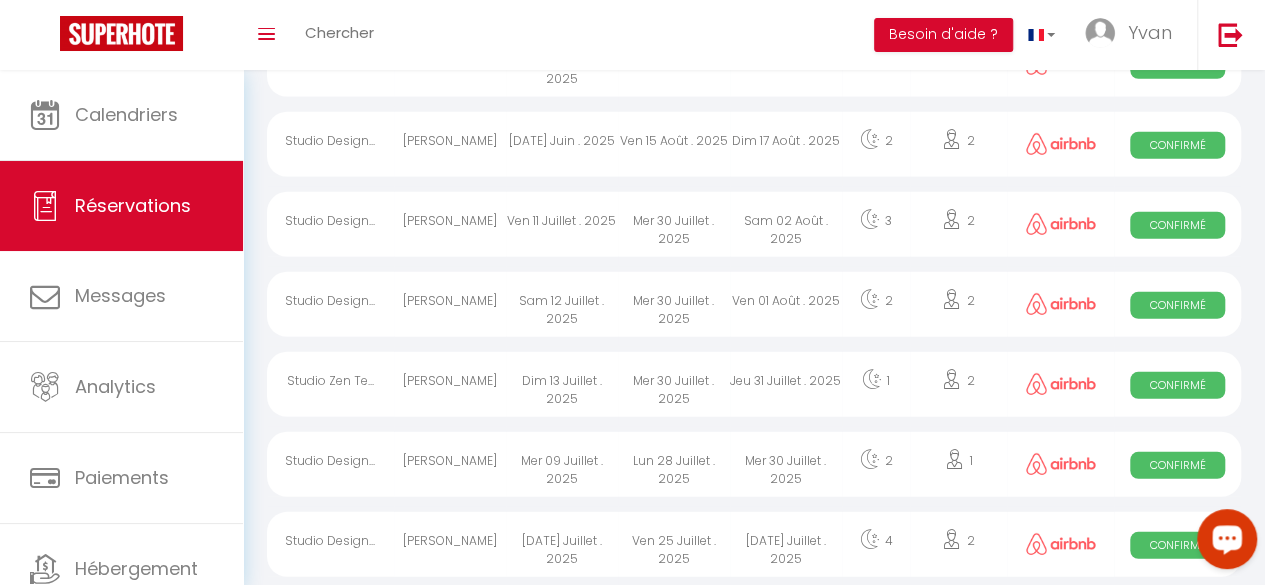 click on "Mer 30 Juillet . 2025" at bounding box center [674, 304] 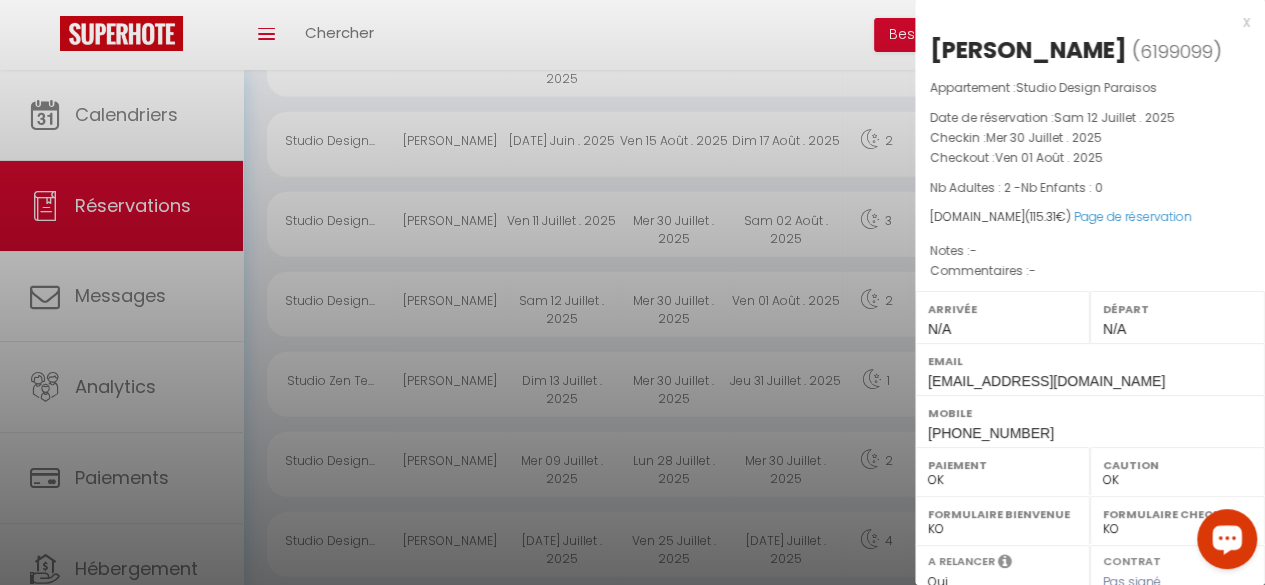 click at bounding box center (632, 292) 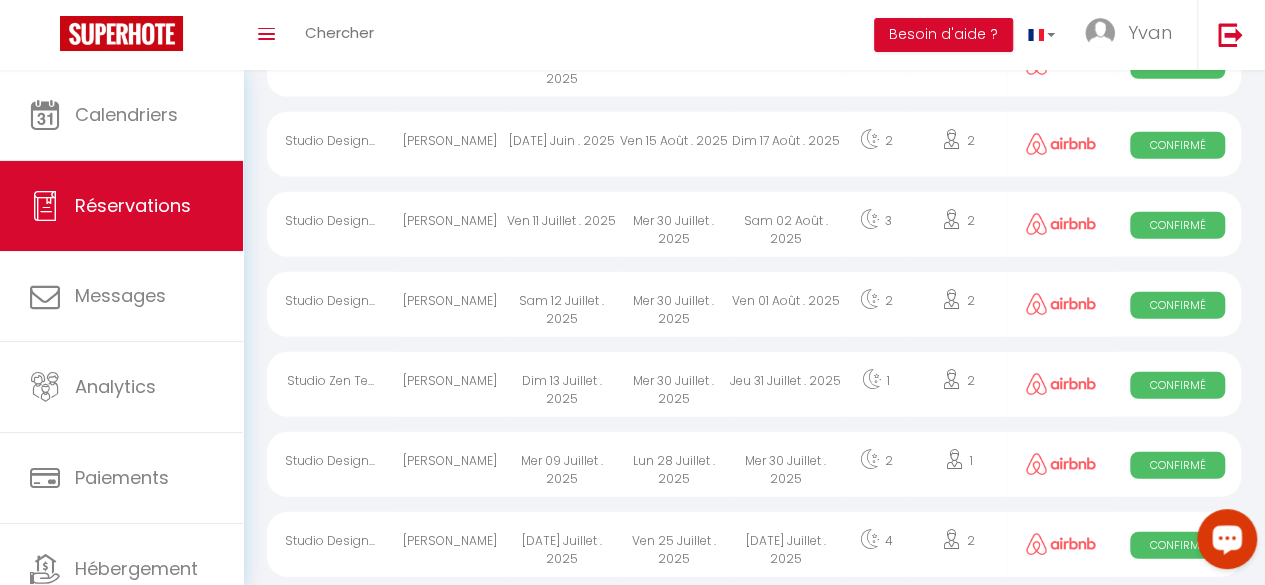 click on "Mer 30 Juillet . 2025" at bounding box center (674, 224) 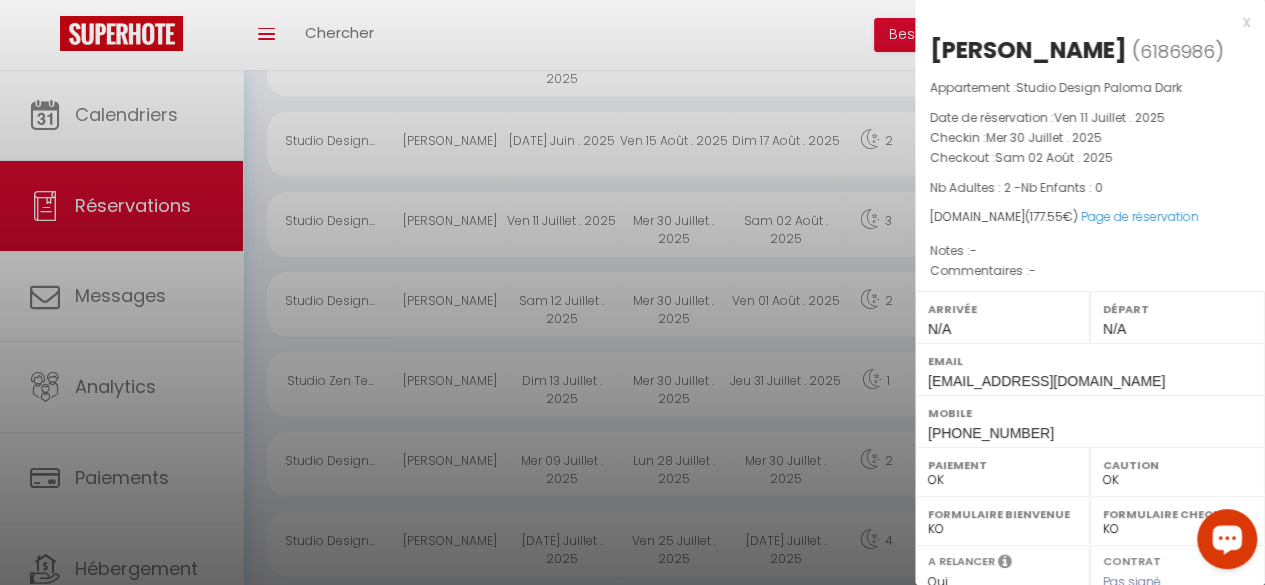 click at bounding box center (632, 292) 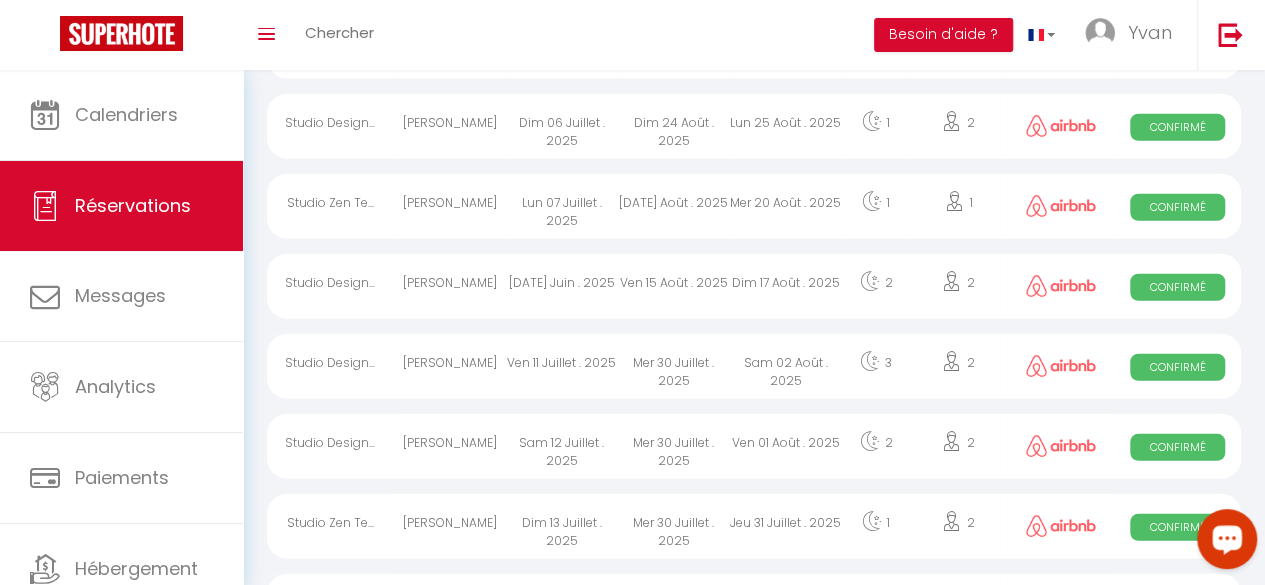 scroll, scrollTop: 2585, scrollLeft: 0, axis: vertical 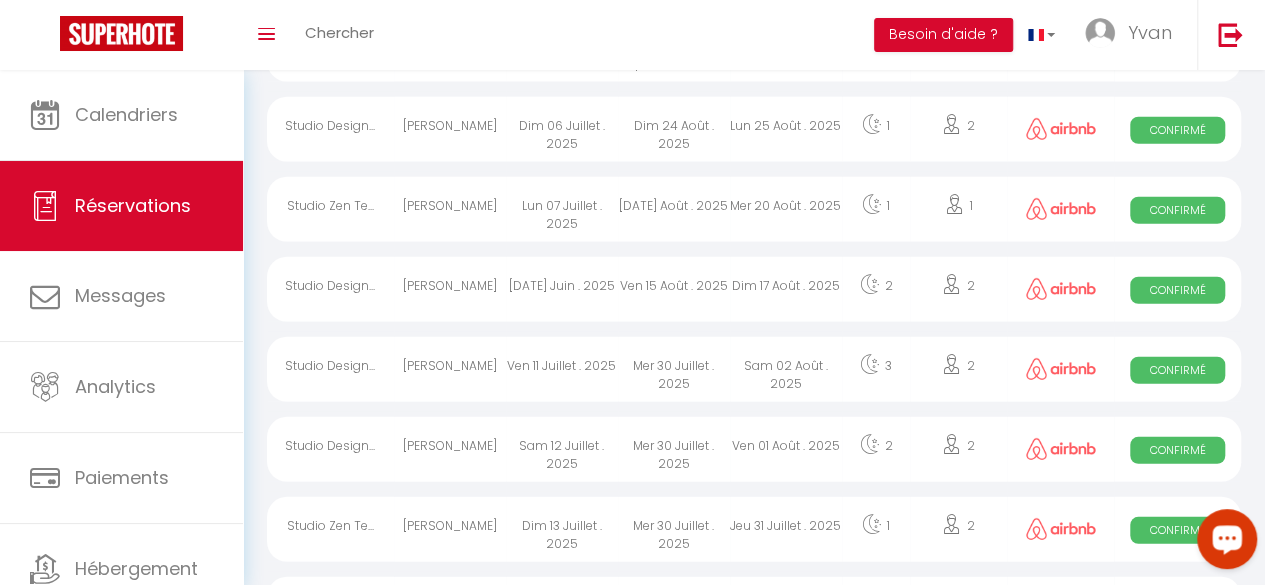 click on "[DATE] Juin . 2025" at bounding box center (562, 289) 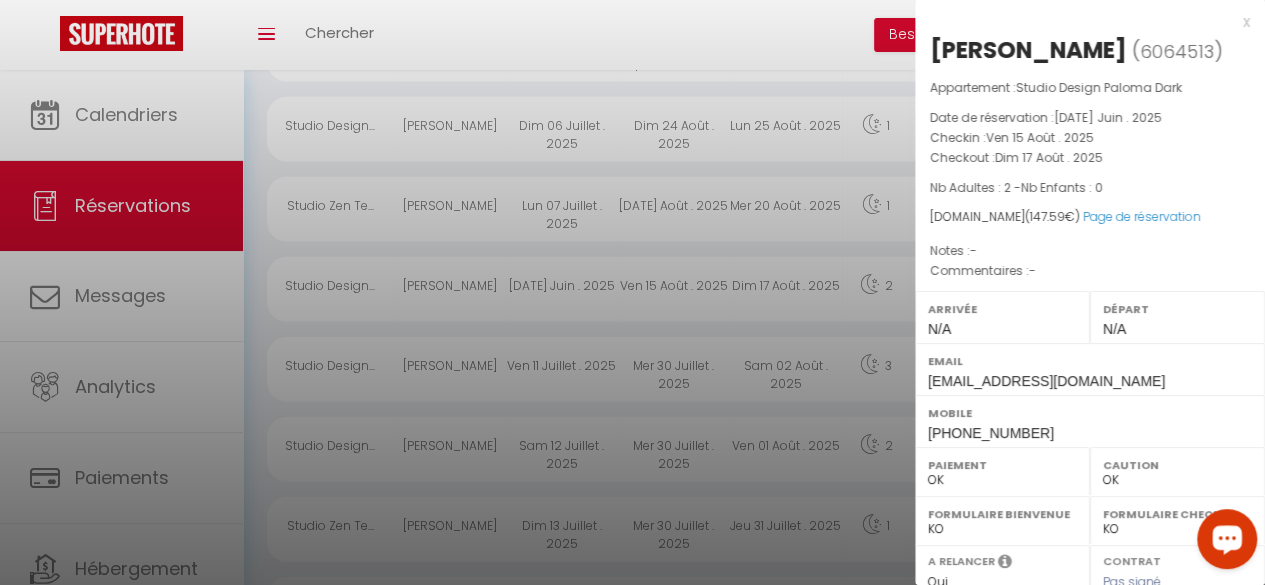 click at bounding box center [632, 292] 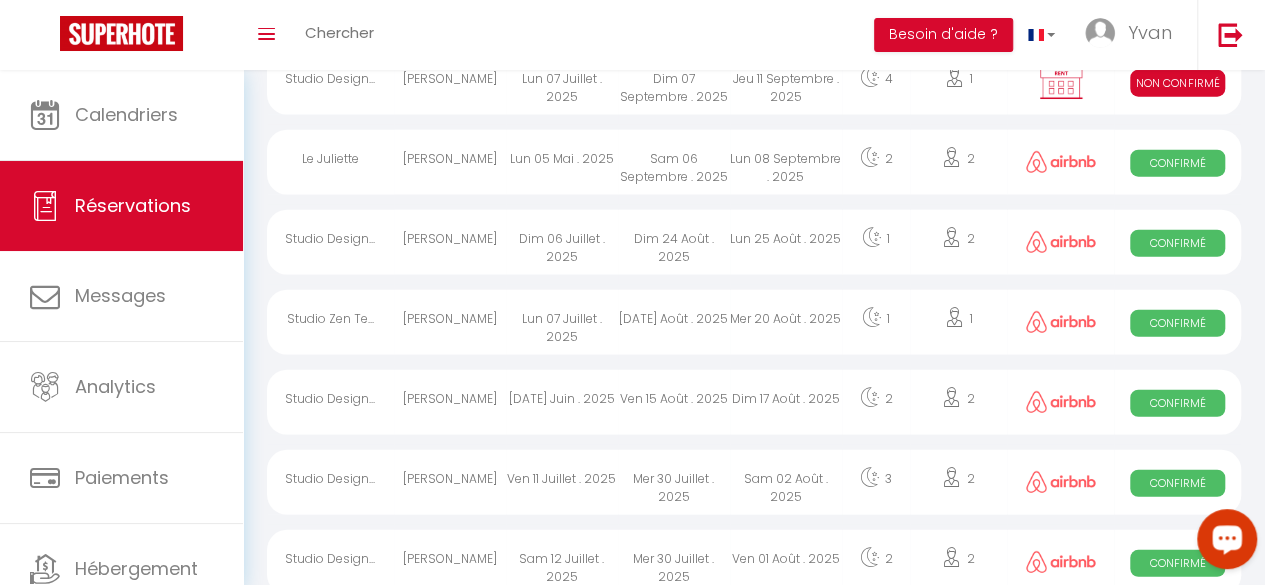 scroll, scrollTop: 2463, scrollLeft: 0, axis: vertical 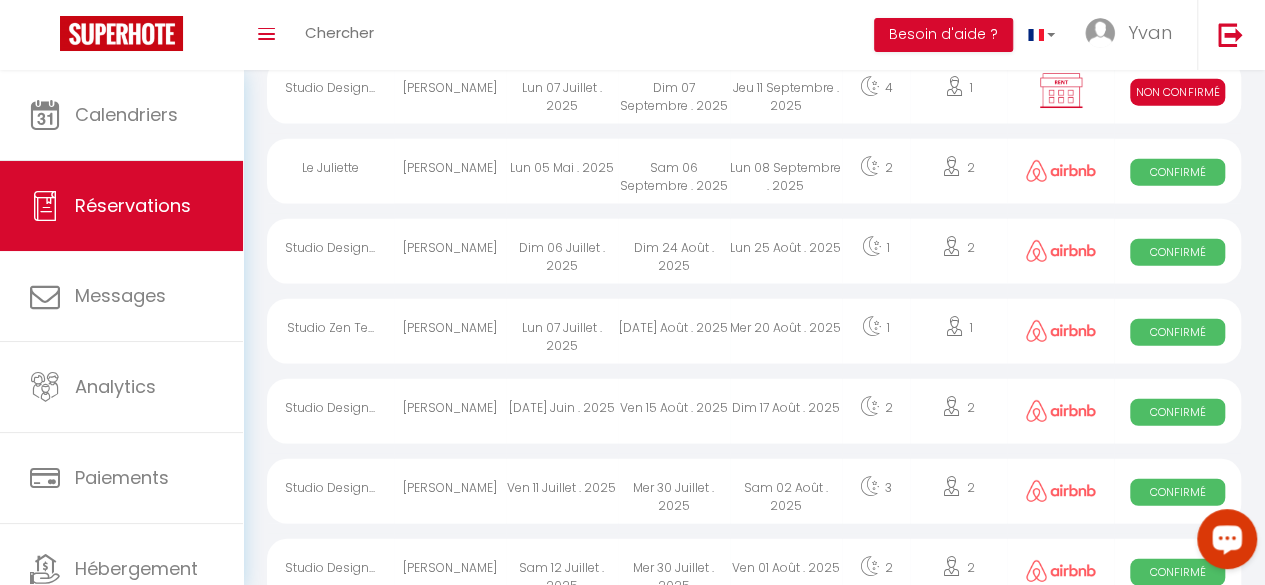 click on "Dim 06 Juillet . 2025" at bounding box center (562, 251) 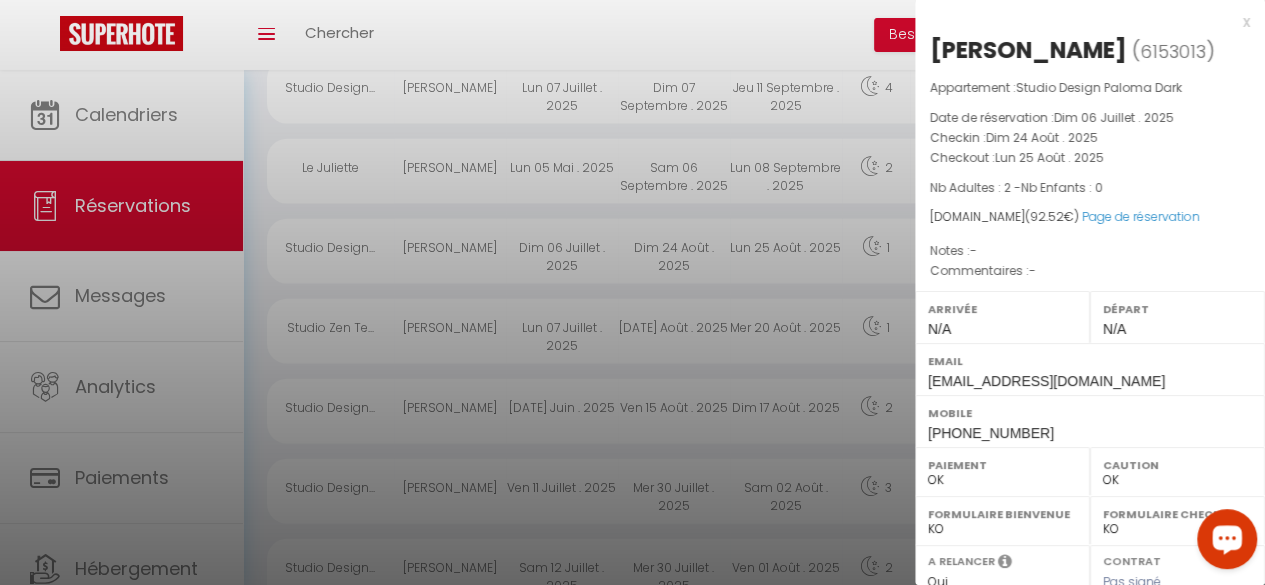 click at bounding box center (632, 292) 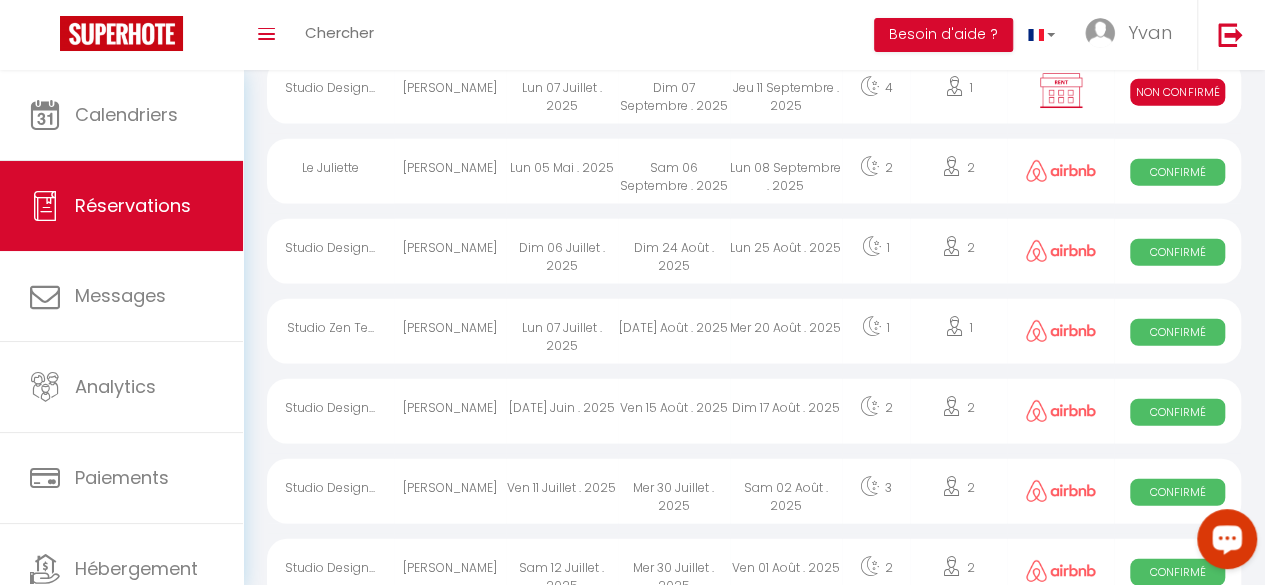 click on "Dim 06 Juillet . 2025" at bounding box center (562, 251) 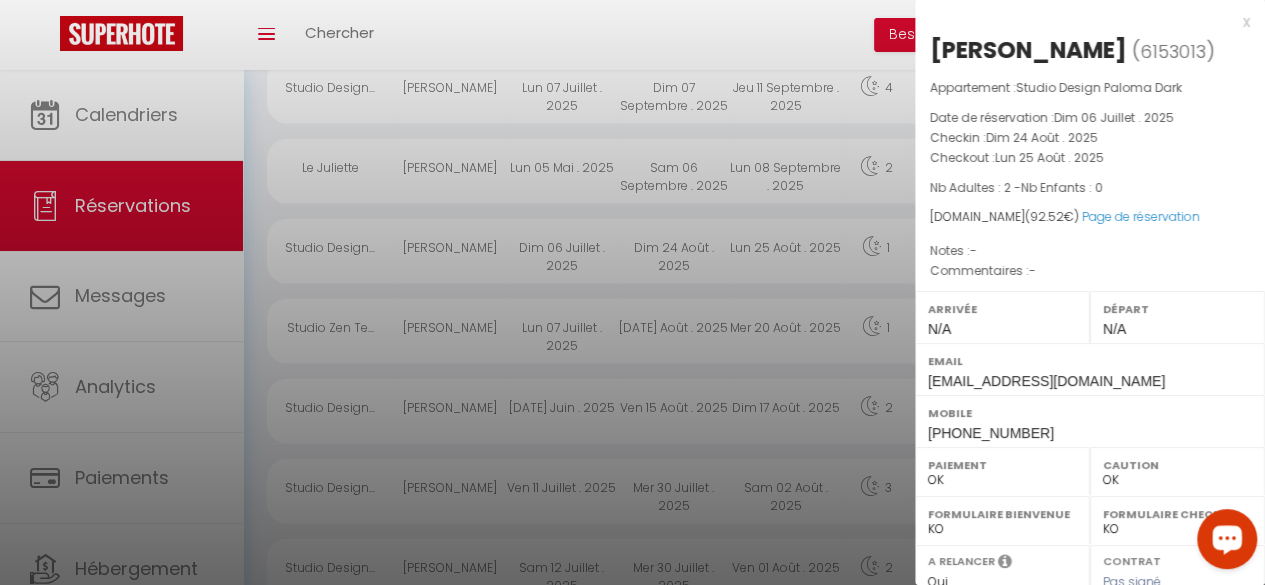 click at bounding box center (632, 292) 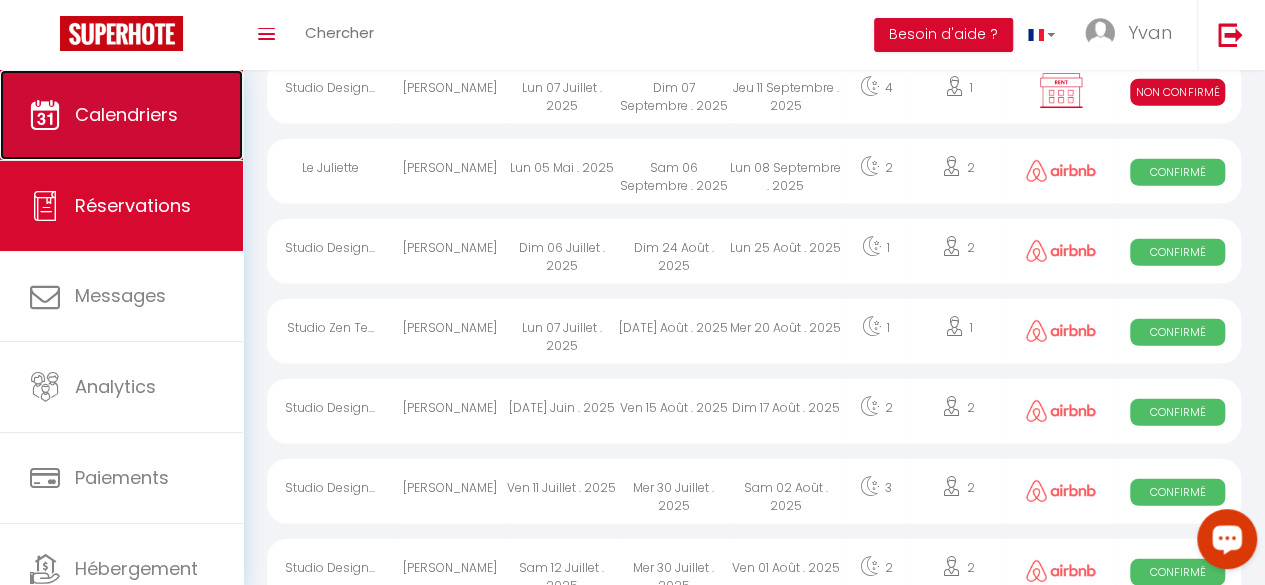 click on "Calendriers" at bounding box center [126, 114] 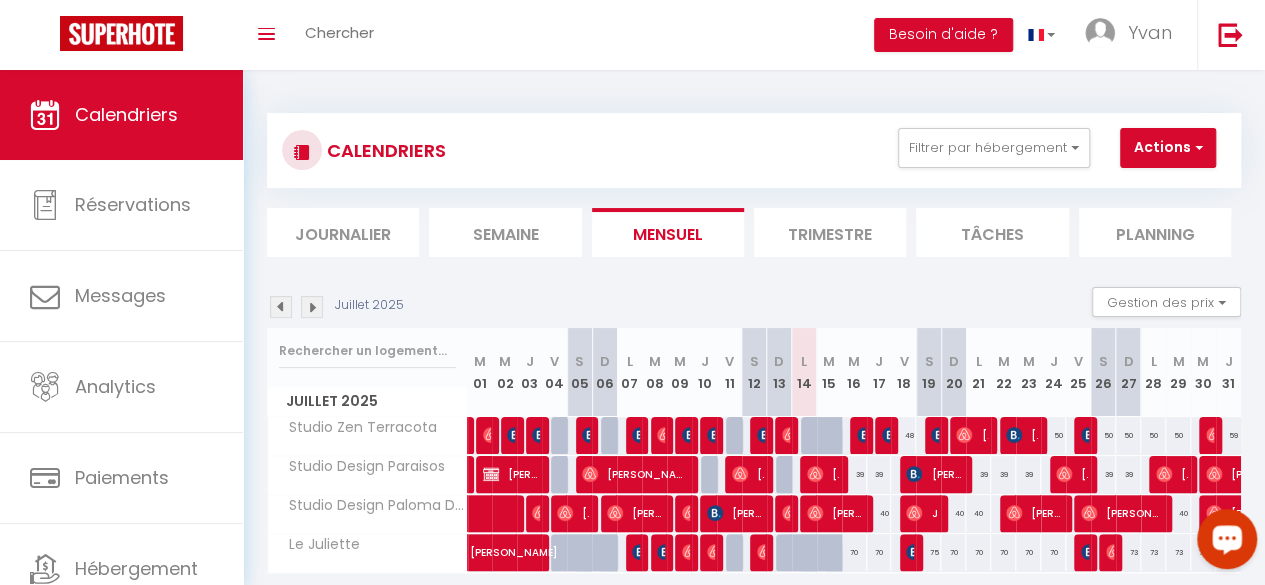 scroll, scrollTop: 83, scrollLeft: 0, axis: vertical 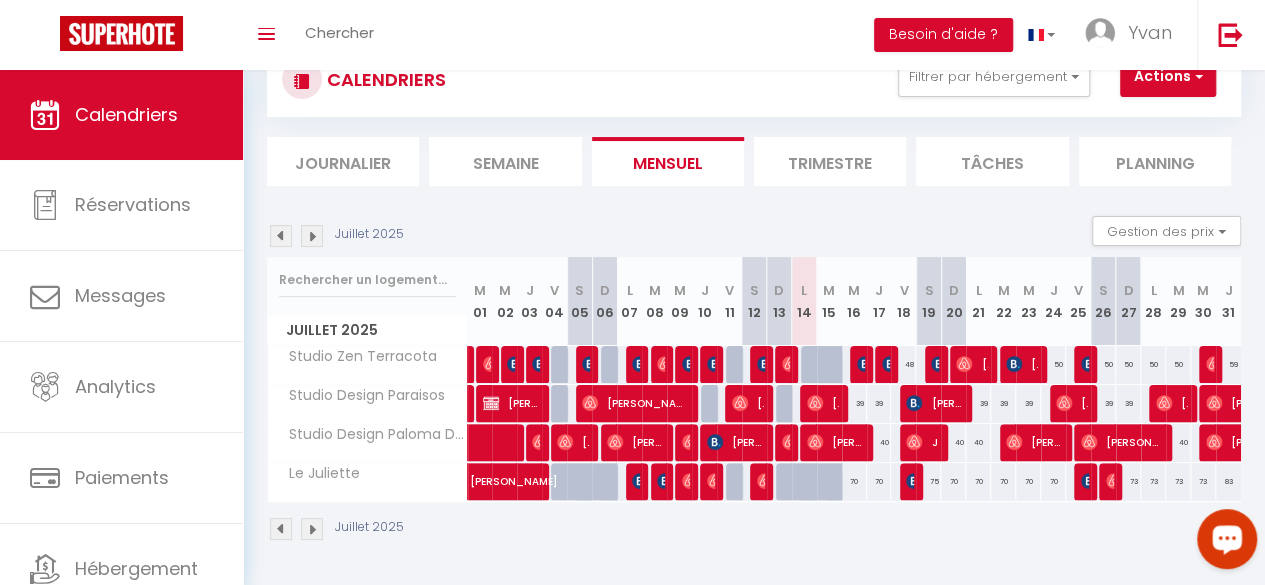click at bounding box center [312, 236] 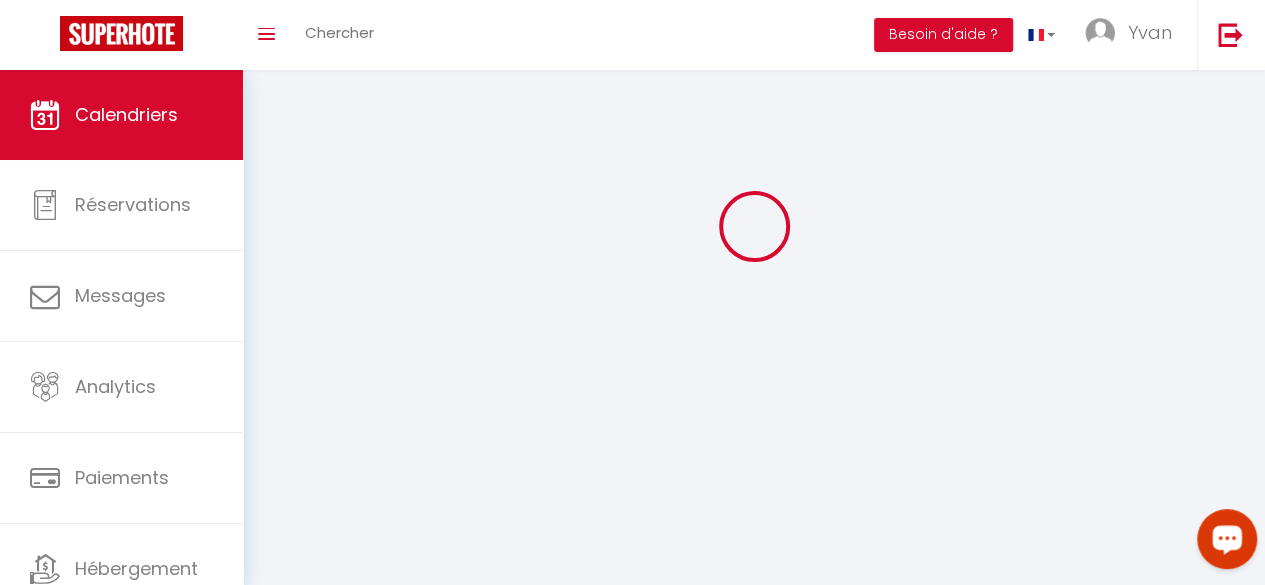 scroll, scrollTop: 83, scrollLeft: 0, axis: vertical 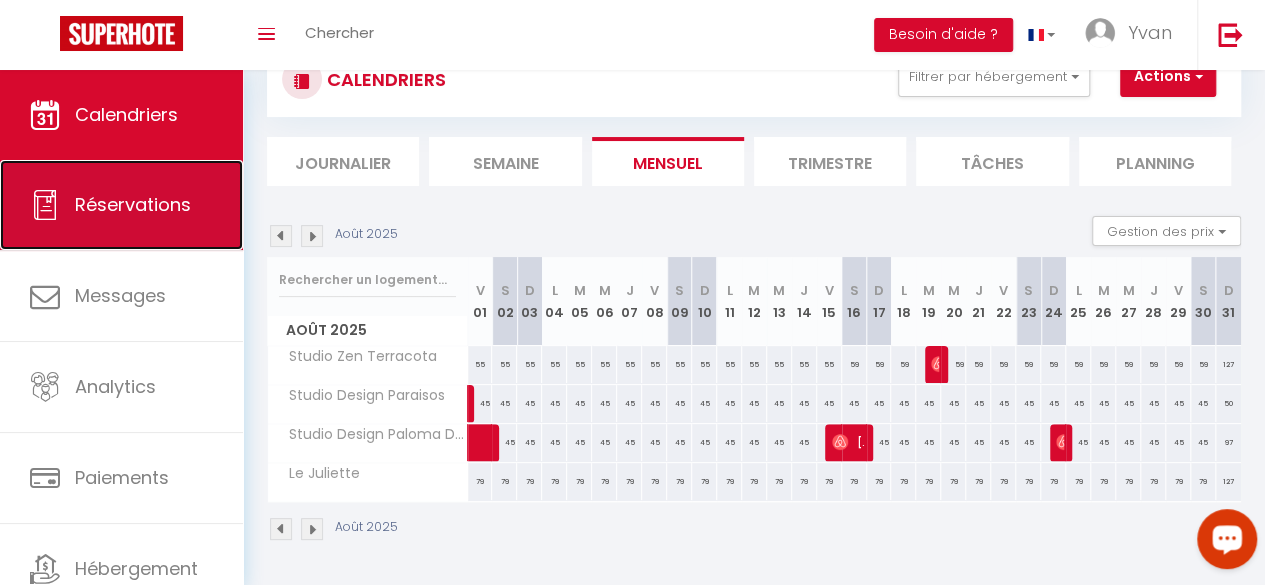 click on "Réservations" at bounding box center [121, 205] 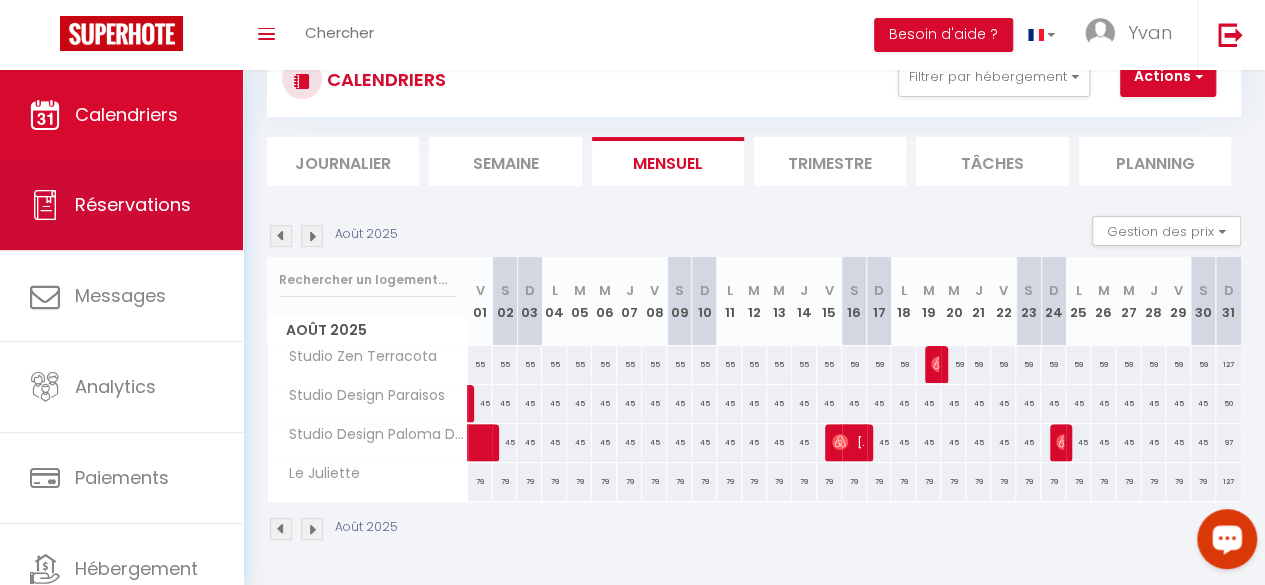 select on "not_cancelled" 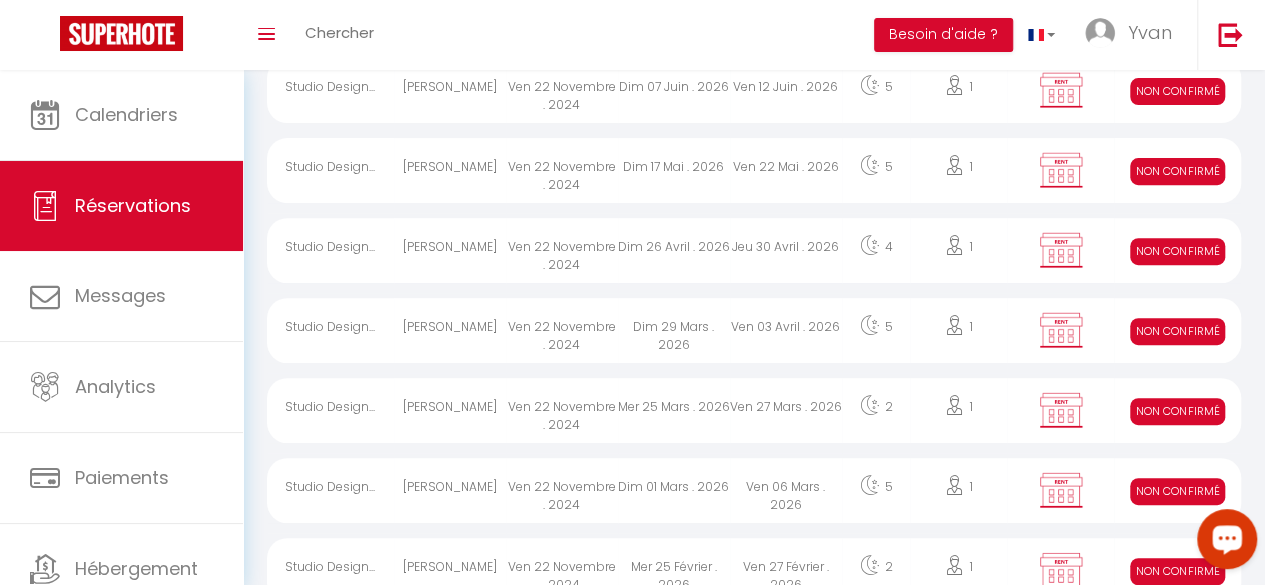 scroll, scrollTop: 0, scrollLeft: 0, axis: both 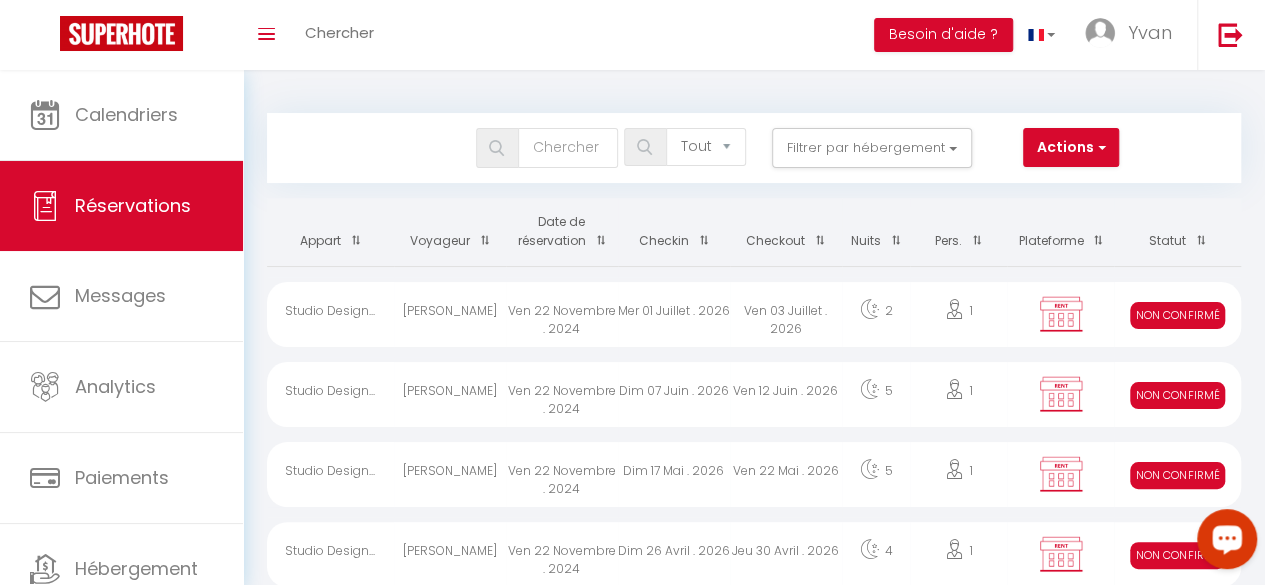 click on "Checkin" at bounding box center [674, 232] 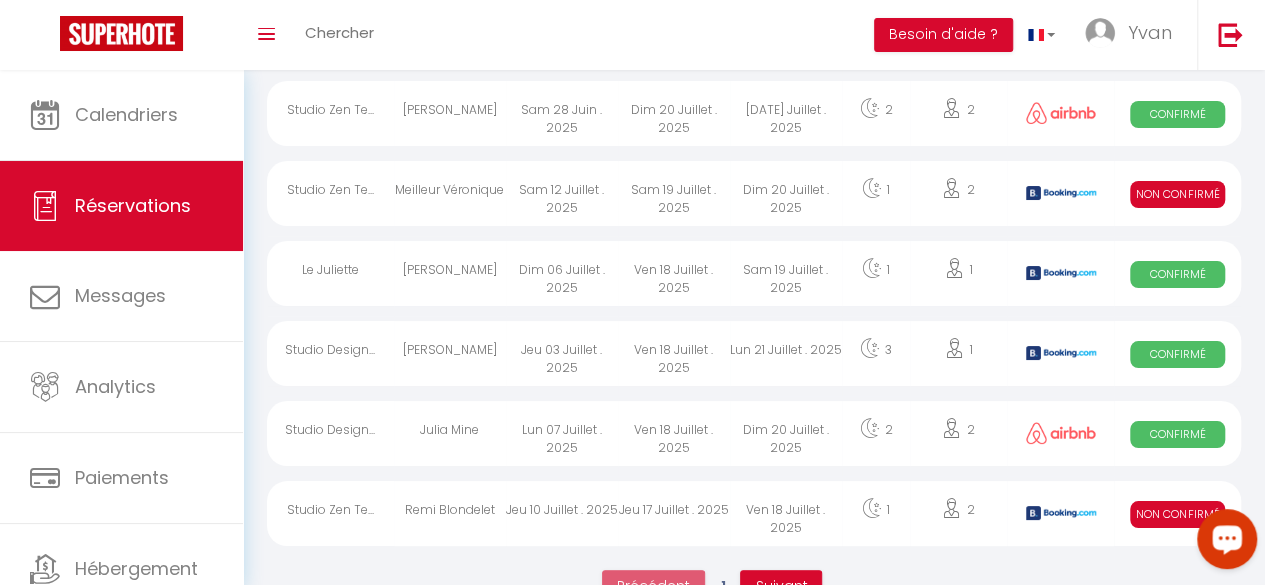 scroll, scrollTop: 3770, scrollLeft: 0, axis: vertical 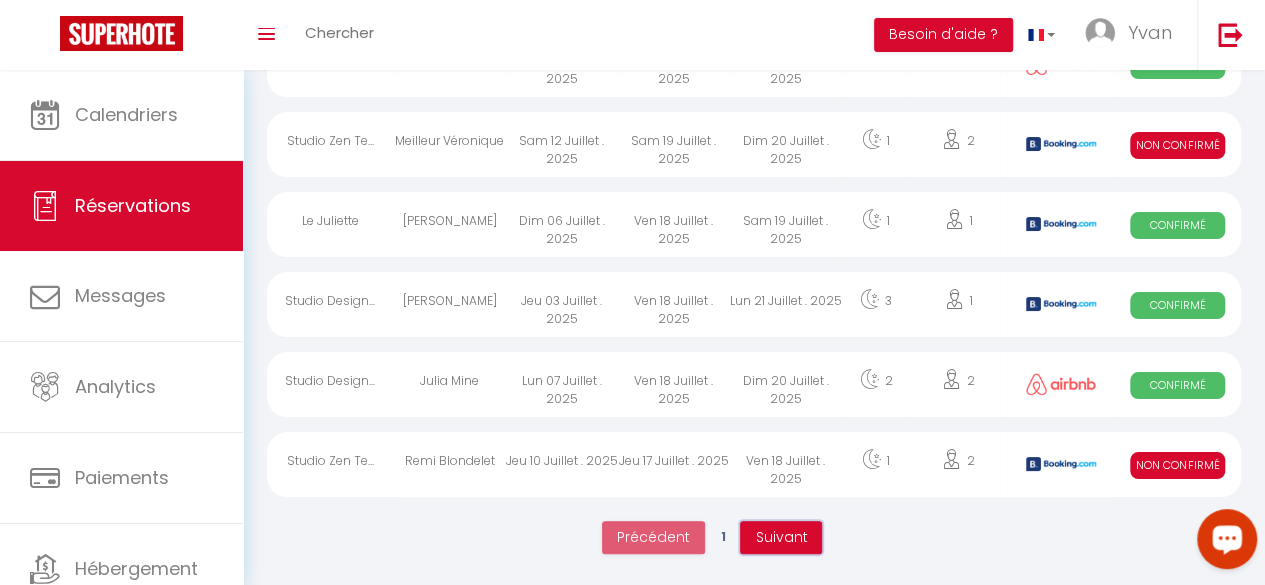 click on "Suivant" at bounding box center [781, 537] 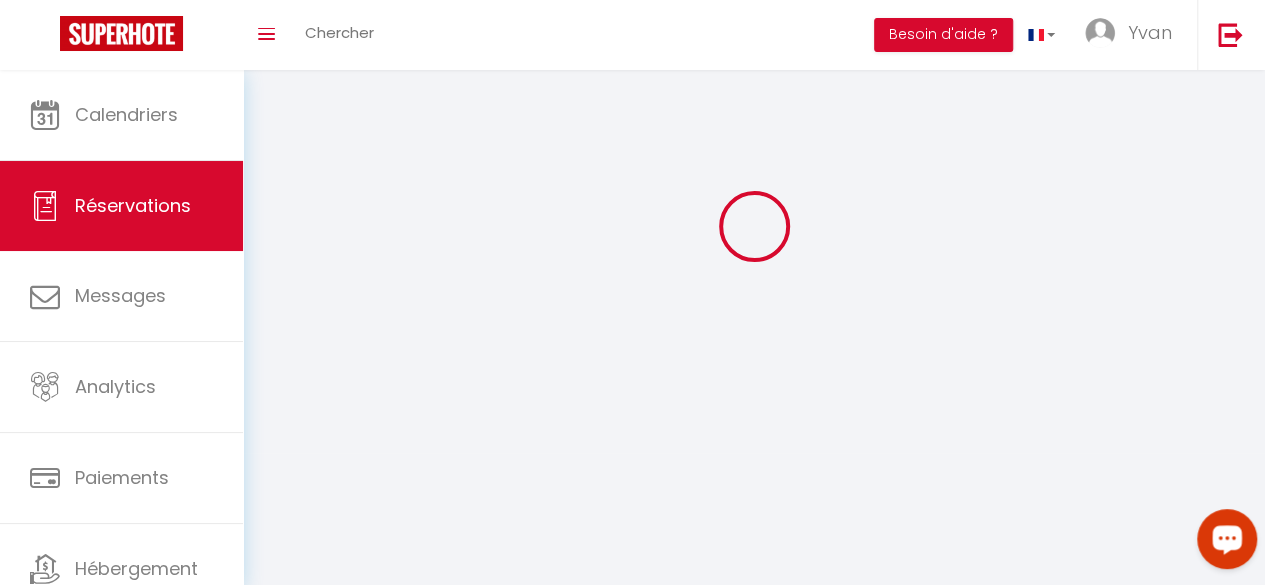 scroll, scrollTop: 70, scrollLeft: 0, axis: vertical 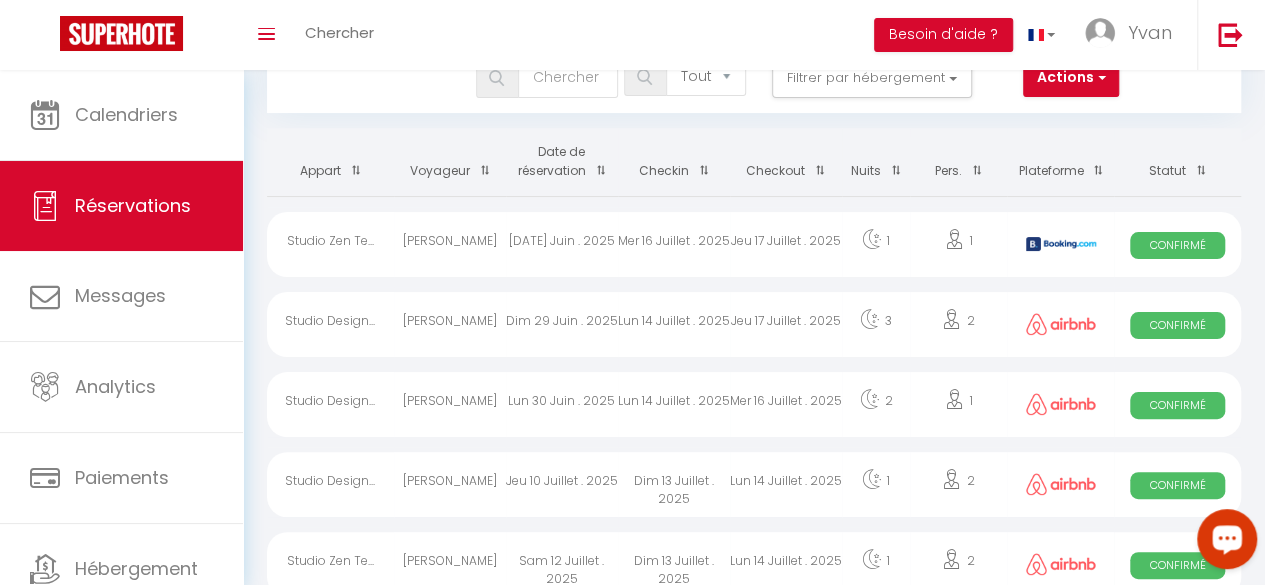 click on "Lun 14 Juillet . 2025" at bounding box center [674, 404] 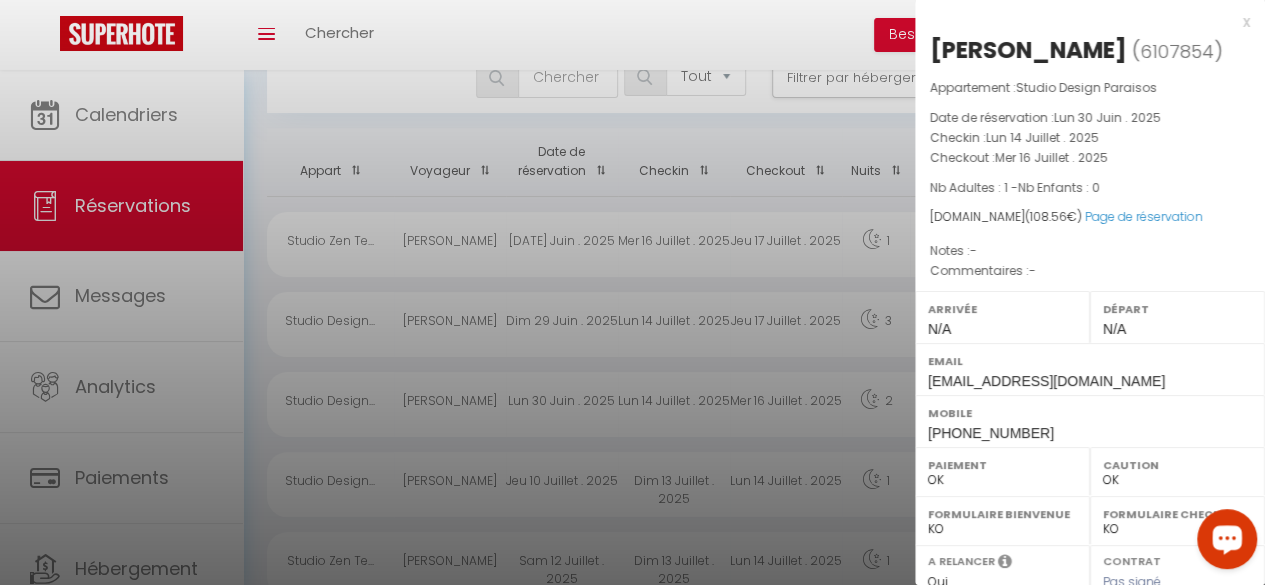 scroll, scrollTop: 342, scrollLeft: 0, axis: vertical 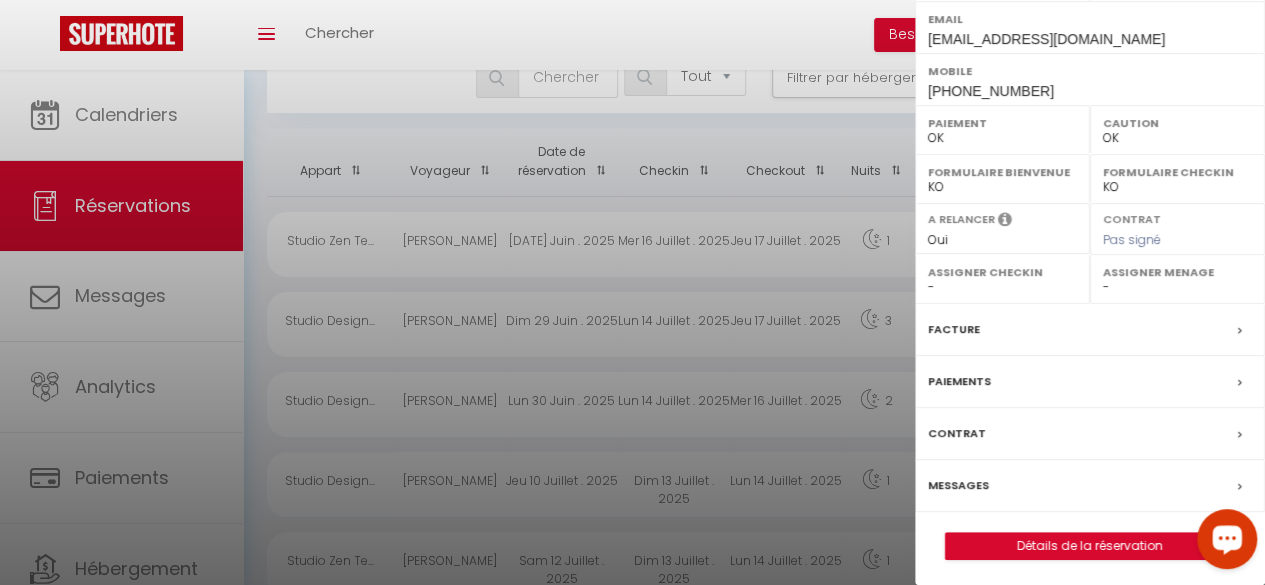 click on "Messages" at bounding box center [958, 485] 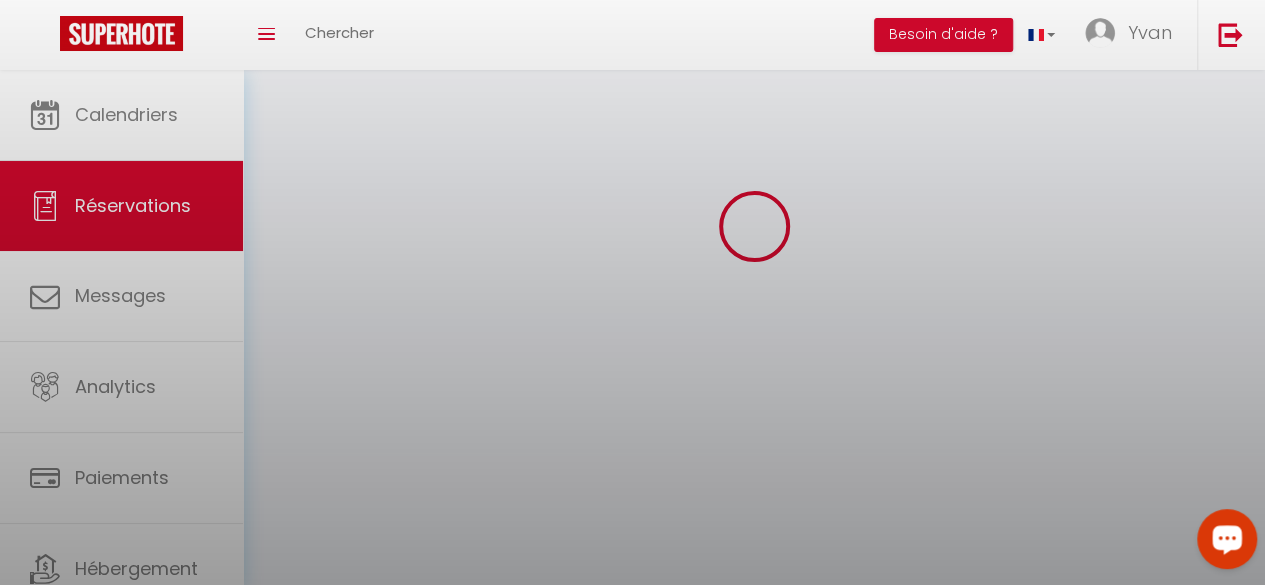 scroll, scrollTop: 0, scrollLeft: 0, axis: both 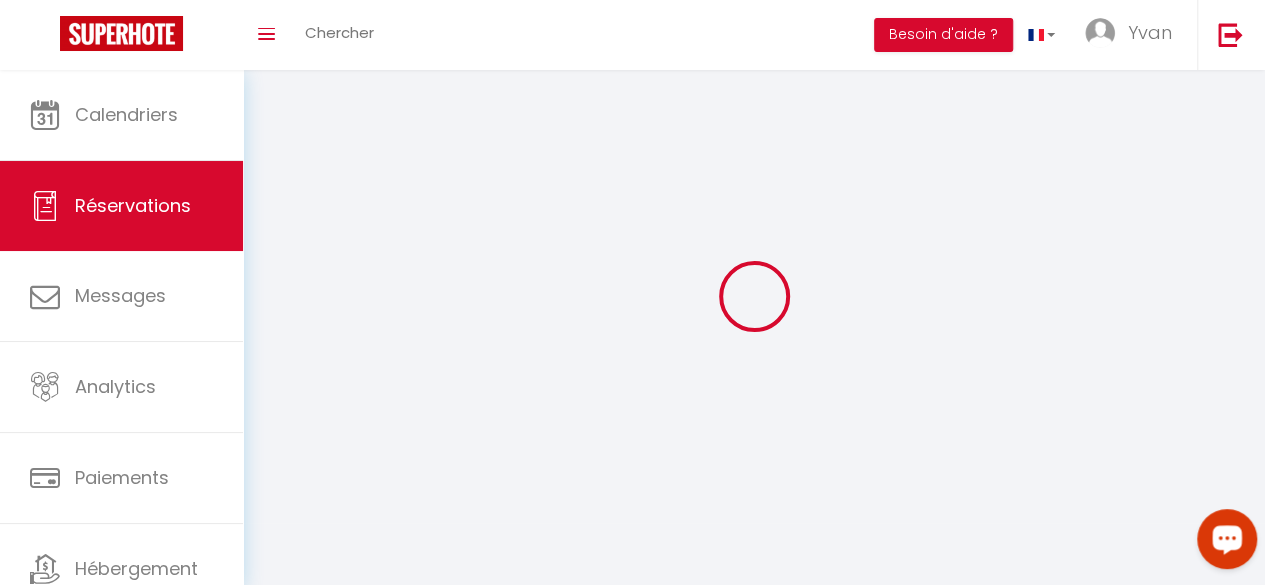 select 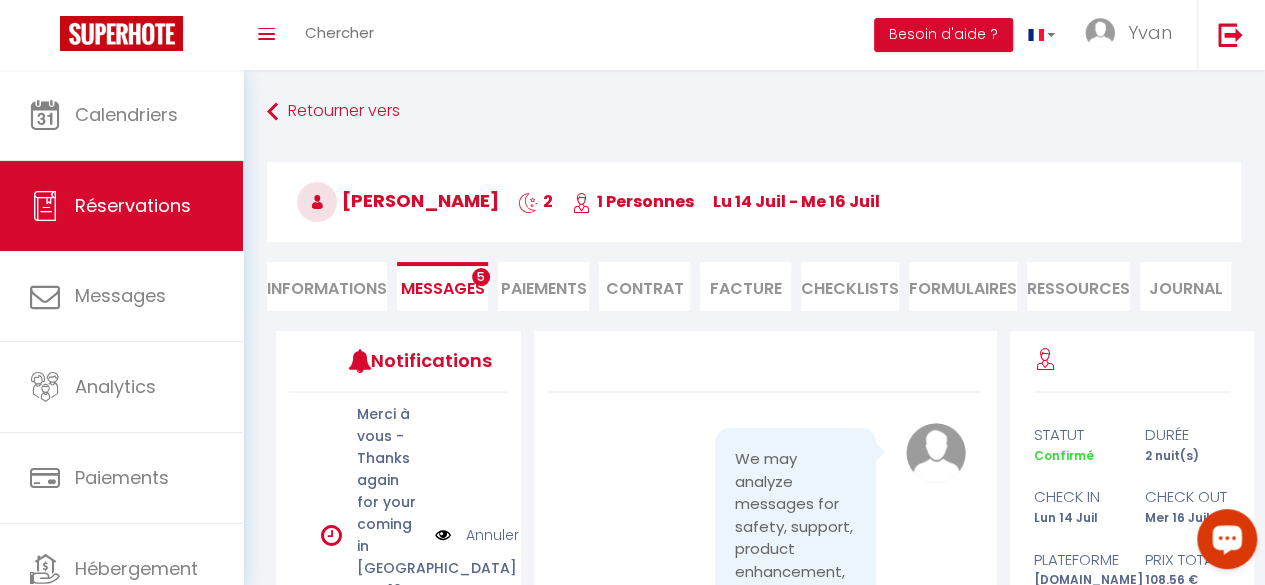 scroll, scrollTop: 9632, scrollLeft: 0, axis: vertical 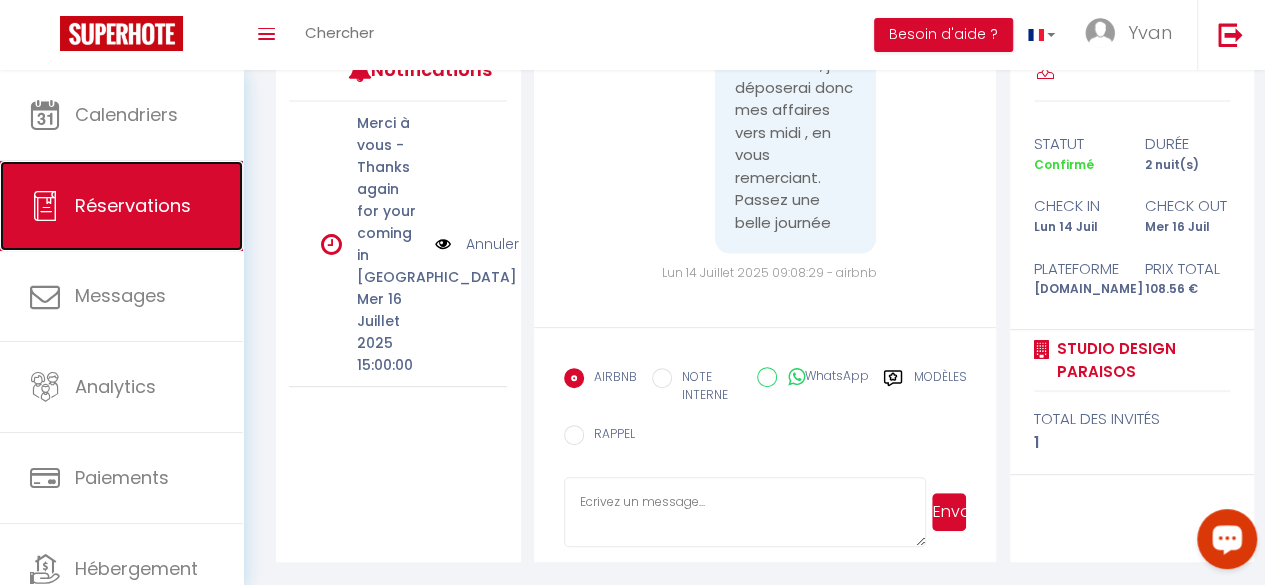click on "Réservations" at bounding box center (133, 205) 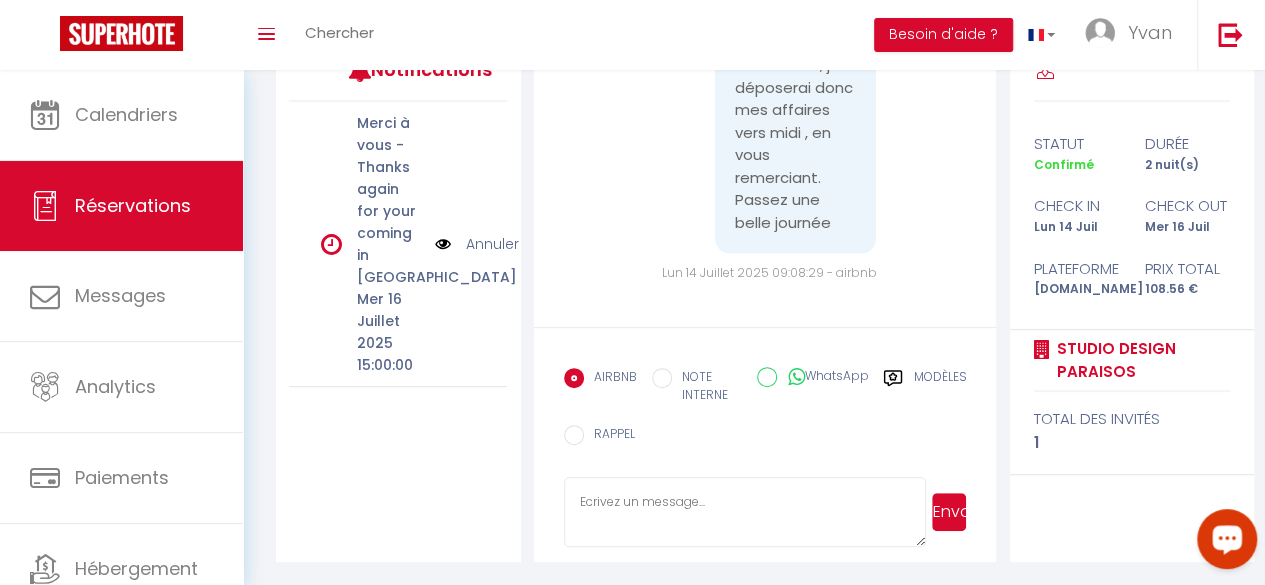 select on "not_cancelled" 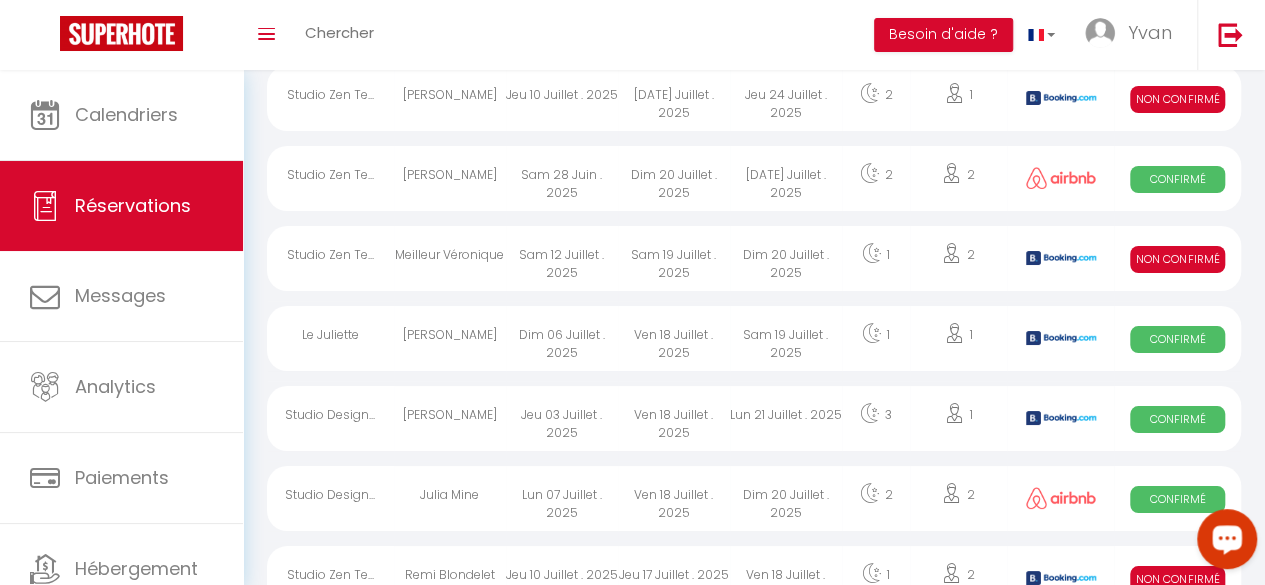 scroll, scrollTop: 3770, scrollLeft: 0, axis: vertical 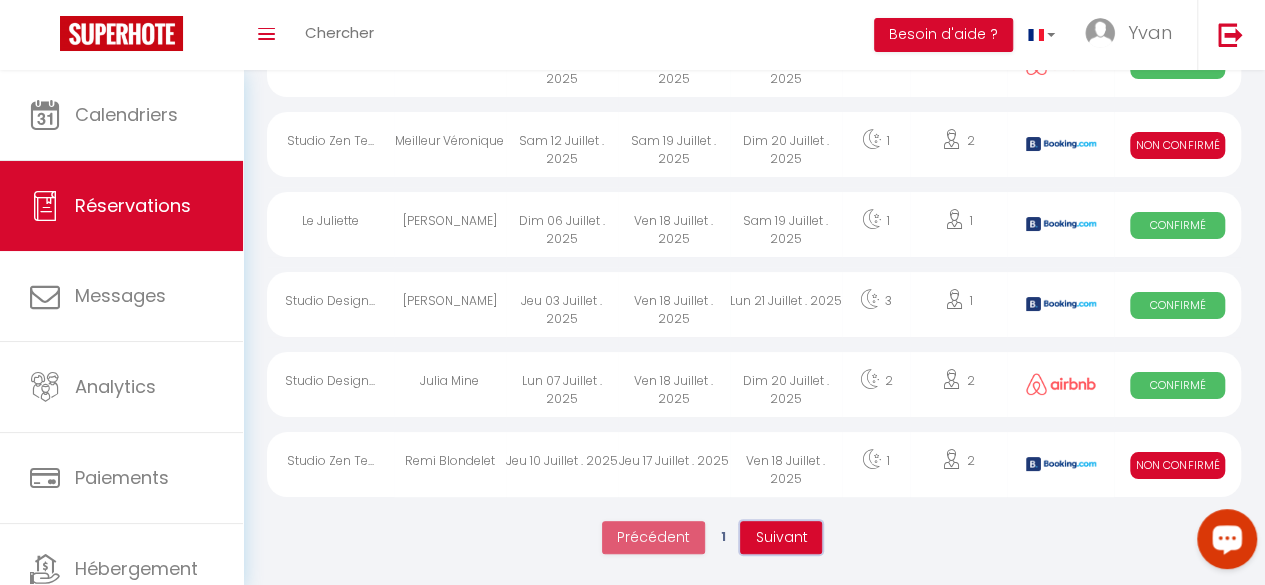 click on "Suivant" at bounding box center (781, 537) 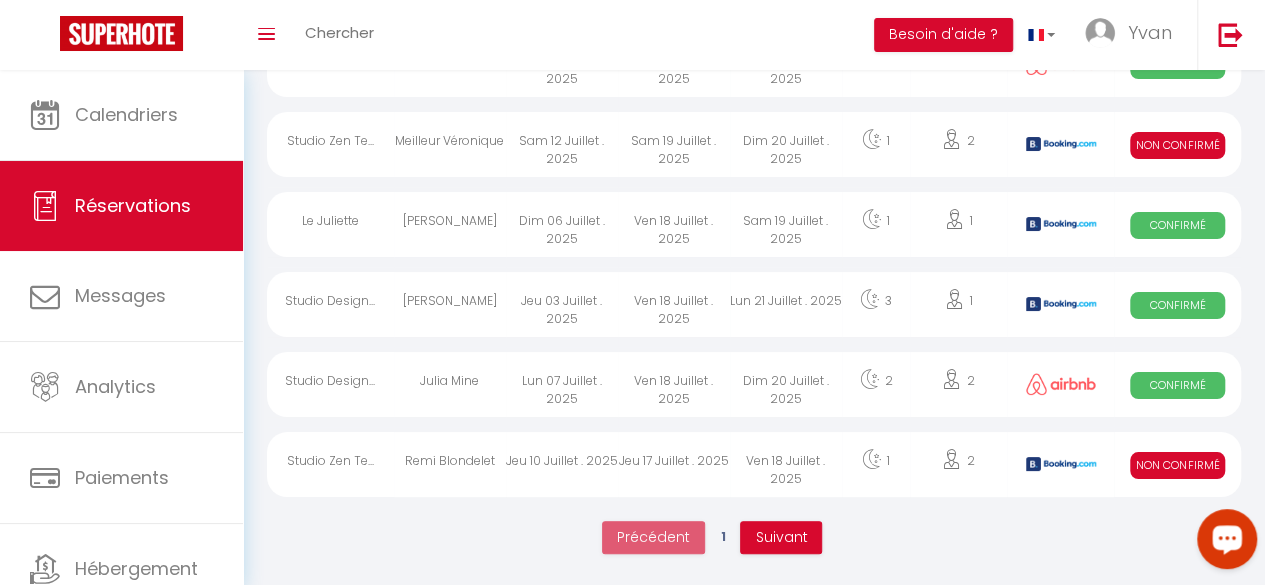 scroll, scrollTop: 70, scrollLeft: 0, axis: vertical 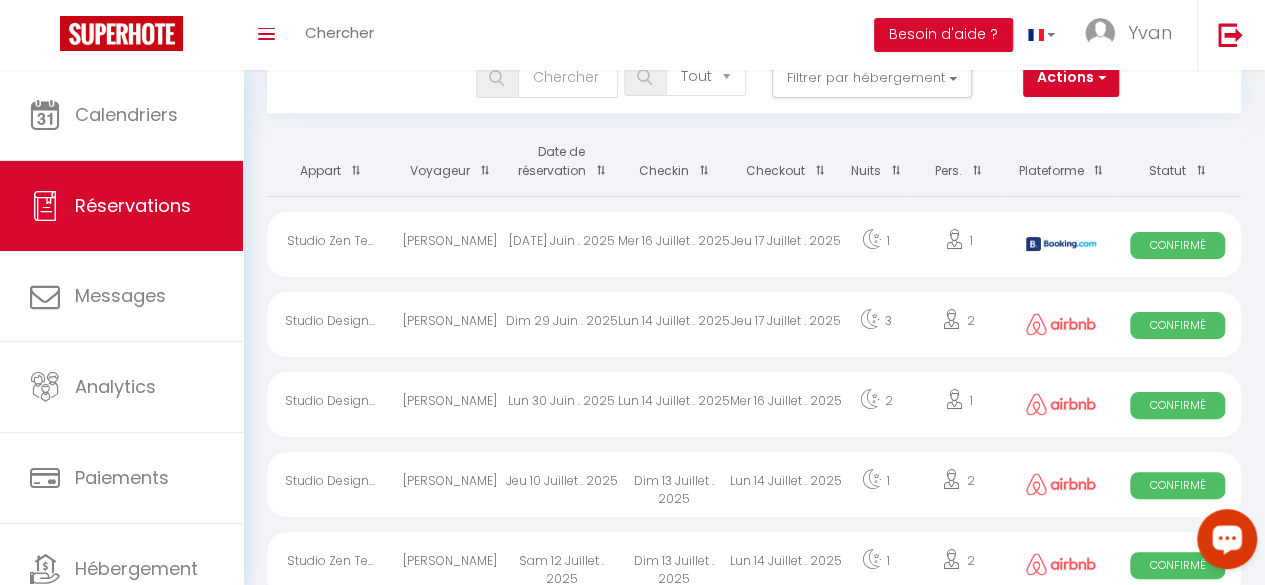 click on "Lun 14 Juillet . 2025" at bounding box center (674, 324) 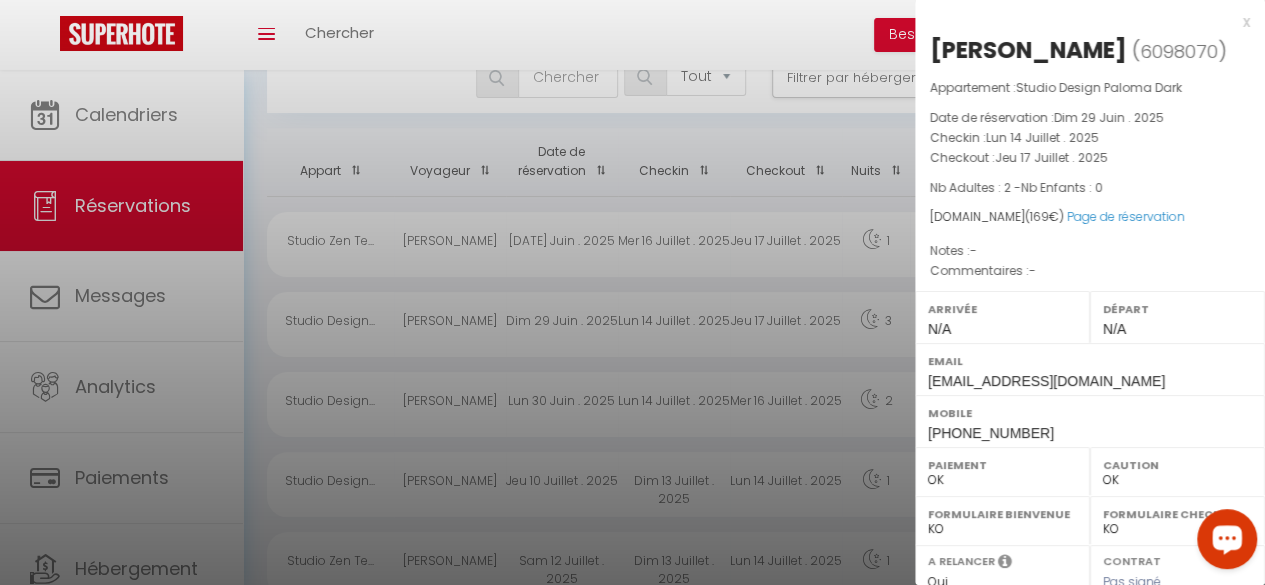 scroll, scrollTop: 342, scrollLeft: 0, axis: vertical 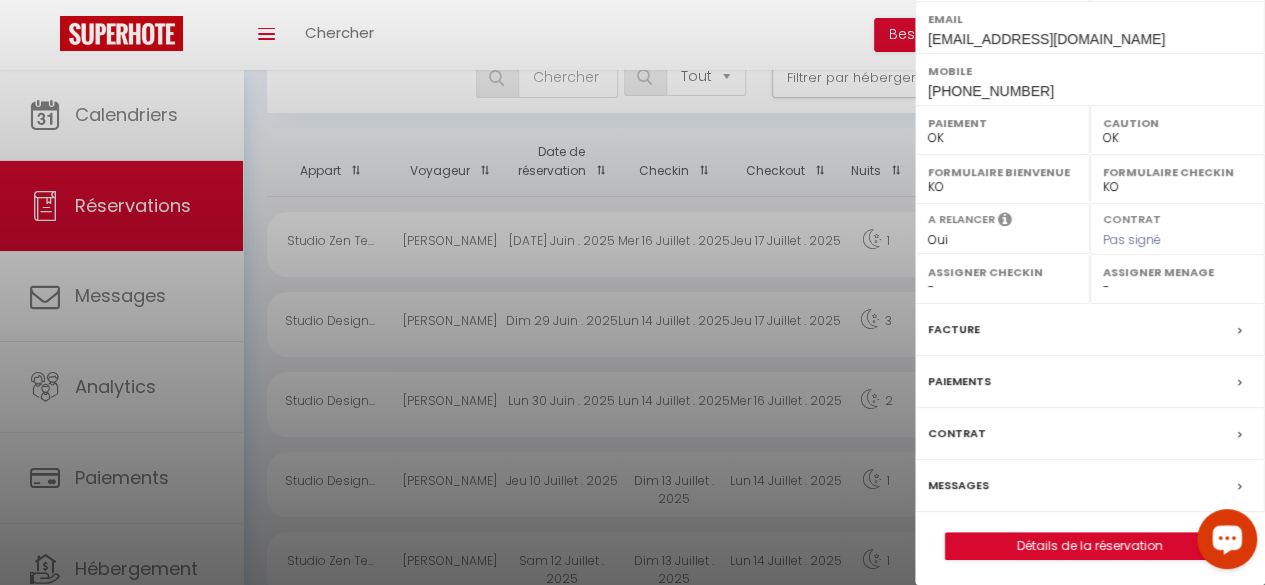 click on "Messages" at bounding box center (958, 485) 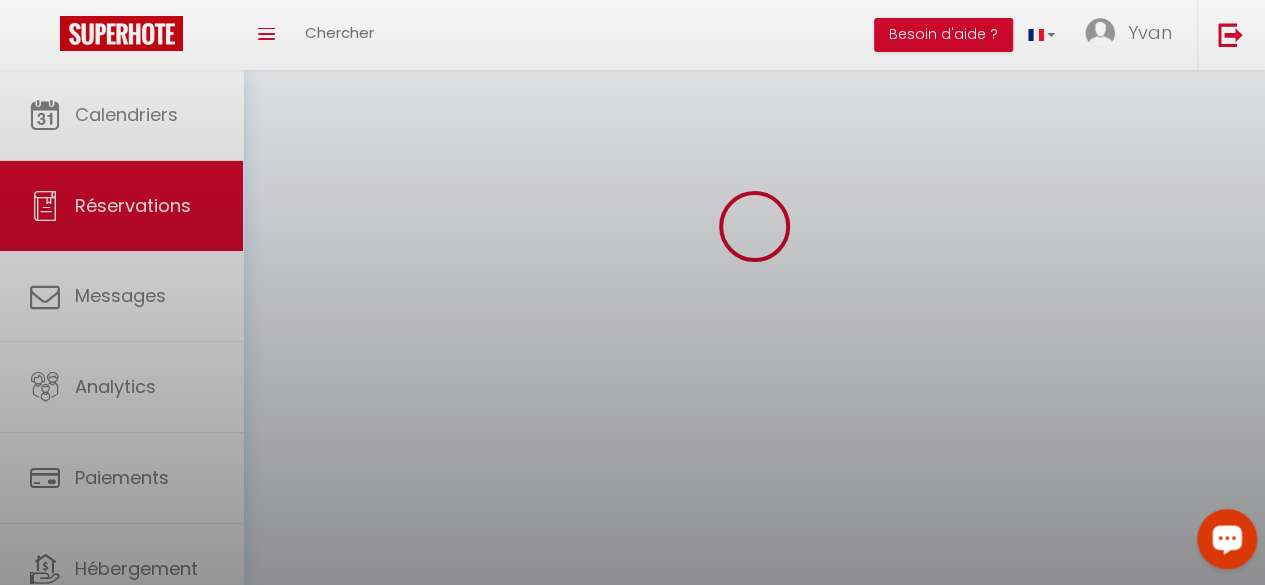 scroll, scrollTop: 0, scrollLeft: 0, axis: both 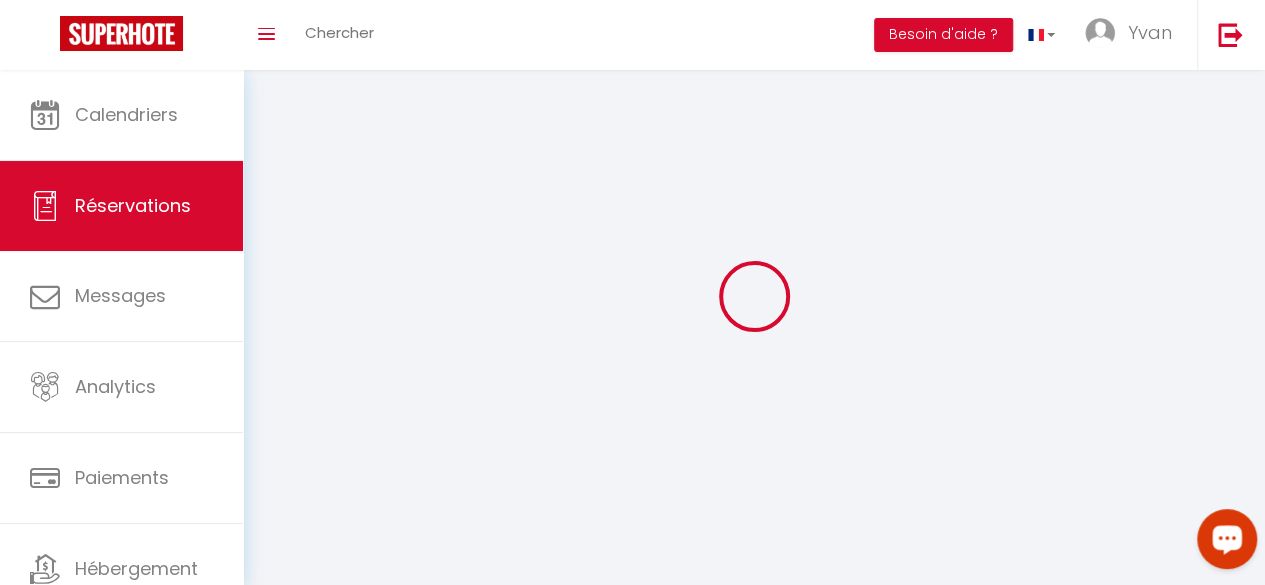 select 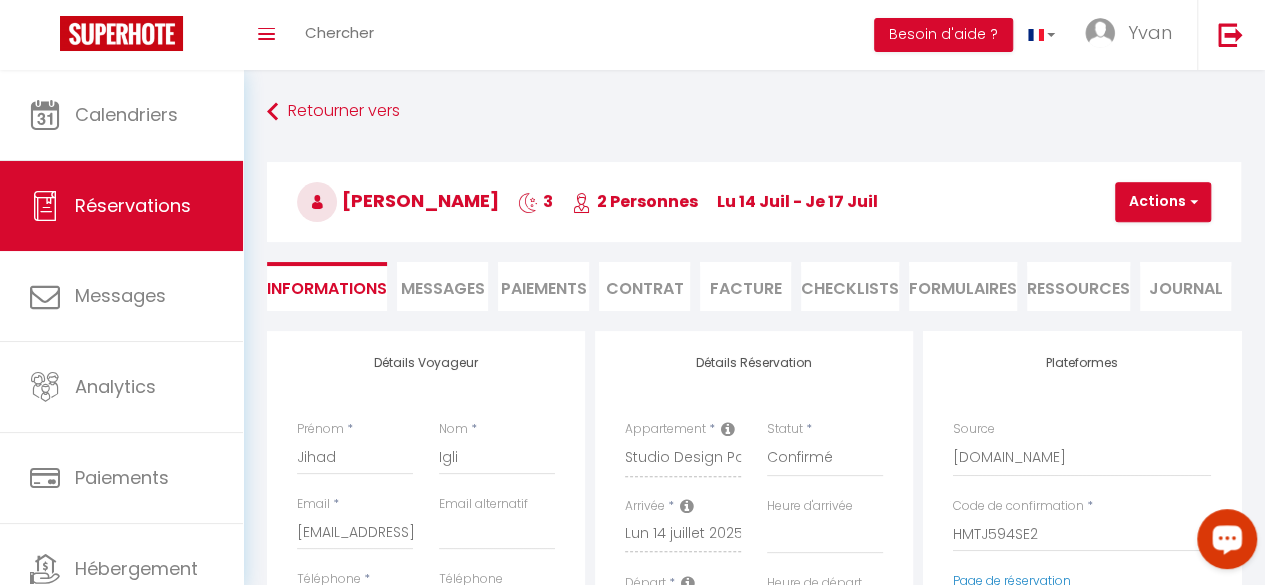 select 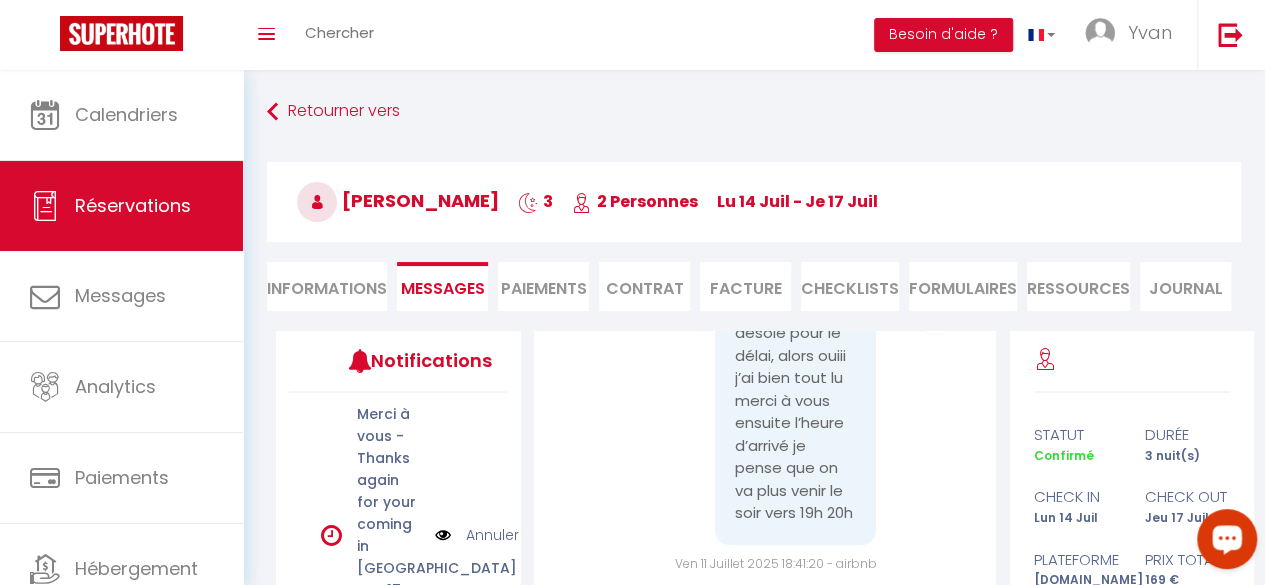 scroll, scrollTop: 8103, scrollLeft: 0, axis: vertical 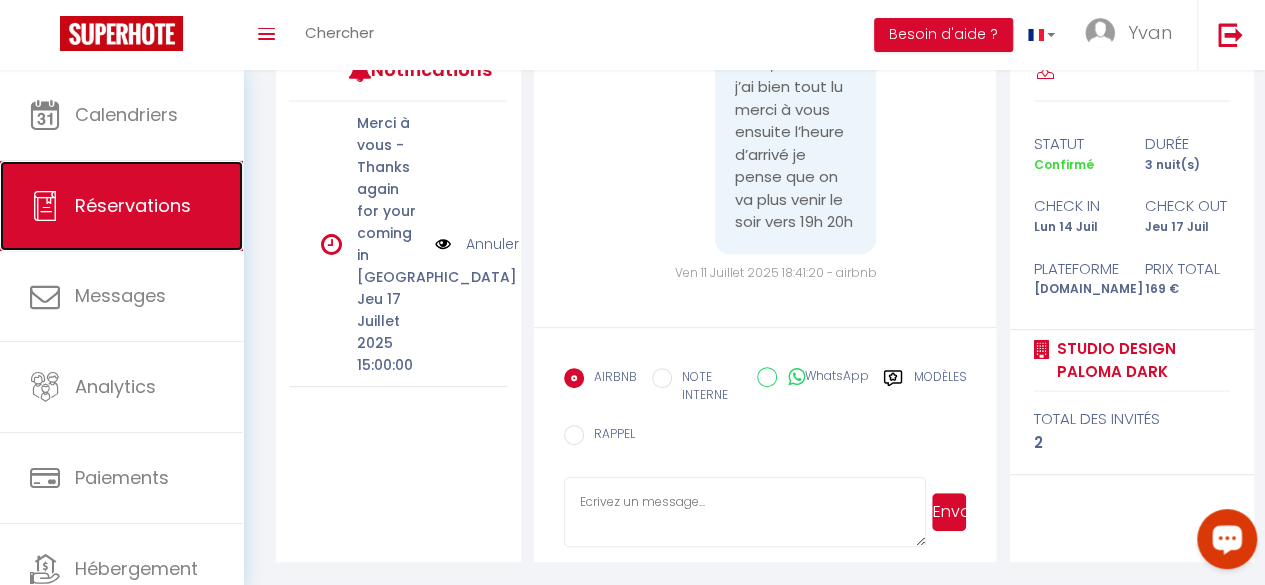 click on "Réservations" at bounding box center [121, 206] 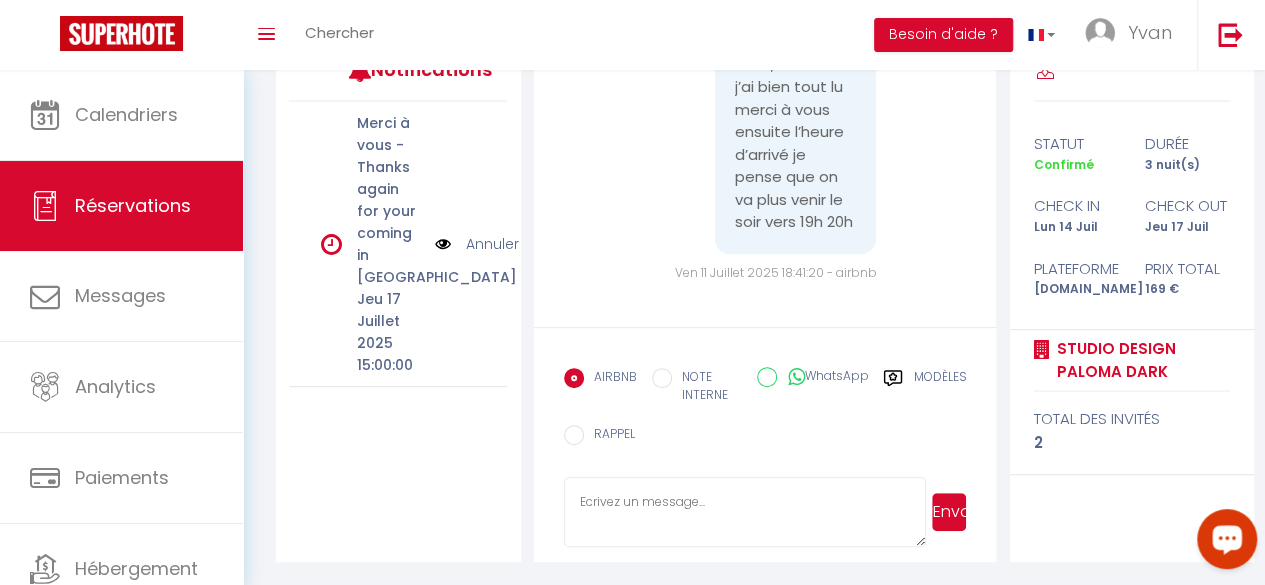 select on "not_cancelled" 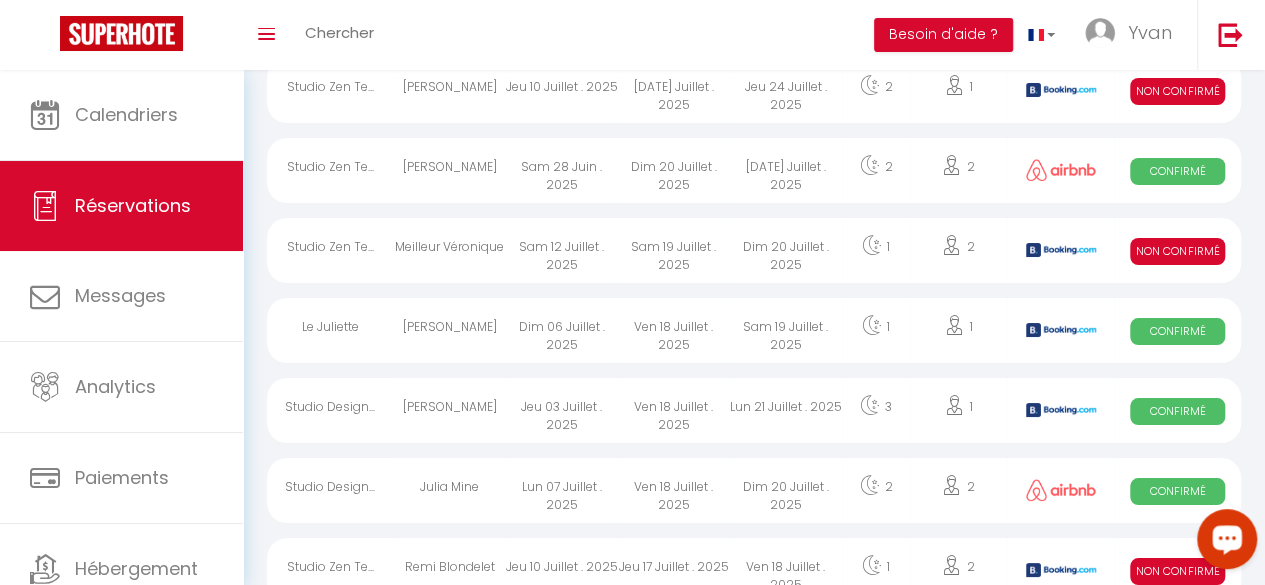 scroll, scrollTop: 3770, scrollLeft: 0, axis: vertical 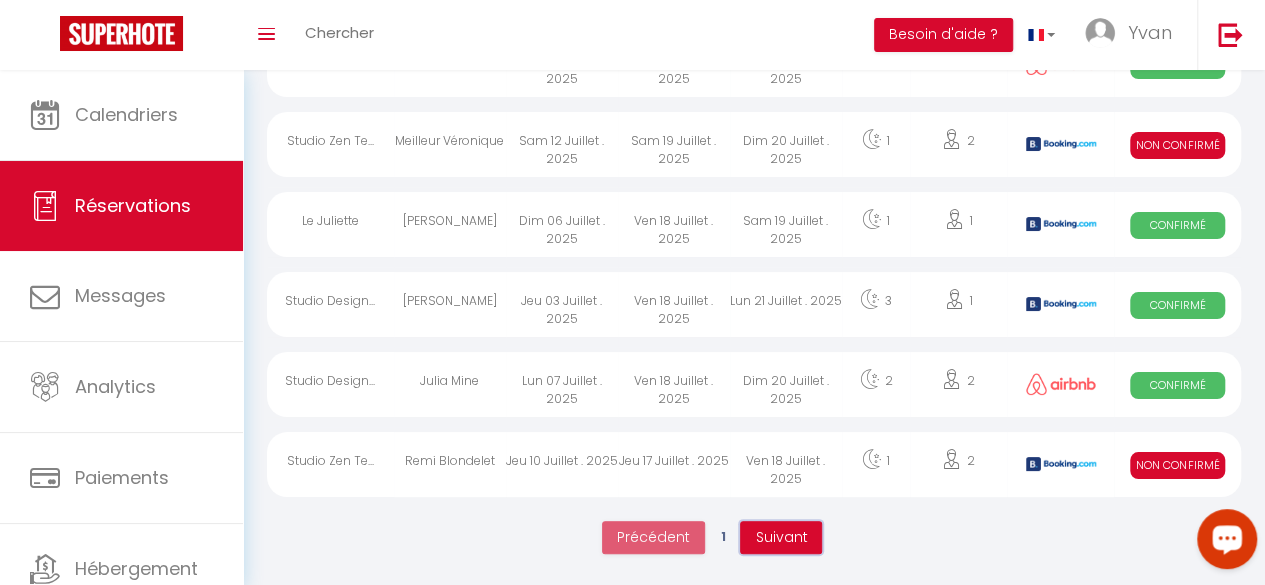 click on "Suivant" at bounding box center [781, 537] 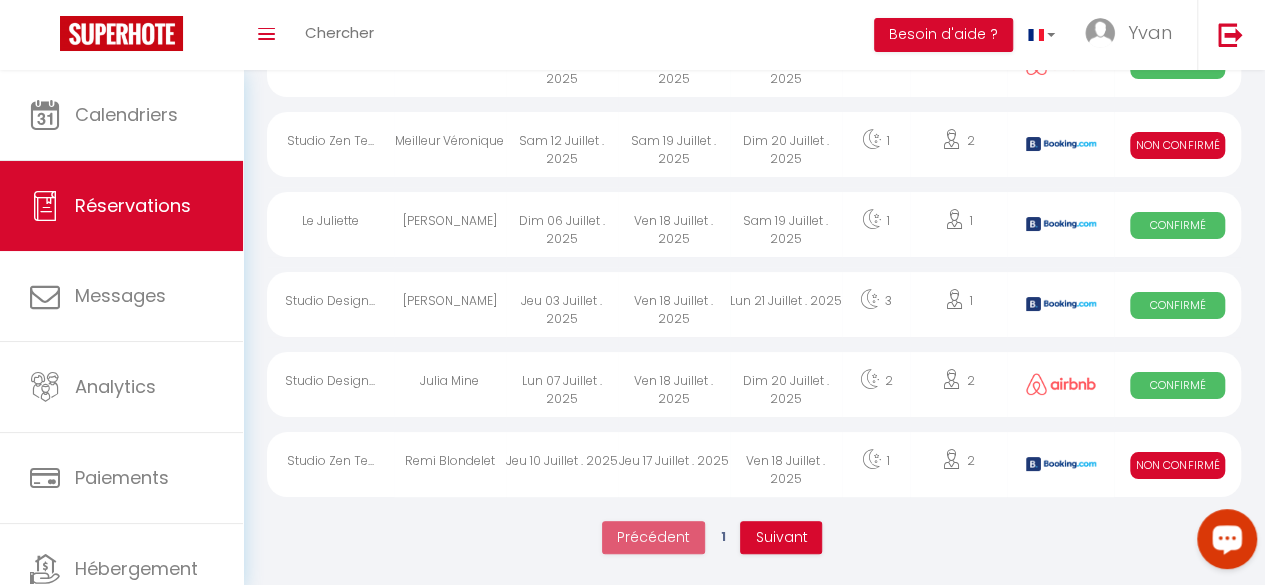 scroll, scrollTop: 70, scrollLeft: 0, axis: vertical 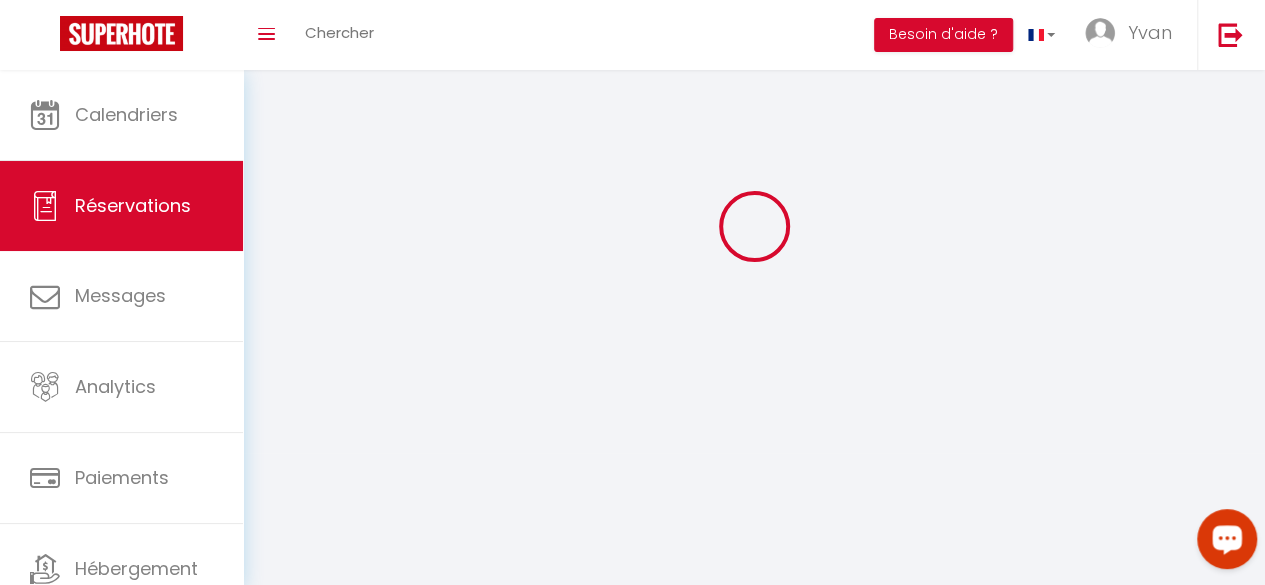 select 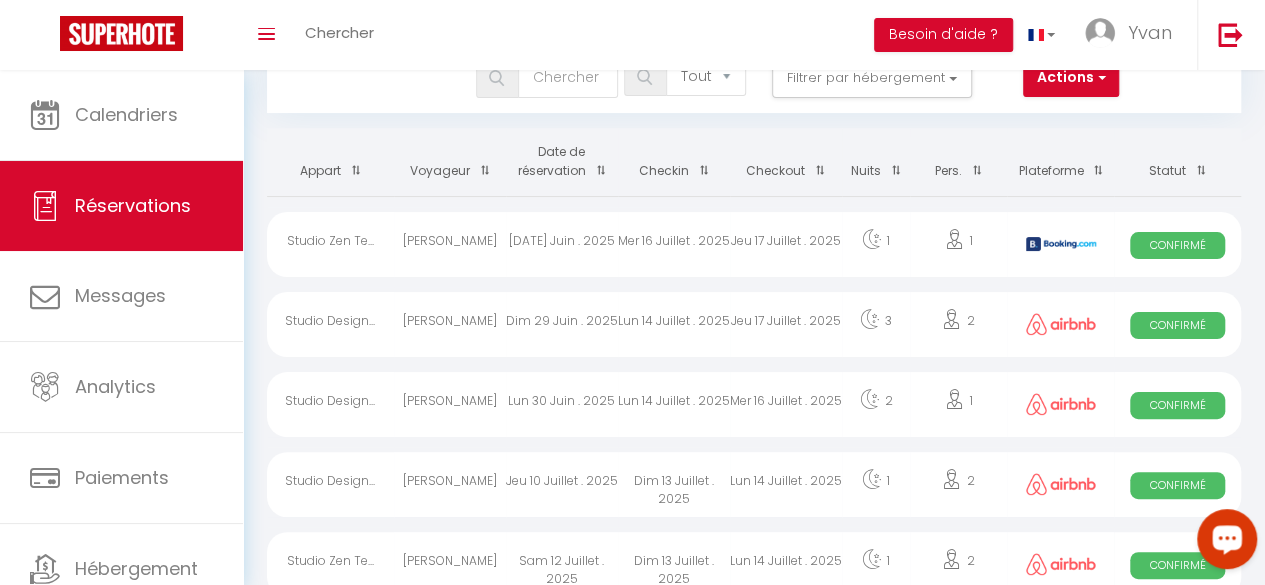 click on "Lun 14 Juillet . 2025" at bounding box center [674, 404] 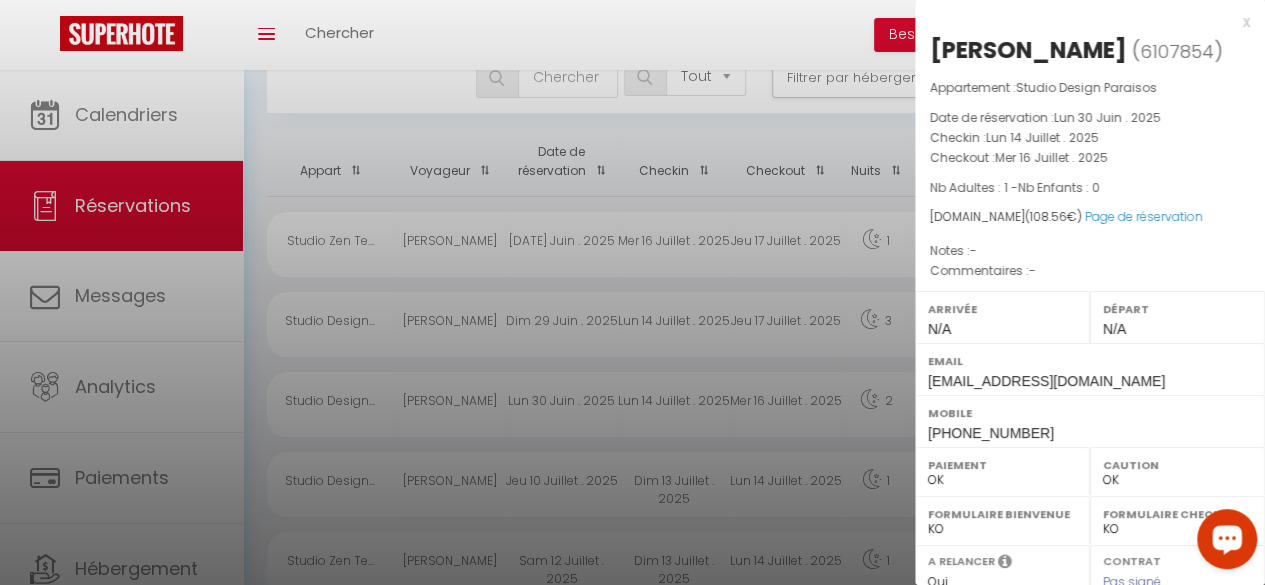 scroll, scrollTop: 342, scrollLeft: 0, axis: vertical 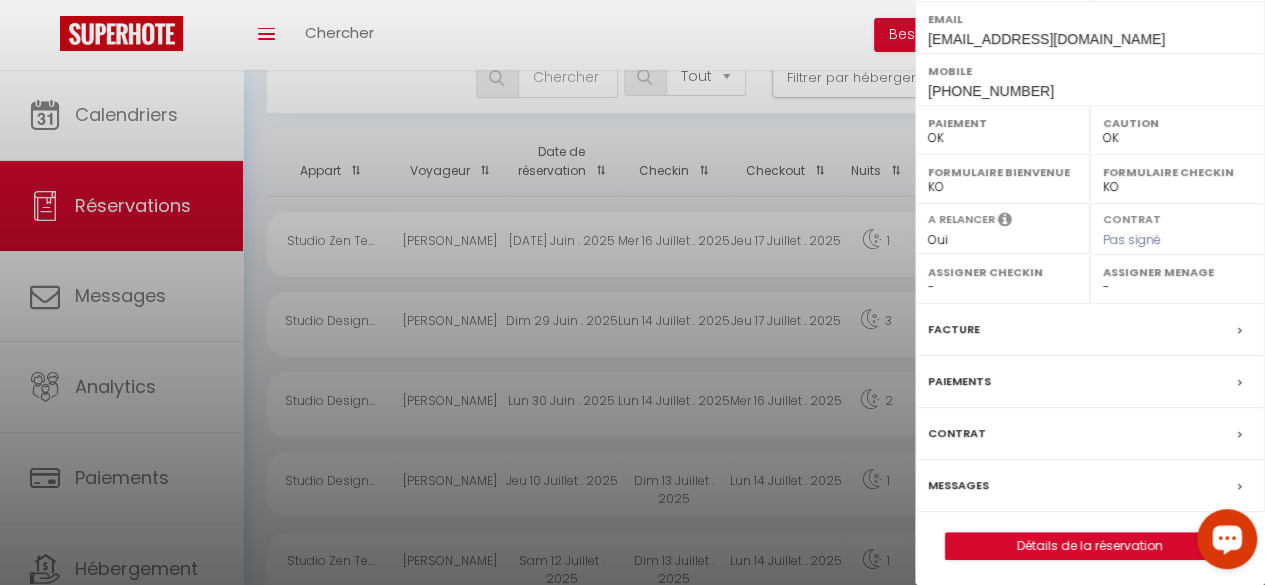 click on "Messages" at bounding box center [958, 485] 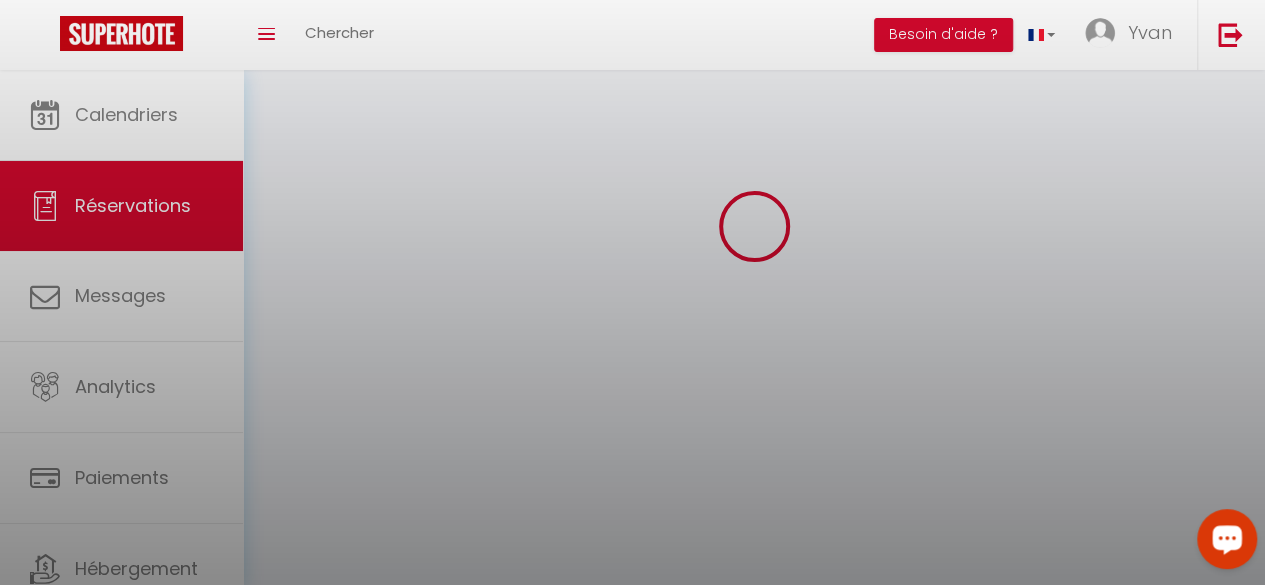scroll, scrollTop: 0, scrollLeft: 0, axis: both 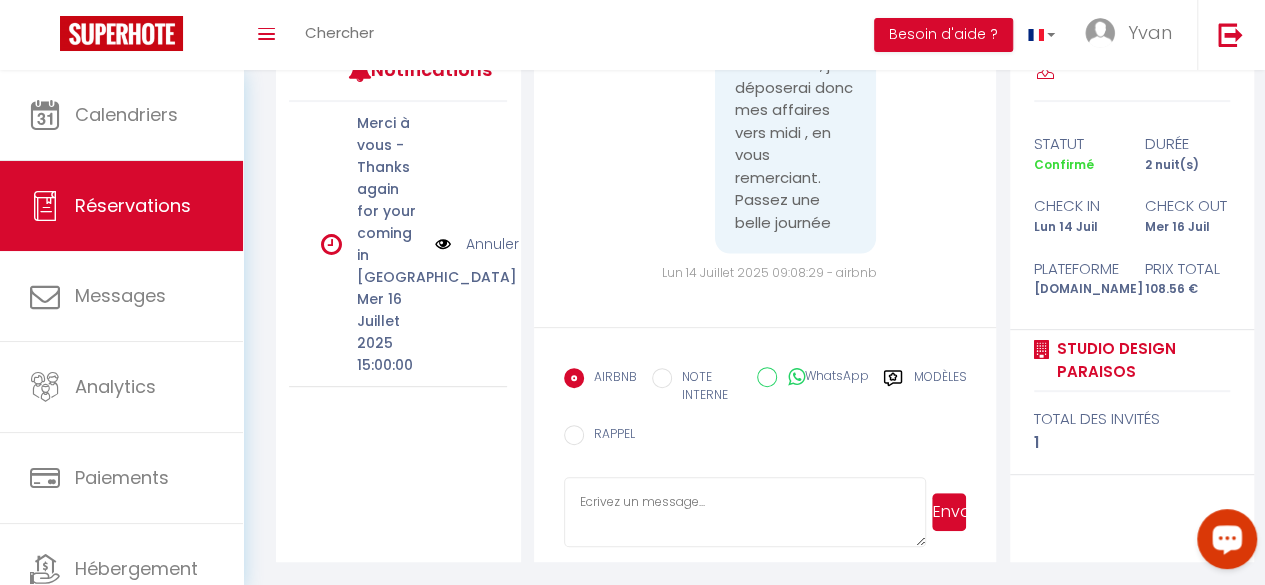 click at bounding box center (745, 512) 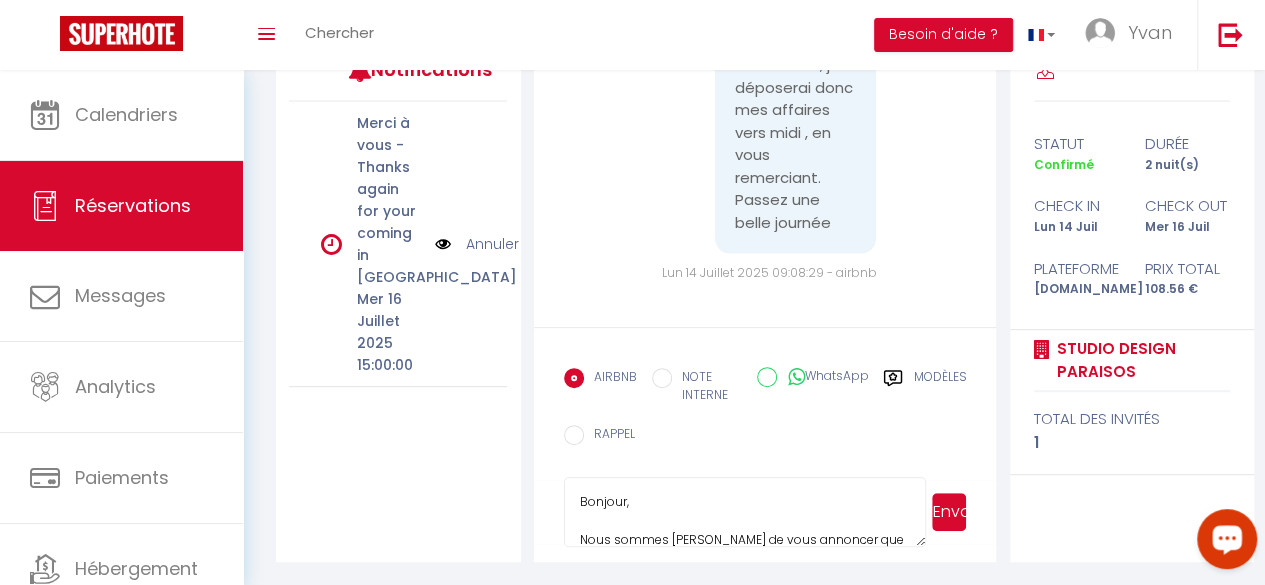 scroll, scrollTop: 455, scrollLeft: 0, axis: vertical 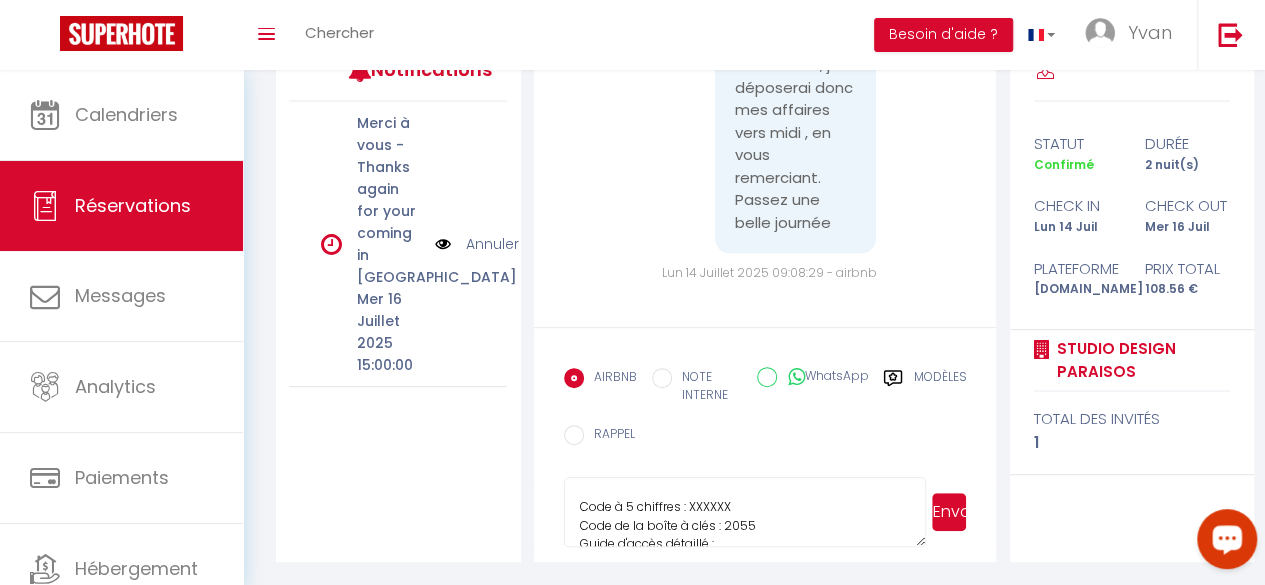 click on "Bonjour,
Nous sommes [PERSON_NAME] de vous annoncer que nous avons récemment mis en œuvre un nouveau système d'accès autonome pour faciliter votre entrée dans le logement. Vous pourrez accéder à votre espace dès 15h.
Codes d'accès à votre logement :
Code à 5 chiffres : XXXXXX
Code de la boîte à clés : 2055
Guide d'accès détaillé :
Nous vous invitons à consulter le guide détaillé pour accéder au logement disponible à l'adresse suivante : [URL][DOMAIN_NAME]
Je suis à proximité et à votre disposition pour toute question ou assistance nécessaire.
Note : Veuillez noter qu'un état des lieux est réalisé par nos équipes avant votre arrivée et sera effectué à votre départ. Merci de bien vouloir remettre les clés au plus tard à 11h00 le jour de votre départ.
Bien cordialement,
YB" at bounding box center (745, 512) 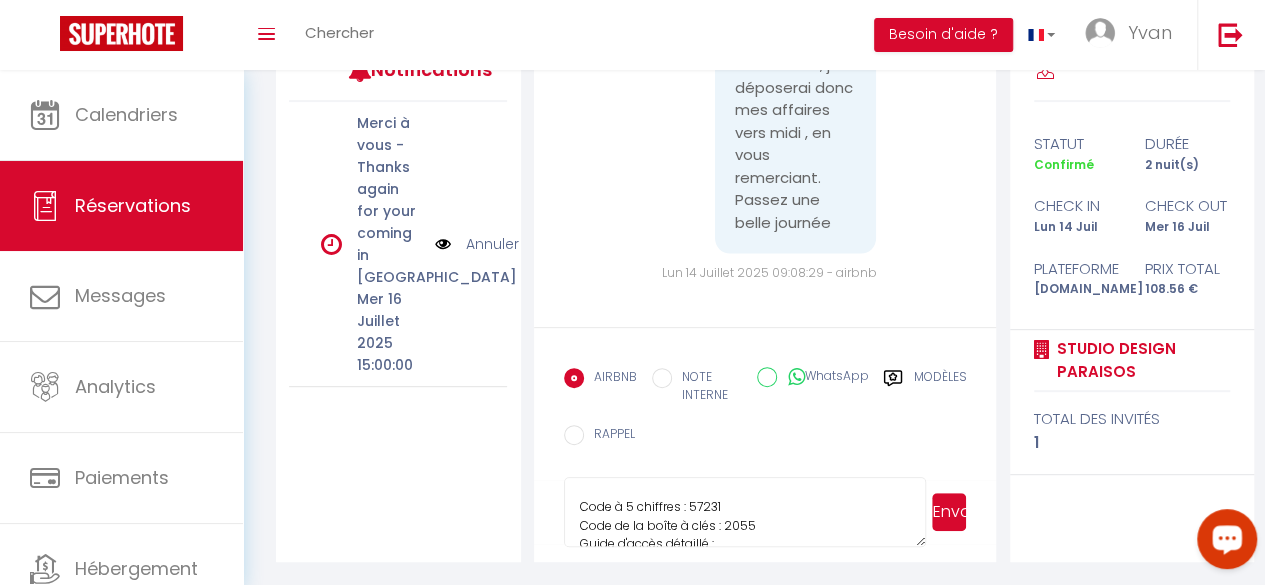 type on "Bonjour,
Nous sommes [PERSON_NAME] de vous annoncer que nous avons récemment mis en œuvre un nouveau système d'accès autonome pour faciliter votre entrée dans le logement. Vous pourrez accéder à votre espace dès 15h.
Codes d'accès à votre logement :
Code à 5 chiffres : 57231
Code de la boîte à clés : 2055
Guide d'accès détaillé :
Nous vous invitons à consulter le guide détaillé pour accéder au logement disponible à l'adresse suivante : [URL][DOMAIN_NAME]
Je suis à proximité et à votre disposition pour toute question ou assistance nécessaire.
Note : Veuillez noter qu'un état des lieux est réalisé par nos équipes avant votre arrivée et sera effectué à votre départ. Merci de bien vouloir remettre les clés au plus tard à 11h00 le jour de votre départ.
Bien cordialement,
YB" 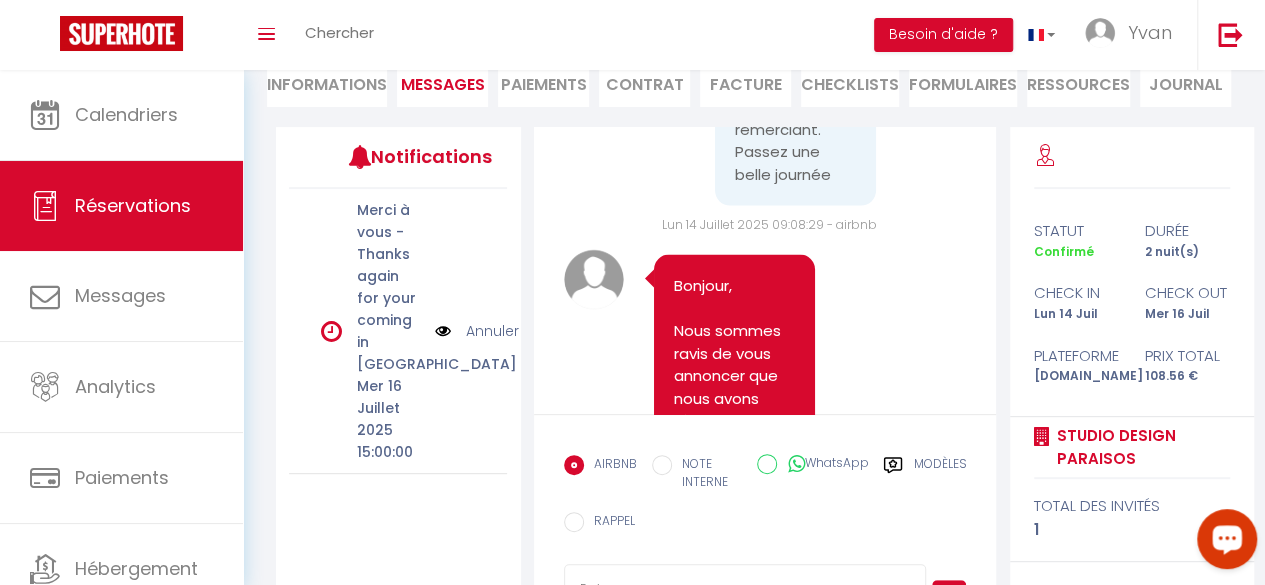 scroll, scrollTop: 0, scrollLeft: 0, axis: both 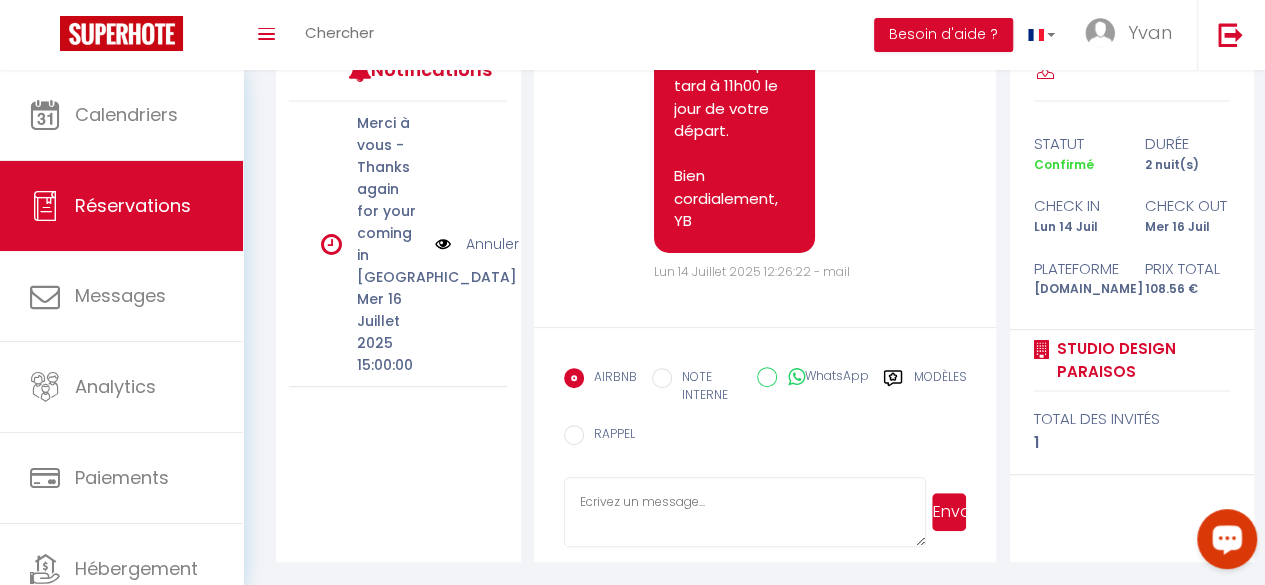 paste on ""Veuillez nous confirmer que vous avez lu attentivement le guide (lien envoyé dans le message précédent – GUIDE [PERSON_NAME] AVEC PHOTOS)
IMPORTANT : Il faut bien comprendre que si vous n’avez pas regardé le guide détaillé avec les photos (lien envoyé), vous ne [PERSON_NAME] pas accéder au logement.
Cordialement,
YB"" 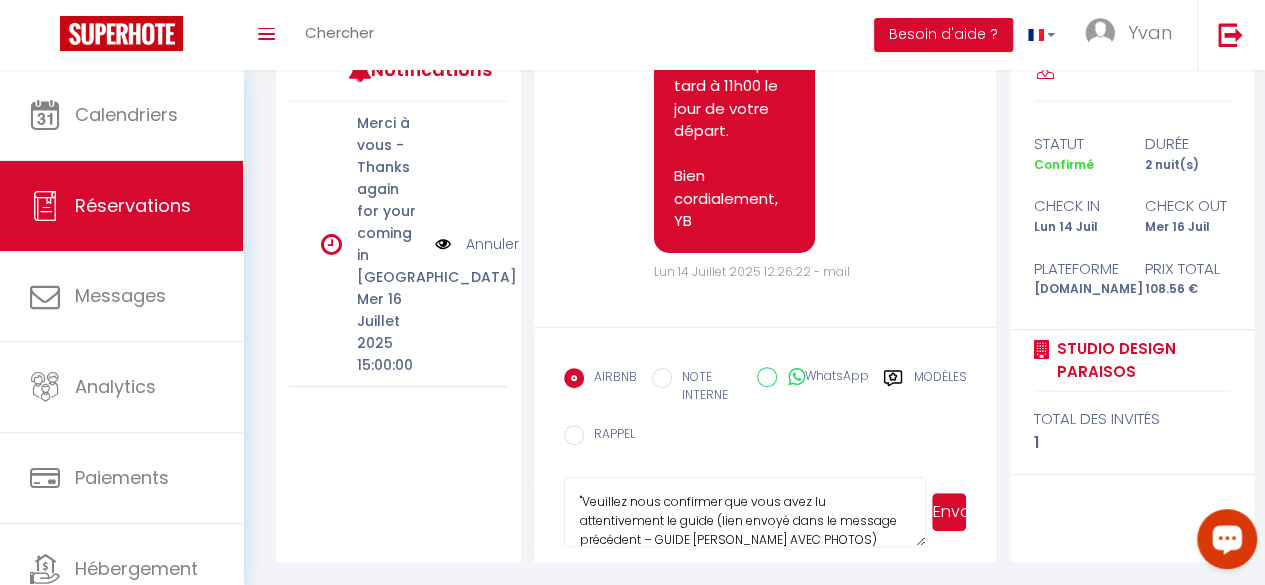 scroll, scrollTop: 134, scrollLeft: 0, axis: vertical 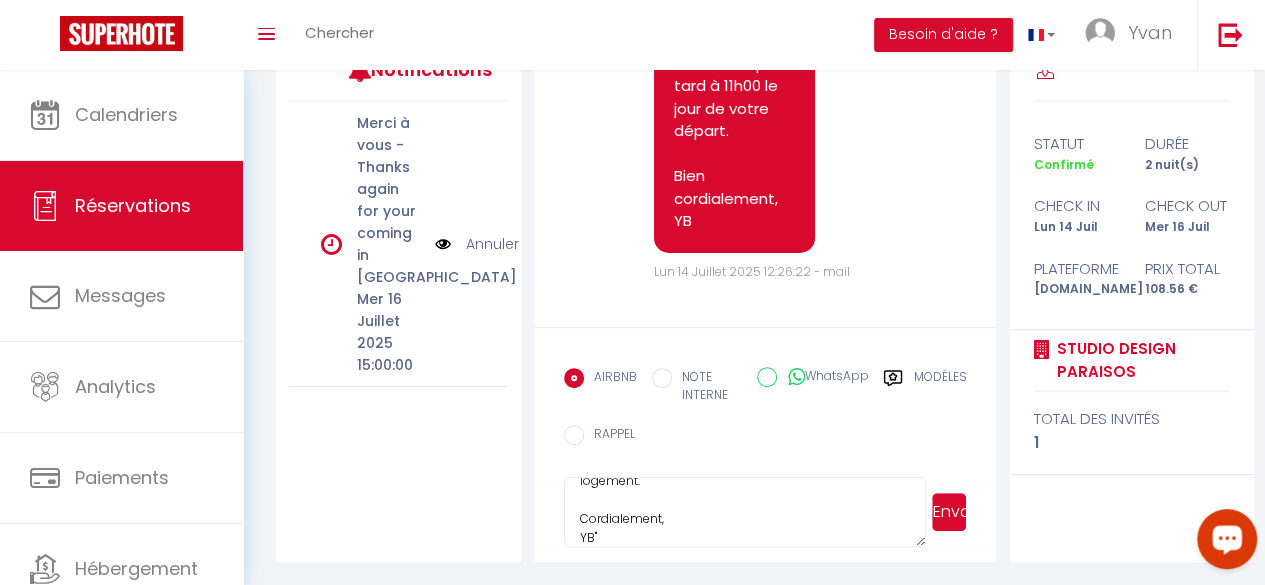 click on ""Veuillez nous confirmer que vous avez lu attentivement le guide (lien envoyé dans le message précédent – GUIDE [PERSON_NAME] AVEC PHOTOS)
IMPORTANT : Il faut bien comprendre que si vous n’avez pas regardé le guide détaillé avec les photos (lien envoyé), vous ne [PERSON_NAME] pas accéder au logement.
Cordialement,
YB"" at bounding box center [745, 512] 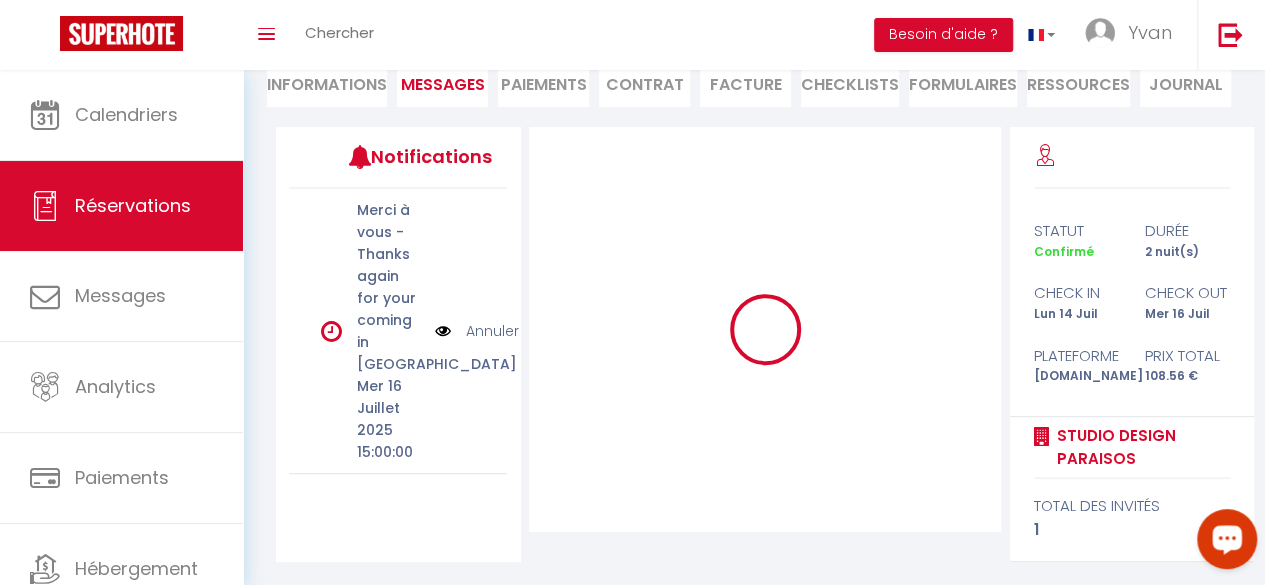 type 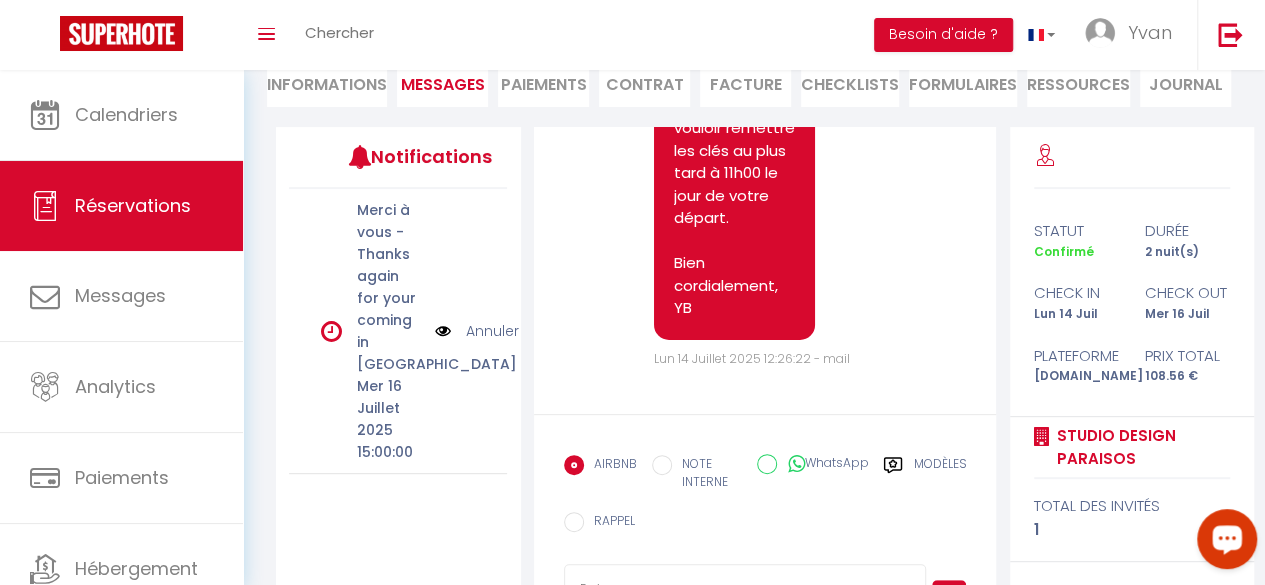 scroll, scrollTop: 0, scrollLeft: 0, axis: both 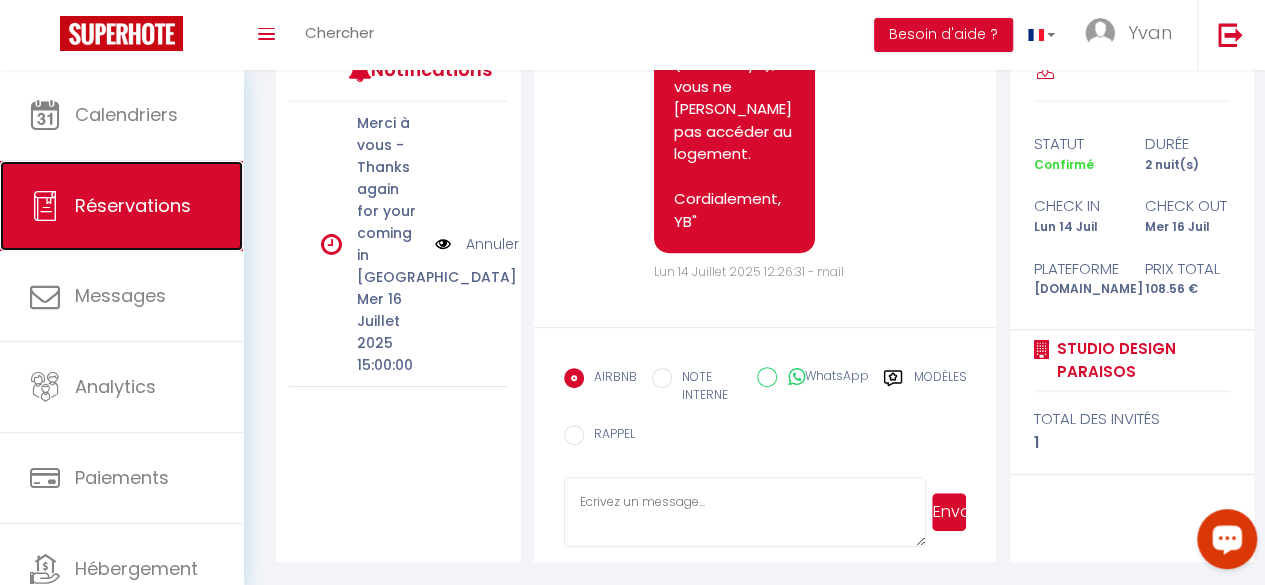 click on "Réservations" at bounding box center (133, 205) 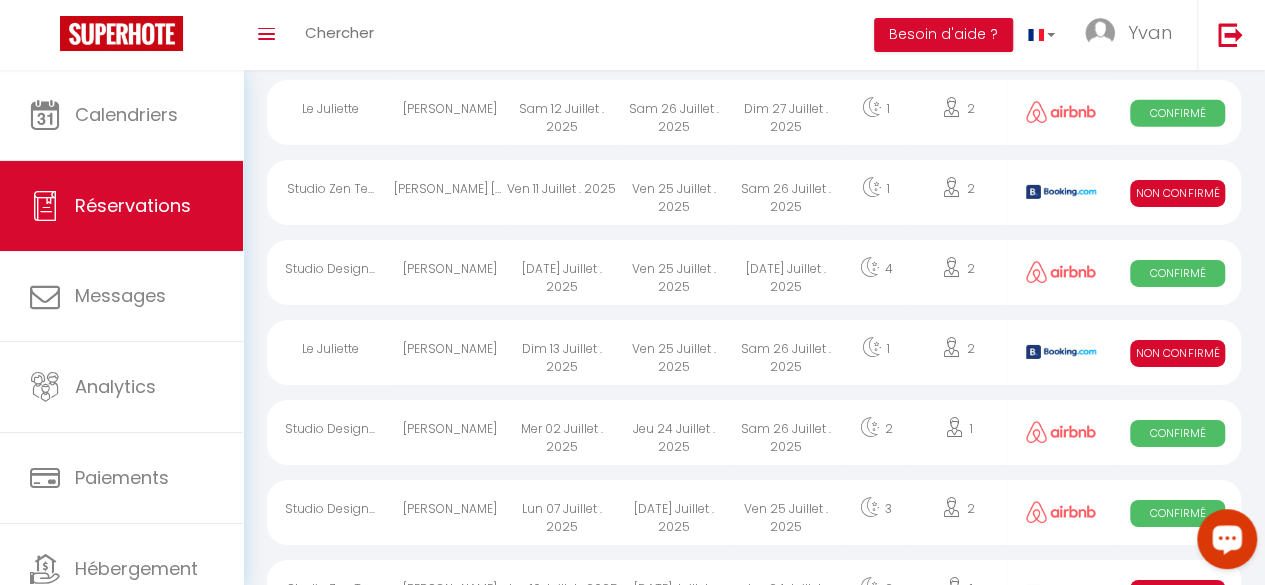scroll, scrollTop: 3770, scrollLeft: 0, axis: vertical 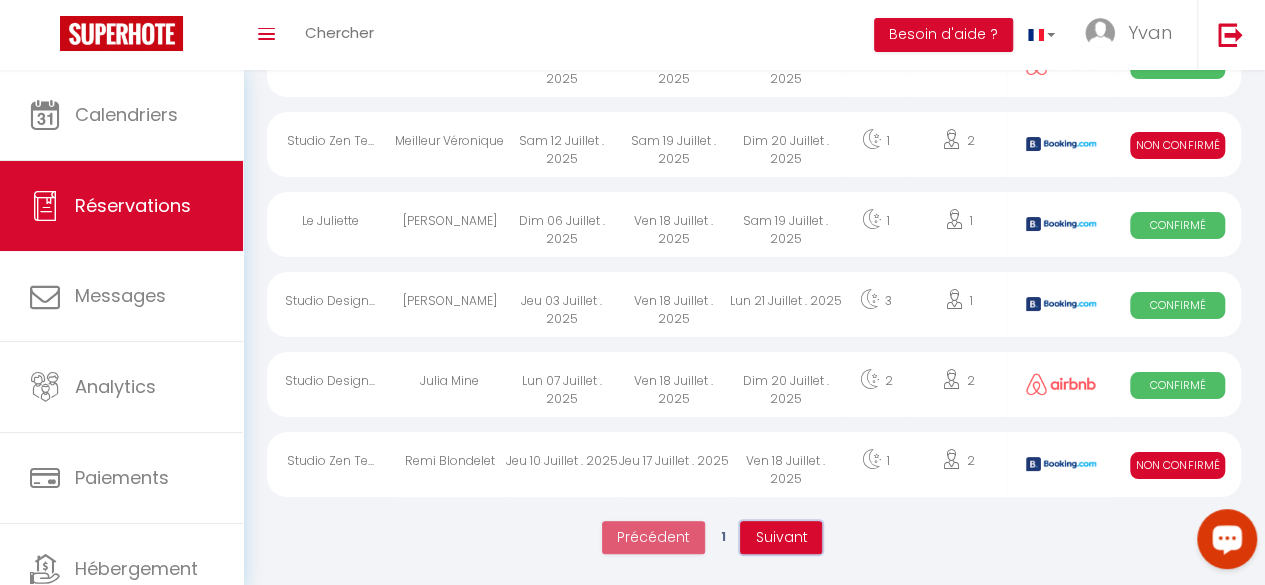 click on "Suivant" at bounding box center [781, 537] 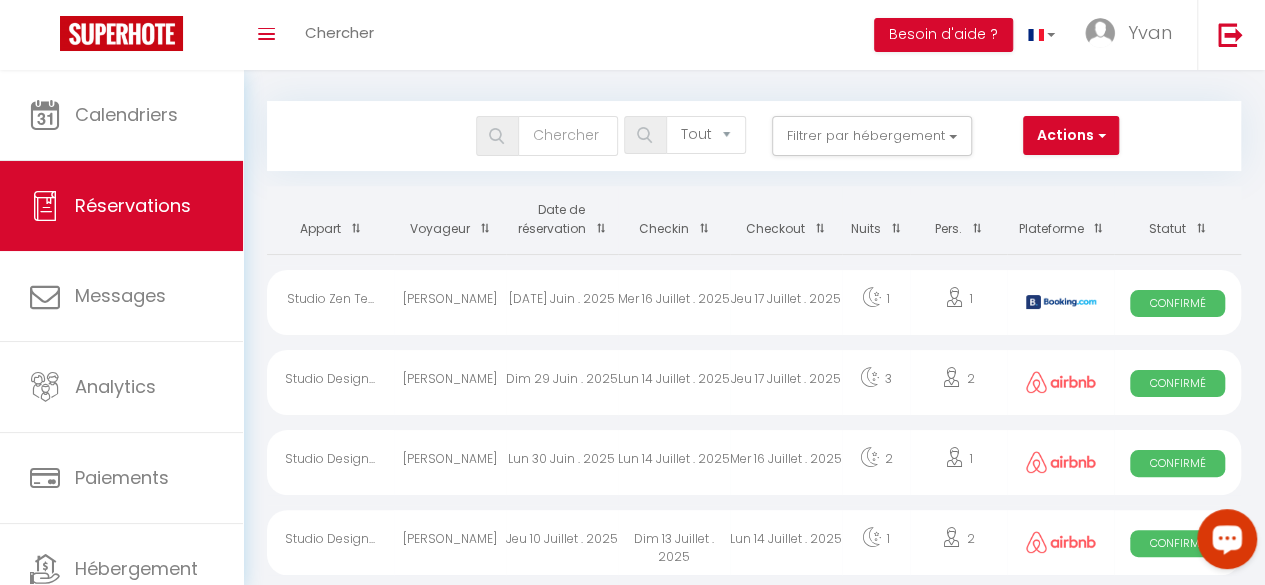 scroll, scrollTop: 0, scrollLeft: 0, axis: both 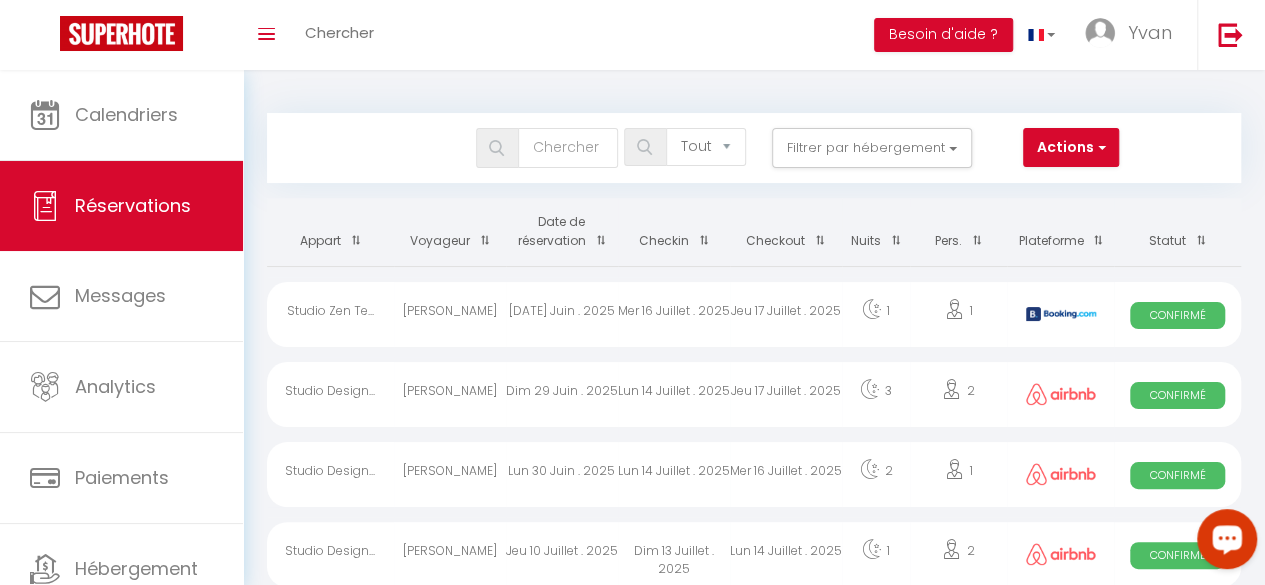 click on "Lun 14 Juillet . 2025" at bounding box center [674, 394] 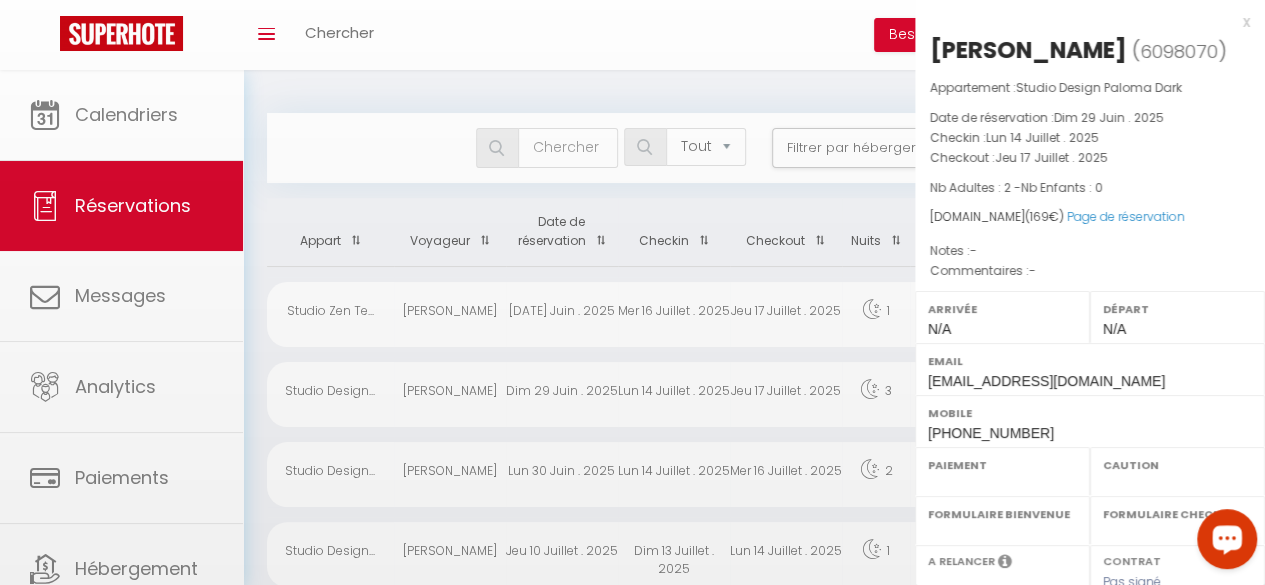 select on "OK" 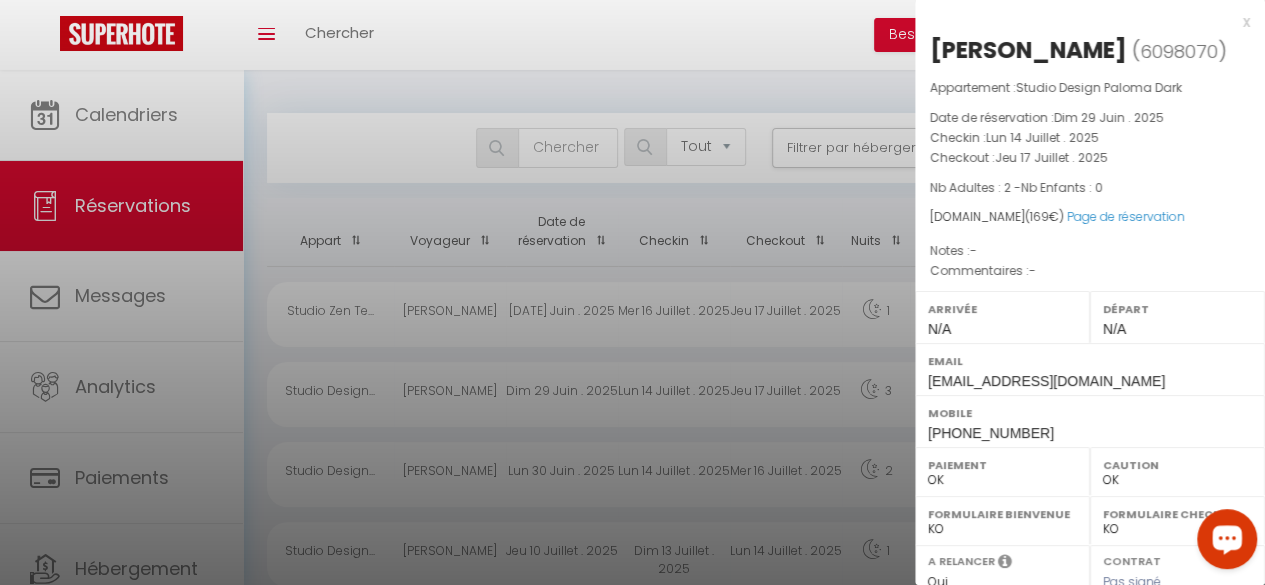 click at bounding box center [632, 292] 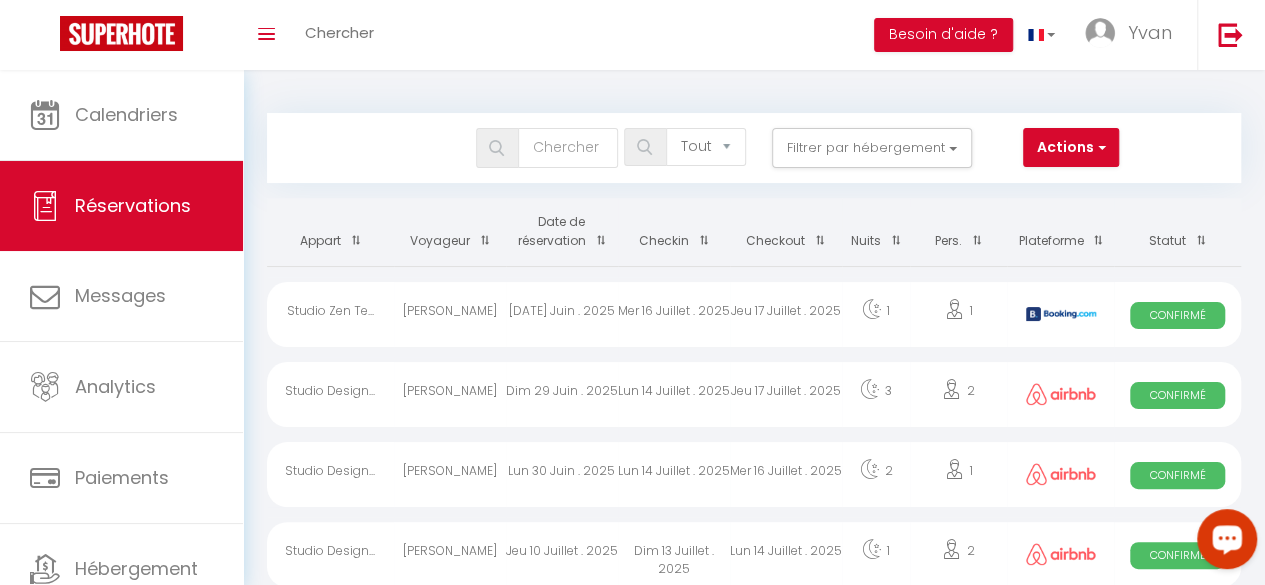 click on "Mer 16 Juillet . 2025" at bounding box center [674, 314] 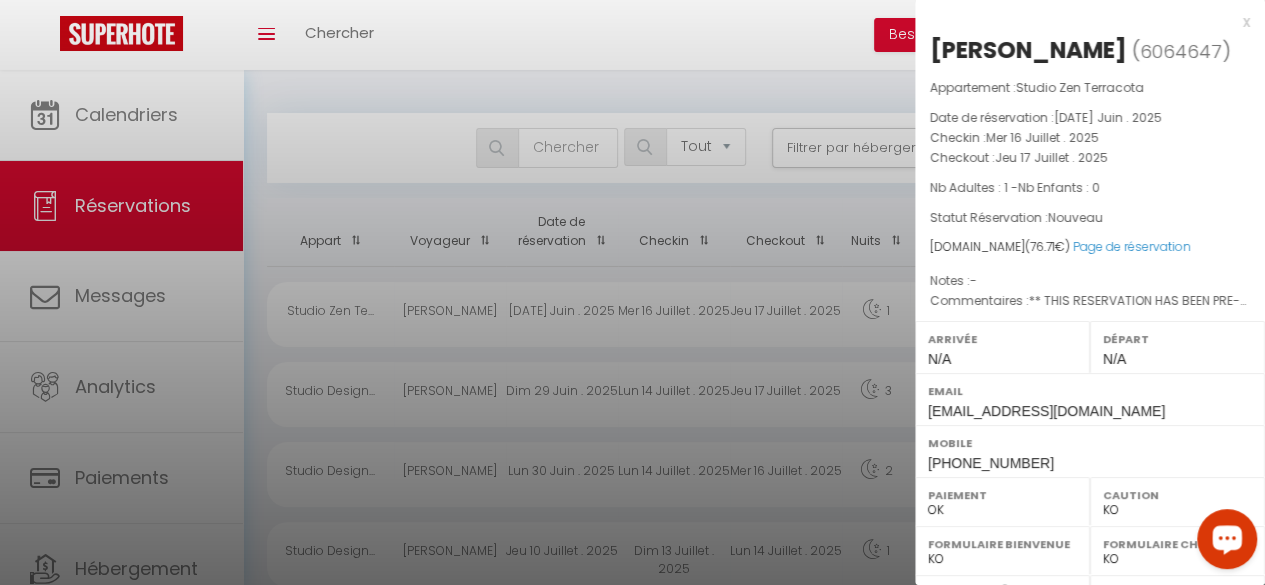 scroll, scrollTop: 372, scrollLeft: 0, axis: vertical 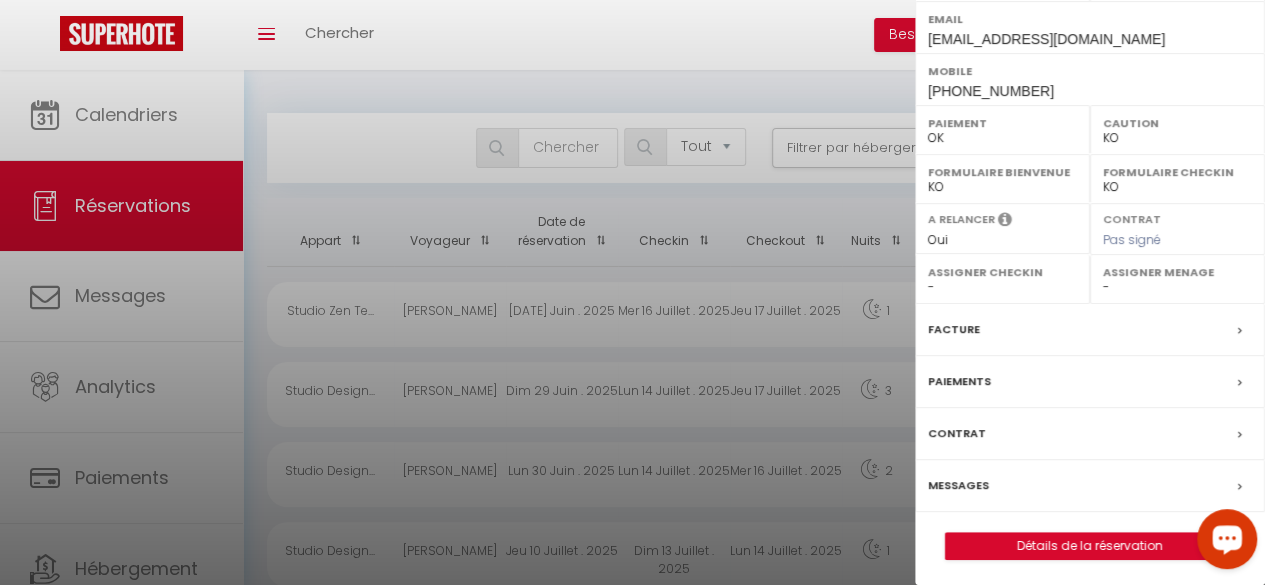 click on "Messages" at bounding box center (958, 485) 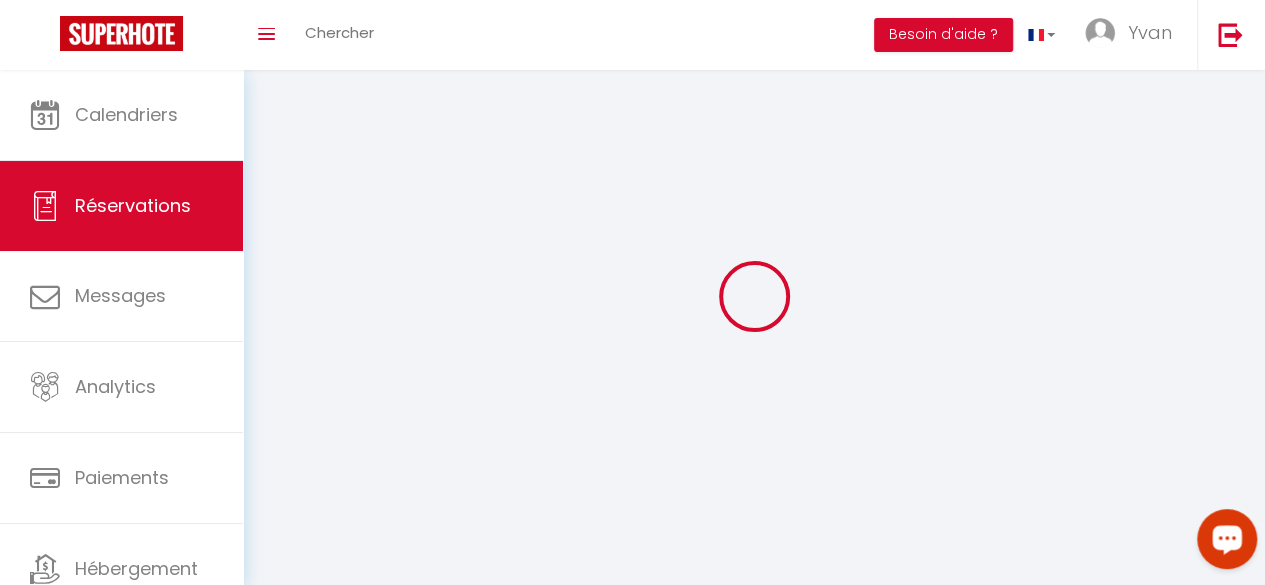 select 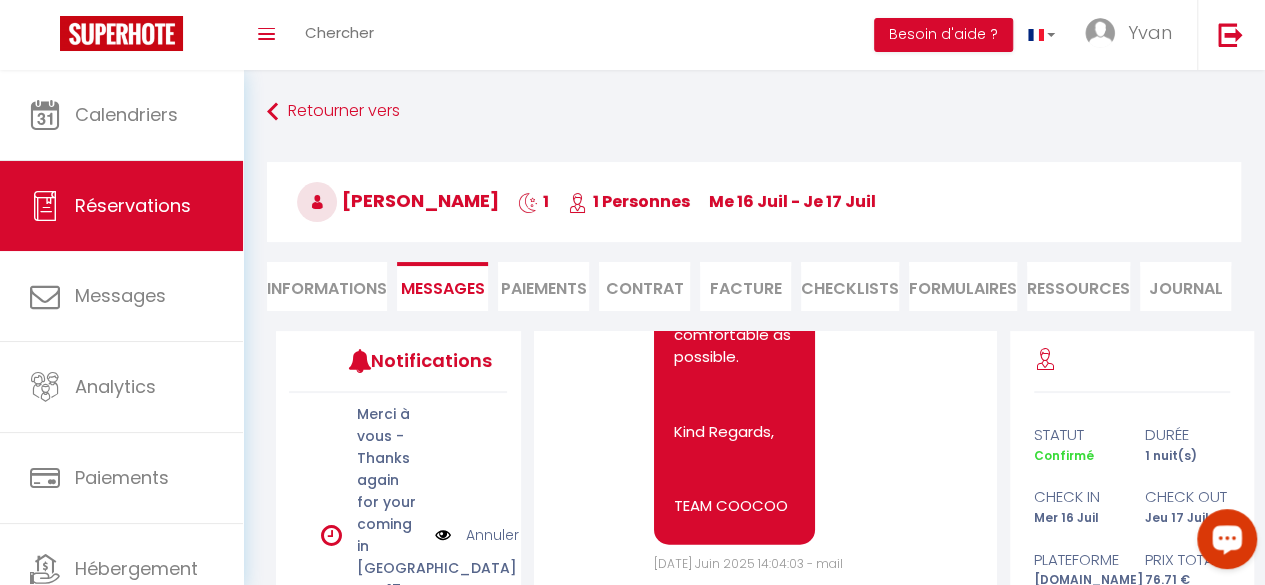 scroll, scrollTop: 2619, scrollLeft: 0, axis: vertical 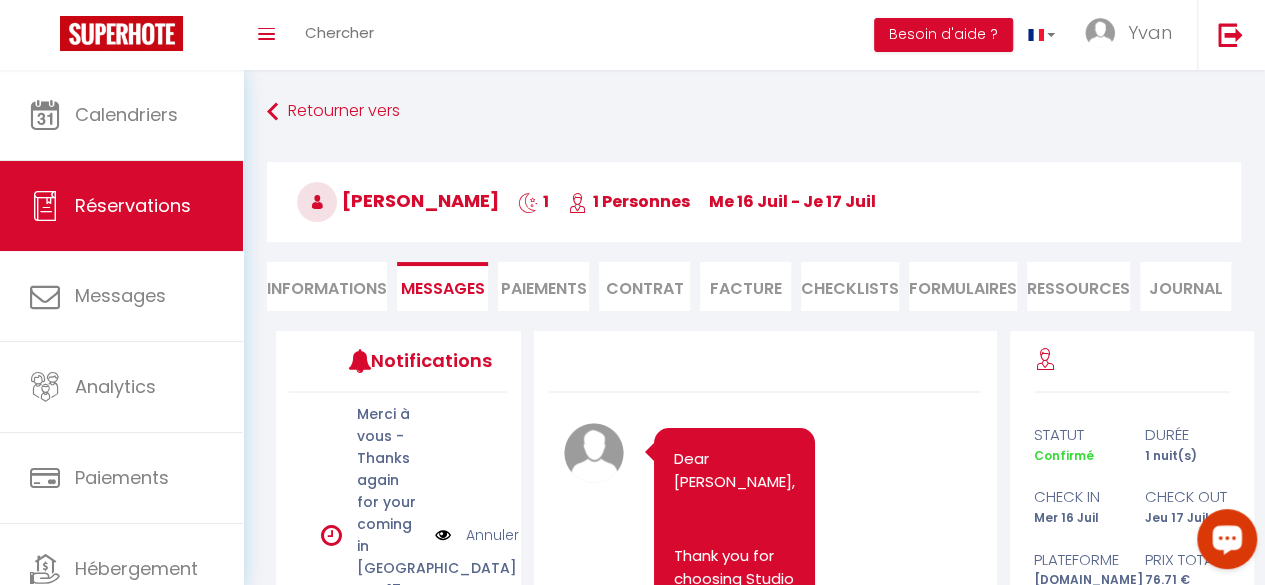 click on "Informations" at bounding box center [327, 286] 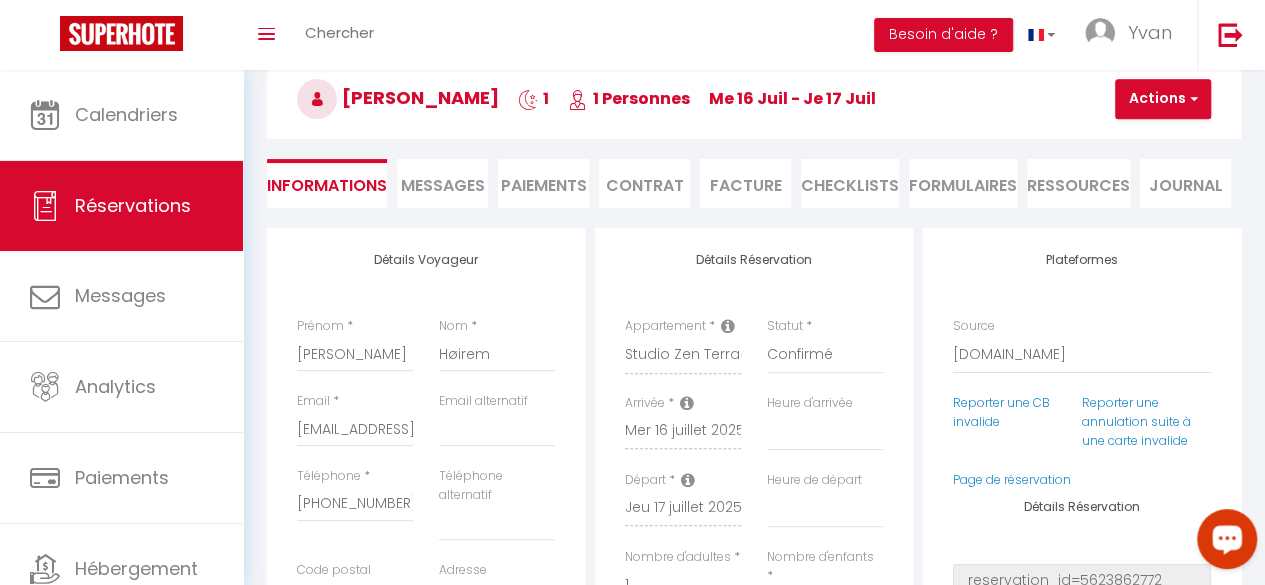 scroll, scrollTop: 114, scrollLeft: 0, axis: vertical 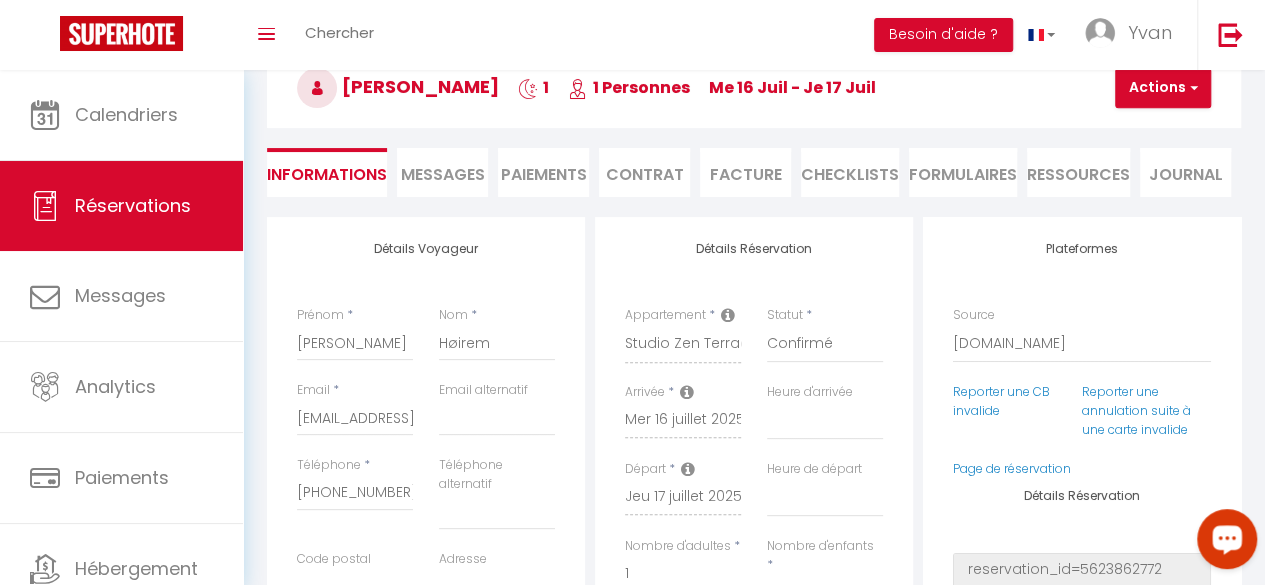 click on "Messages" at bounding box center (443, 174) 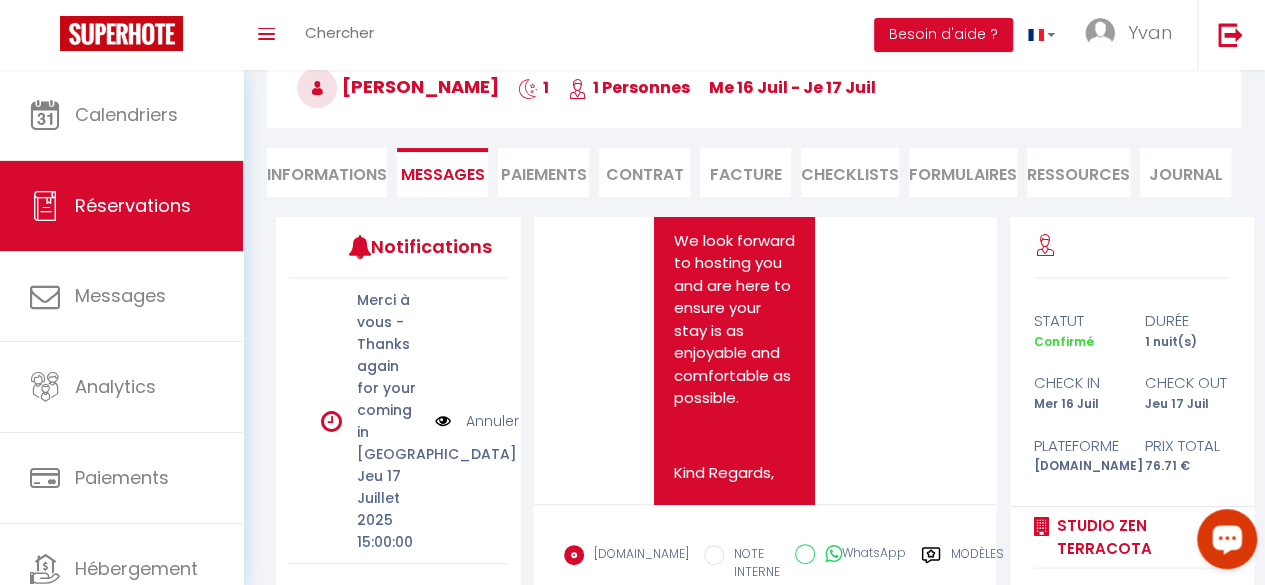 scroll, scrollTop: 2619, scrollLeft: 0, axis: vertical 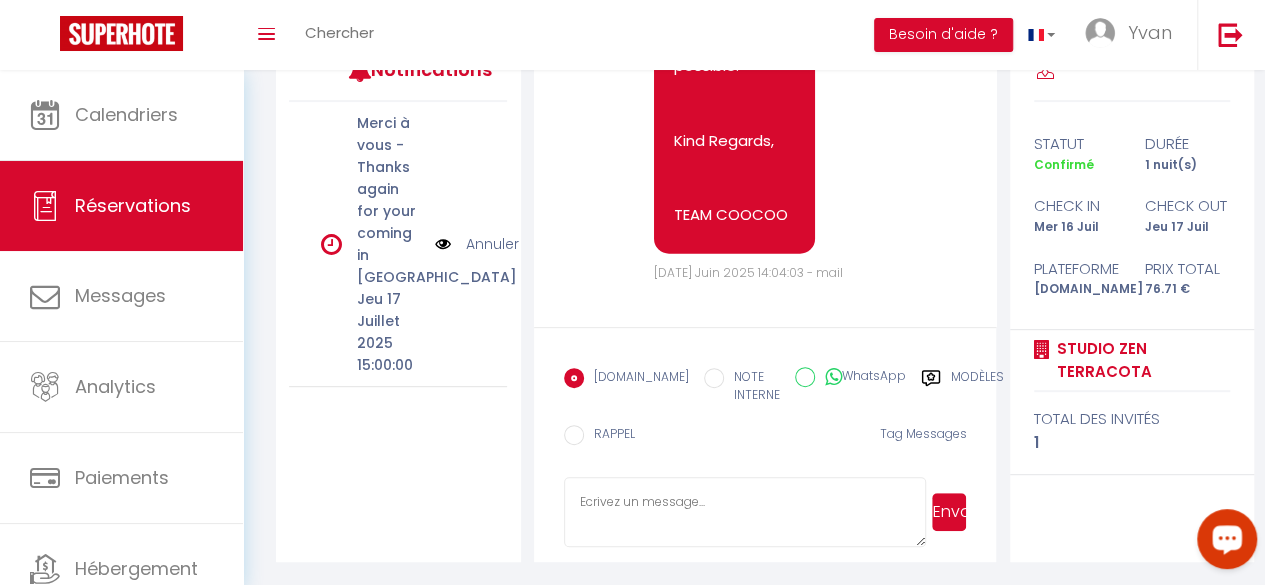 click at bounding box center [745, 512] 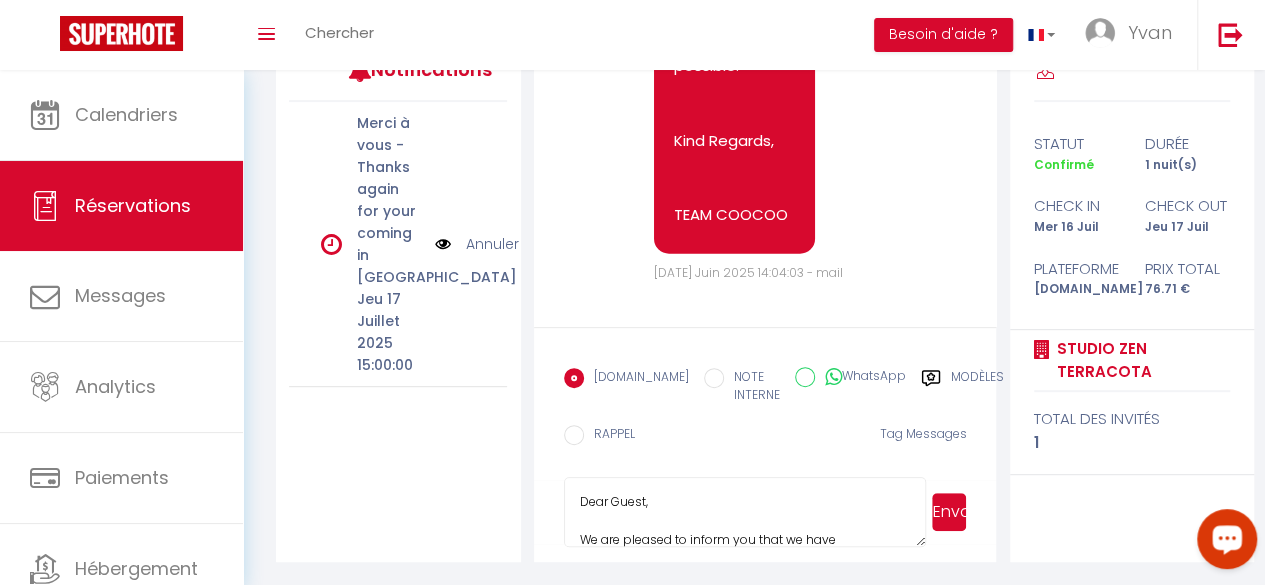 scroll, scrollTop: 530, scrollLeft: 0, axis: vertical 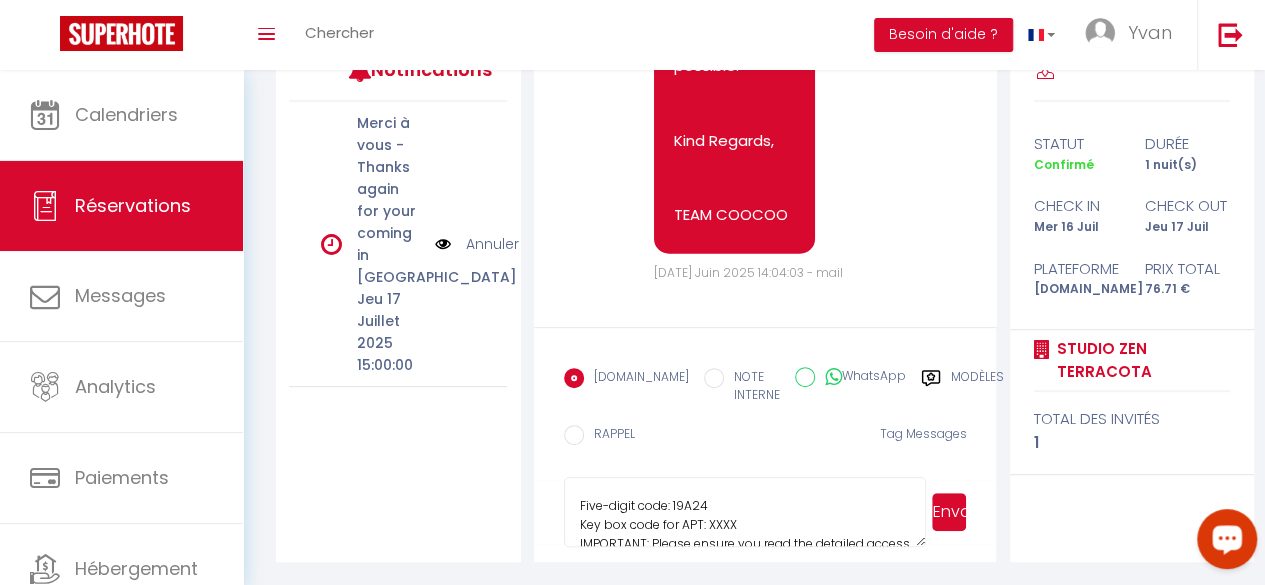 click on "Dear Guest,
We are pleased to inform you that we have implemented a new self-service access system for our property, allowing you to independently enter the premises starting from 3:00 PM.
Access Information for ZEN TERRACOTA Studio:
Five-digit code: 19A24
Key box code for APT: XXXX
IMPORTANT: Please ensure you read the detailed access guide thoroughly before your arrival, available at the following link: [URL][PERSON_NAME][DOMAIN_NAME]
I am nearby and available, so do not hesitate to reach out if you have any questions or need further assistance.
Note: Please be aware that an inspection of the premises is conducted by our team prior to your arrival and will be conducted upon your departure. On your departure day, the keys must be returned by 11:00 AM at the latest.
Thank you for choosing our accommodation, and we wish you a pleasant stay.
Kind Regards,
The COOCOO Team" at bounding box center (745, 512) 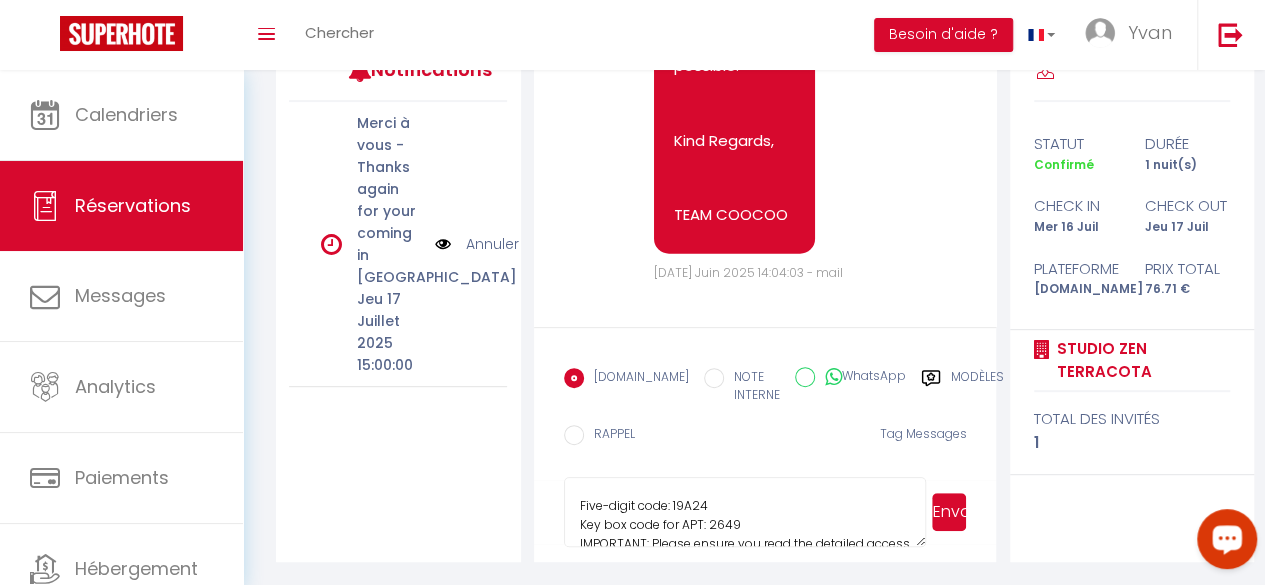 type on "Dear Guest,
We are pleased to inform you that we have implemented a new self-service access system for our property, allowing you to independently enter the premises starting from 3:00 PM.
Access Information for ZEN TERRACOTA Studio:
Five-digit code: 19A24
Key box code for APT: 2649
IMPORTANT: Please ensure you read the detailed access guide thoroughly before your arrival, available at the following link: [URL][PERSON_NAME][DOMAIN_NAME]
I am nearby and available, so do not hesitate to reach out if you have any questions or need further assistance.
Note: Please be aware that an inspection of the premises is conducted by our team prior to your arrival and will be conducted upon your departure. On your departure day, the keys must be returned by 11:00 AM at the latest.
Thank you for choosing our accommodation, and we wish you a pleasant stay.
Kind Regards,
The COOCOO Team" 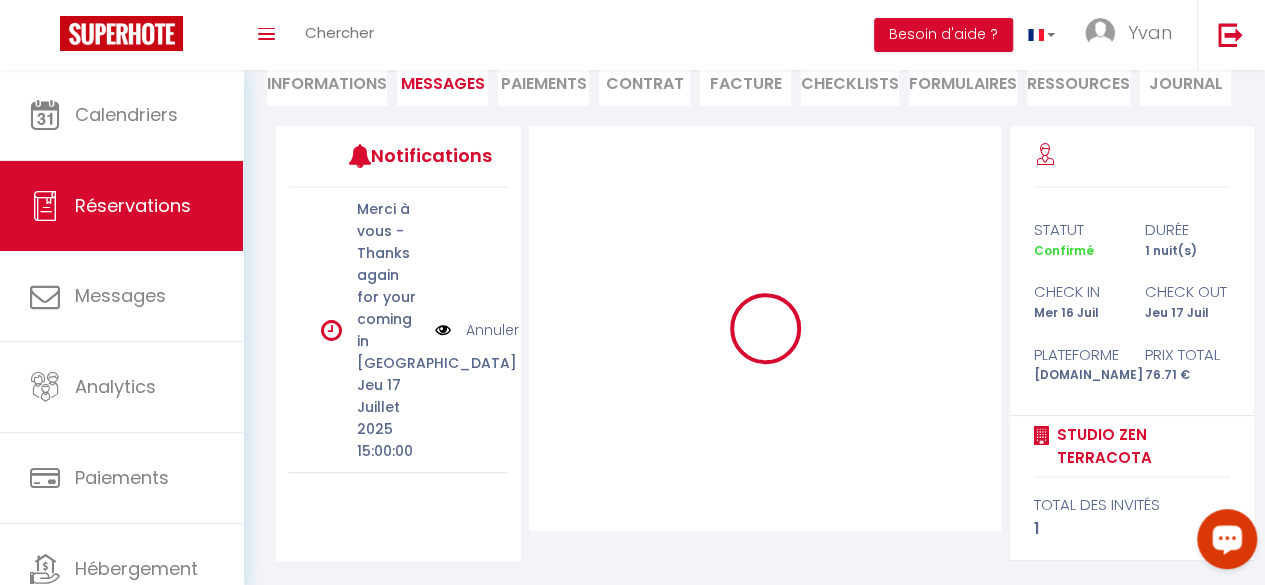 scroll, scrollTop: 204, scrollLeft: 0, axis: vertical 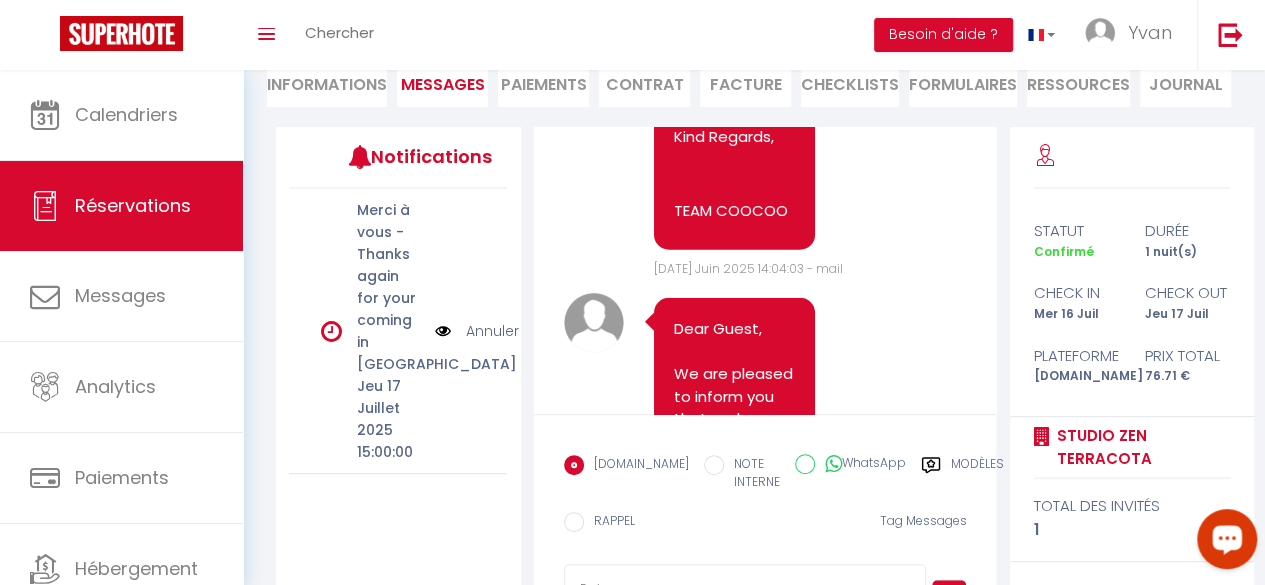 paste on ""Veuillez nous confirmer que vous avez lu attentivement le guide (lien envoyé dans le message précédent – GUIDE [PERSON_NAME] AVEC PHOTOS)
IMPORTANT : Il faut bien comprendre que si vous n’avez pas regardé le guide détaillé avec les photos (lien envoyé), vous ne [PERSON_NAME] pas accéder au logement.
Cordialement,
YB"" 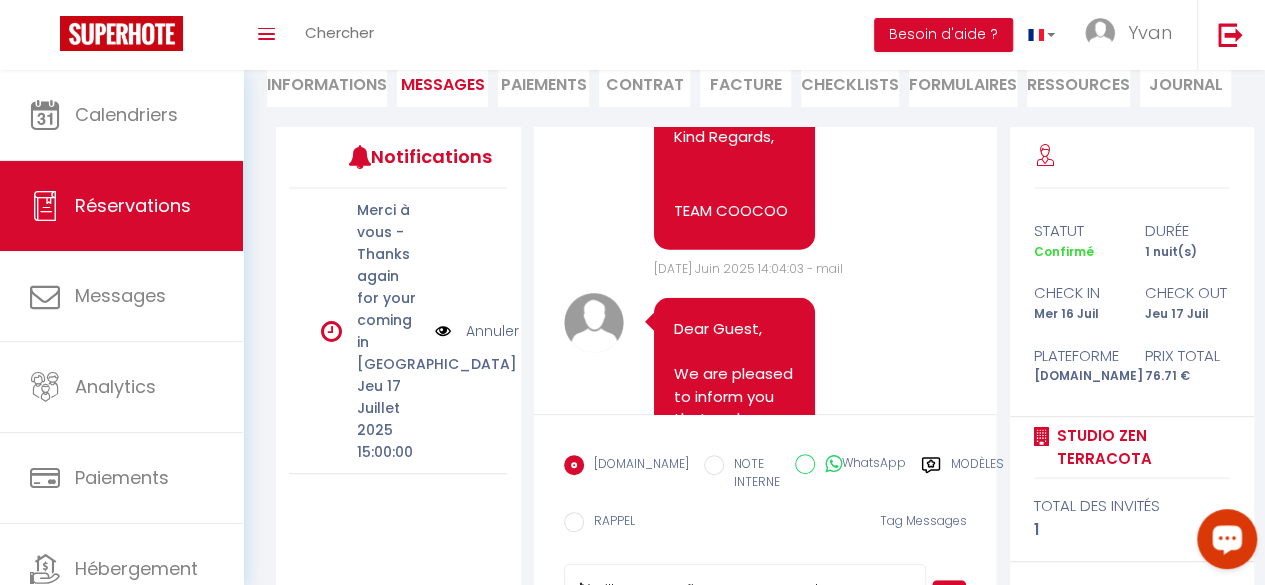 click on ""Veuillez nous confirmer que vous avez lu attentivement le guide (lien envoyé dans le message précédent – GUIDE [PERSON_NAME] AVEC PHOTOS)
IMPORTANT : Il faut bien comprendre que si vous n’avez pas regardé le guide détaillé avec les photos (lien envoyé), vous ne [PERSON_NAME] pas accéder au logement.
Cordialement,
YB"" at bounding box center (745, 599) 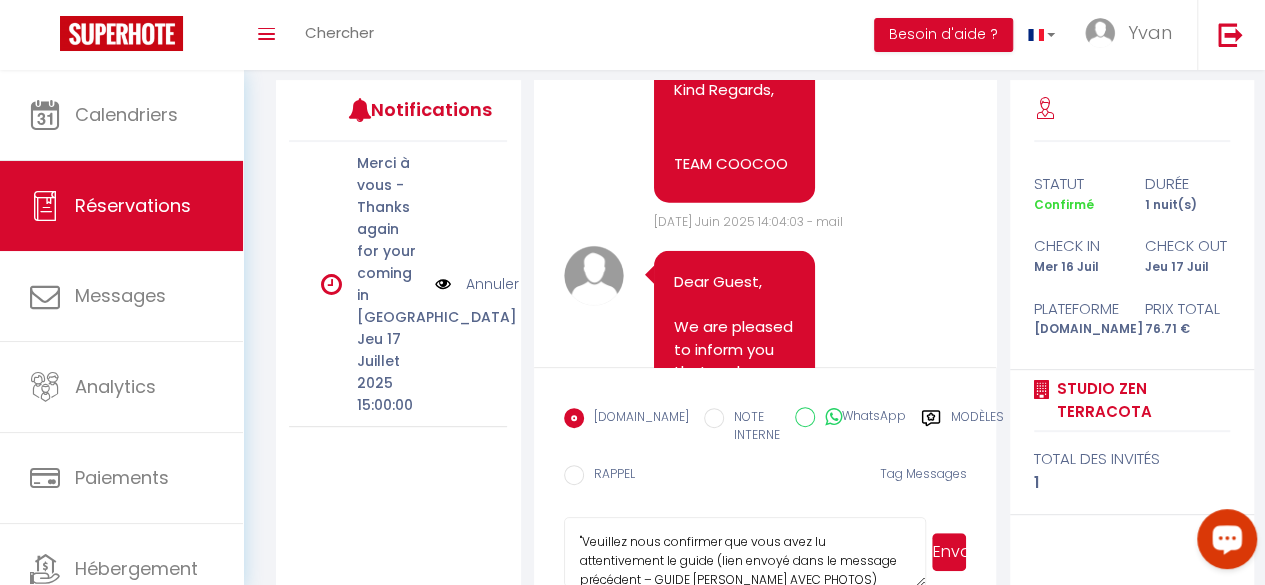 scroll, scrollTop: 134, scrollLeft: 0, axis: vertical 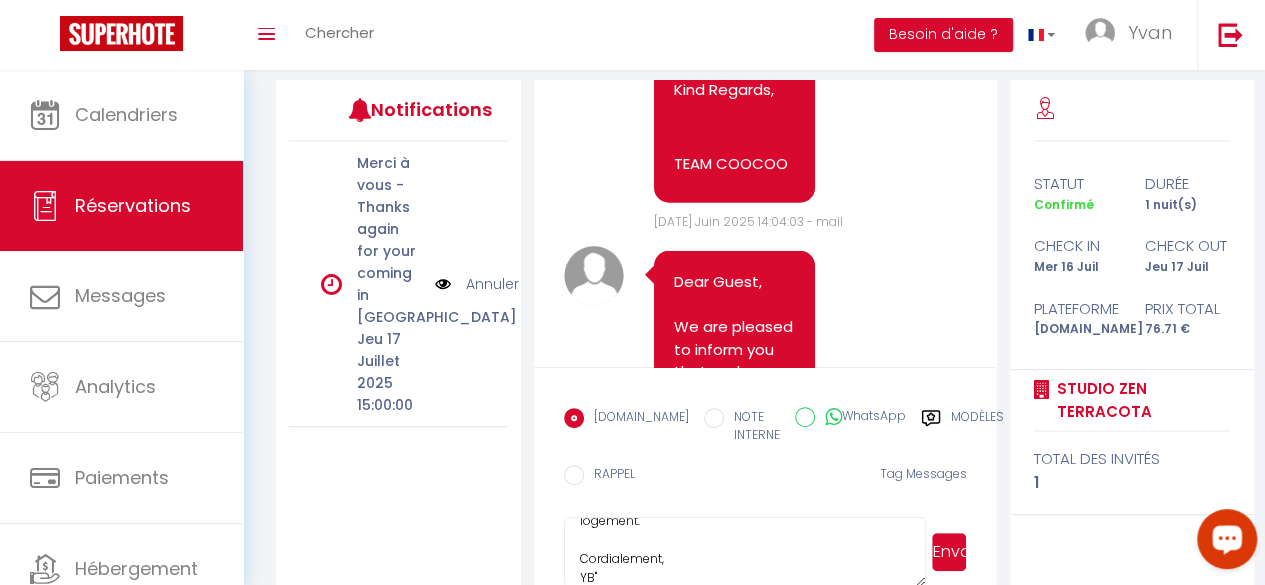 click on ""Veuillez nous confirmer que vous avez lu attentivement le guide (lien envoyé dans le message précédent – GUIDE [PERSON_NAME] AVEC PHOTOS)
IMPORTANT : Il faut bien comprendre que si vous n’avez pas regardé le guide détaillé avec les photos (lien envoyé), vous ne [PERSON_NAME] pas accéder au logement.
Cordialement,
YB"" at bounding box center [745, 552] 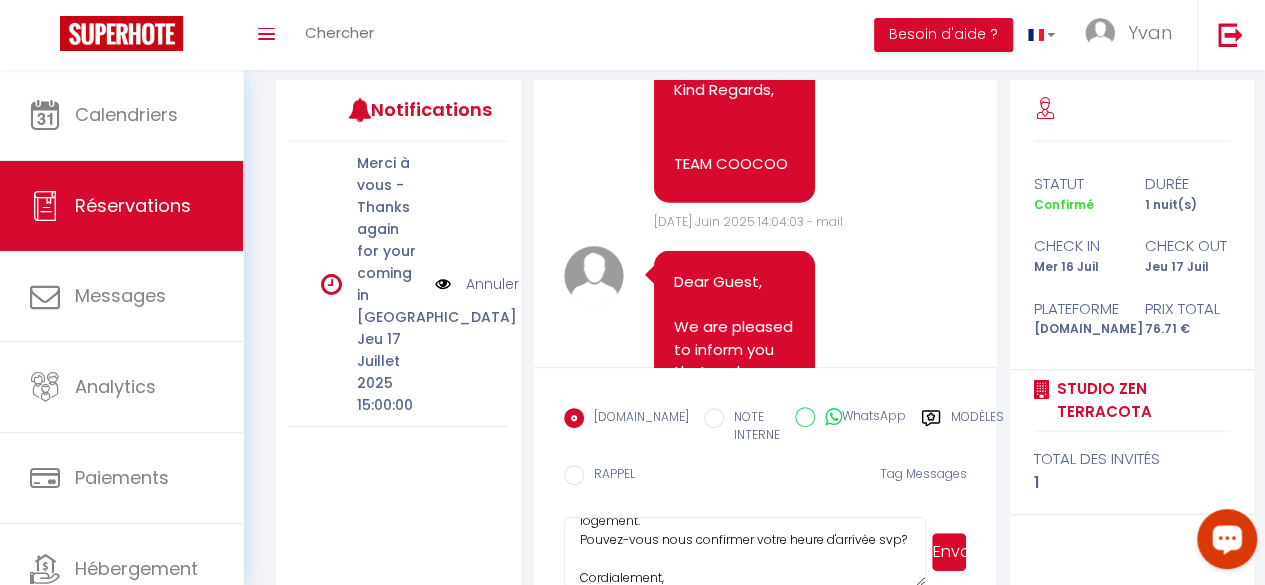 type on ""Veuillez nous confirmer que vous avez lu attentivement le guide (lien envoyé dans le message précédent – GUIDE [PERSON_NAME] AVEC PHOTOS)
IMPORTANT : Il faut bien comprendre que si vous n’avez pas regardé le guide détaillé avec les photos (lien envoyé), vous ne [PERSON_NAME] pas accéder au logement.
Pouvez-vous nous confirmer votre heure d'arrivée svp?
Cordialement,
YB"" 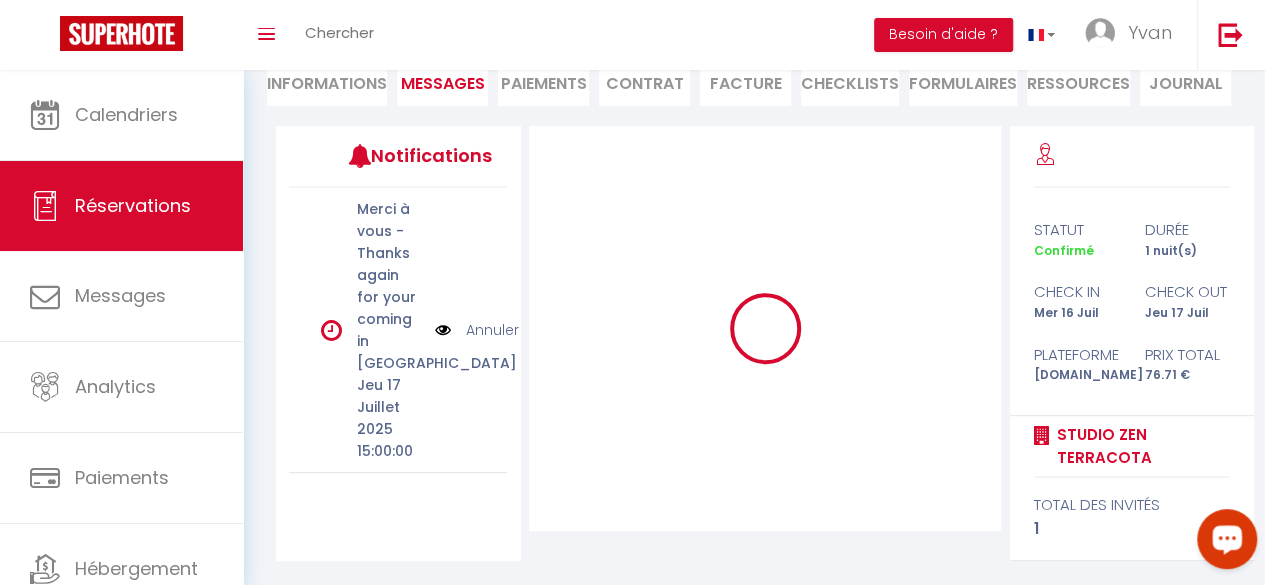 scroll, scrollTop: 204, scrollLeft: 0, axis: vertical 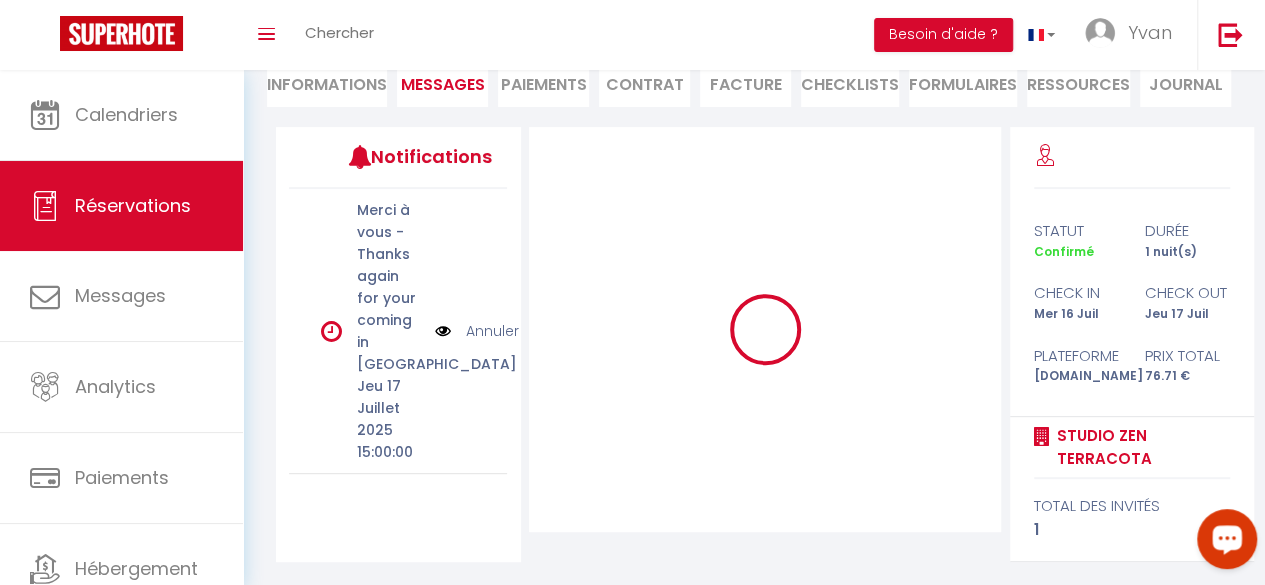 type 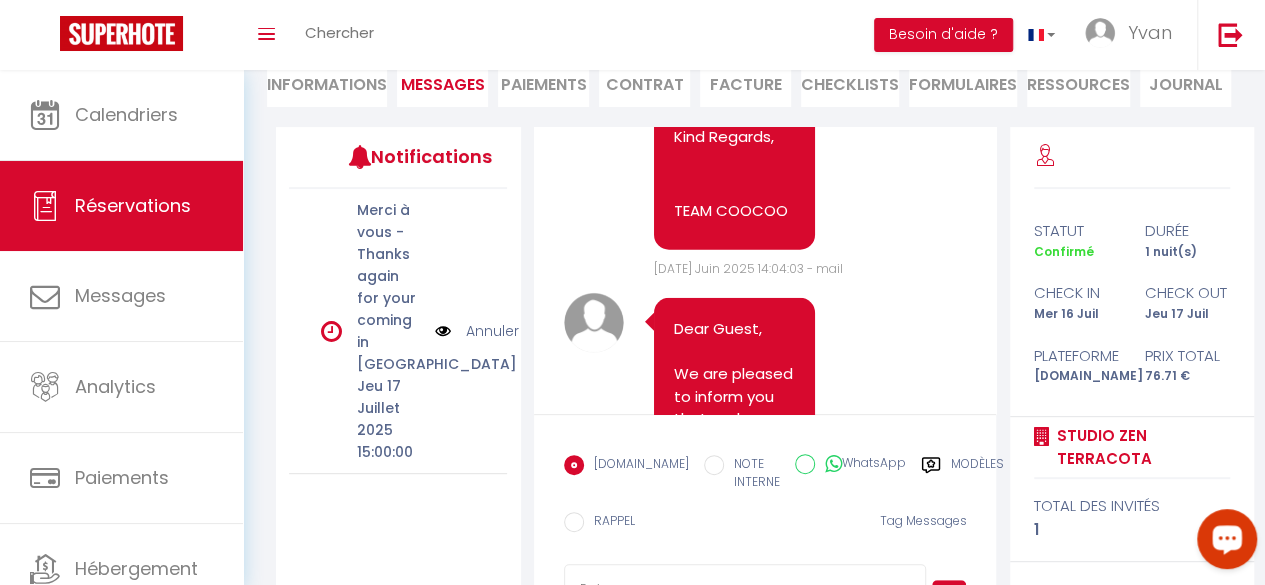 scroll, scrollTop: 0, scrollLeft: 0, axis: both 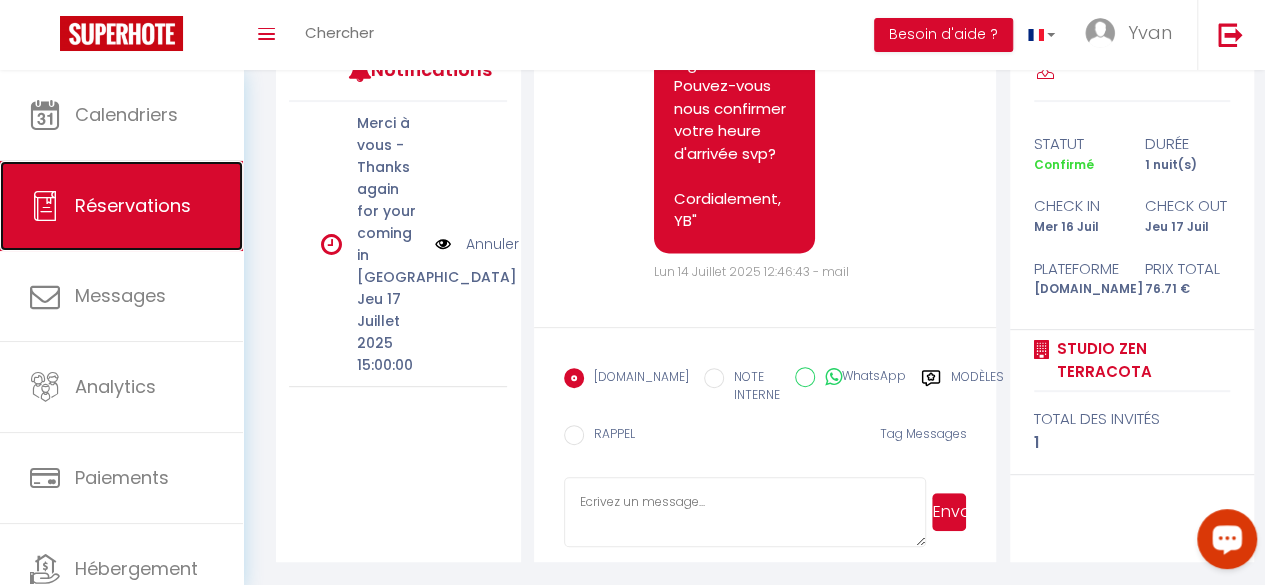 click on "Réservations" at bounding box center (121, 206) 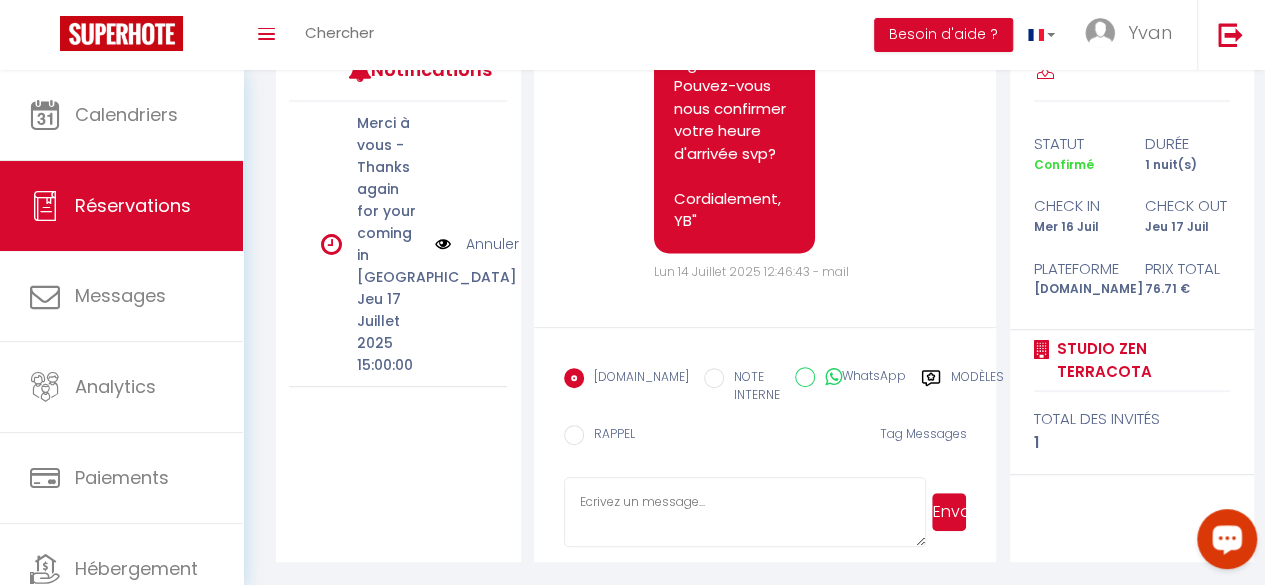 select on "not_cancelled" 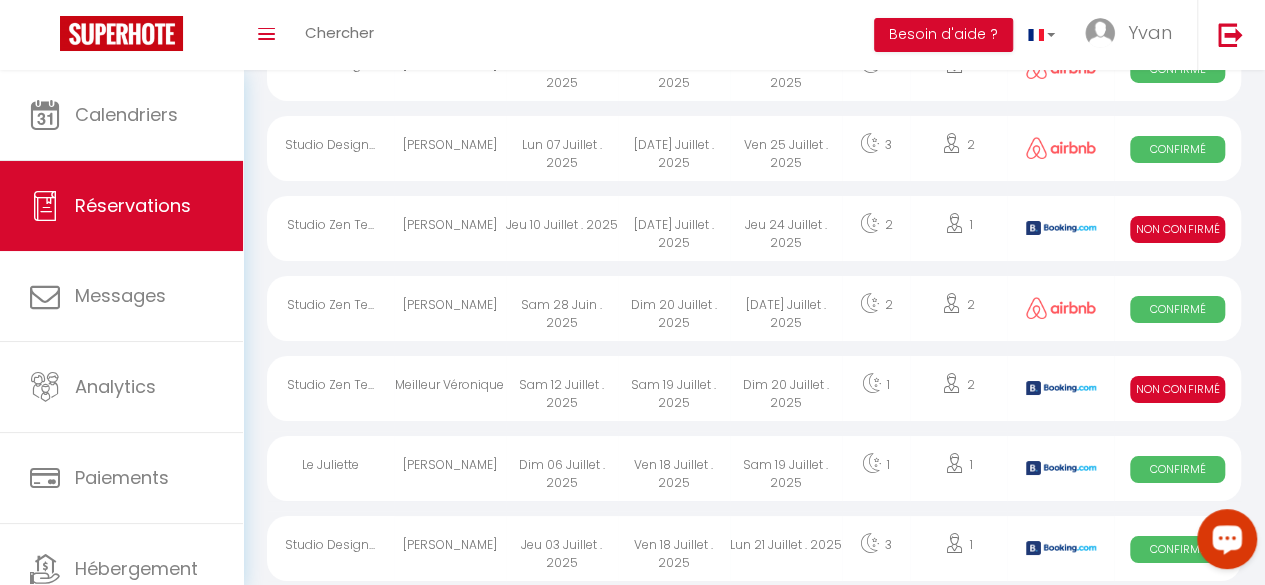 scroll, scrollTop: 3770, scrollLeft: 0, axis: vertical 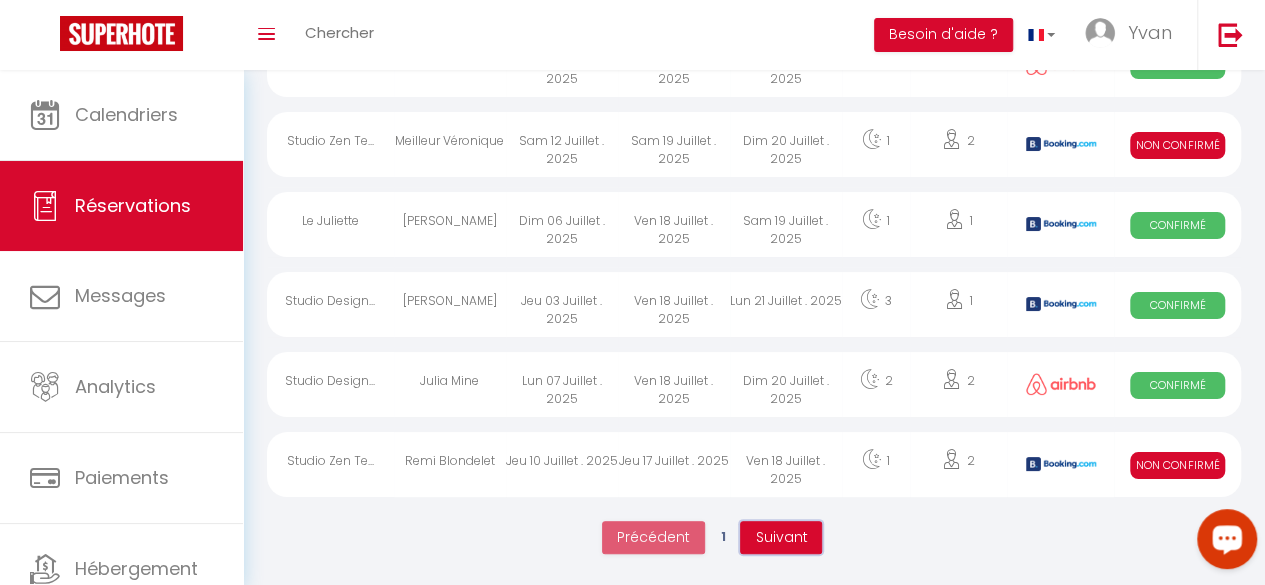 click on "Suivant" at bounding box center [781, 537] 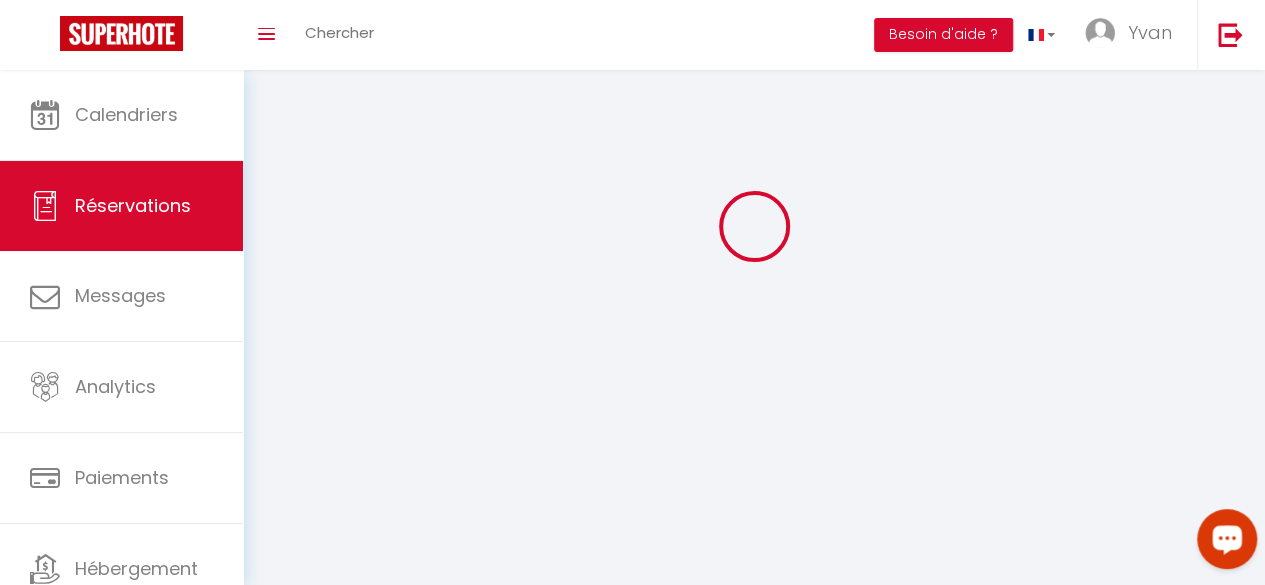 scroll, scrollTop: 70, scrollLeft: 0, axis: vertical 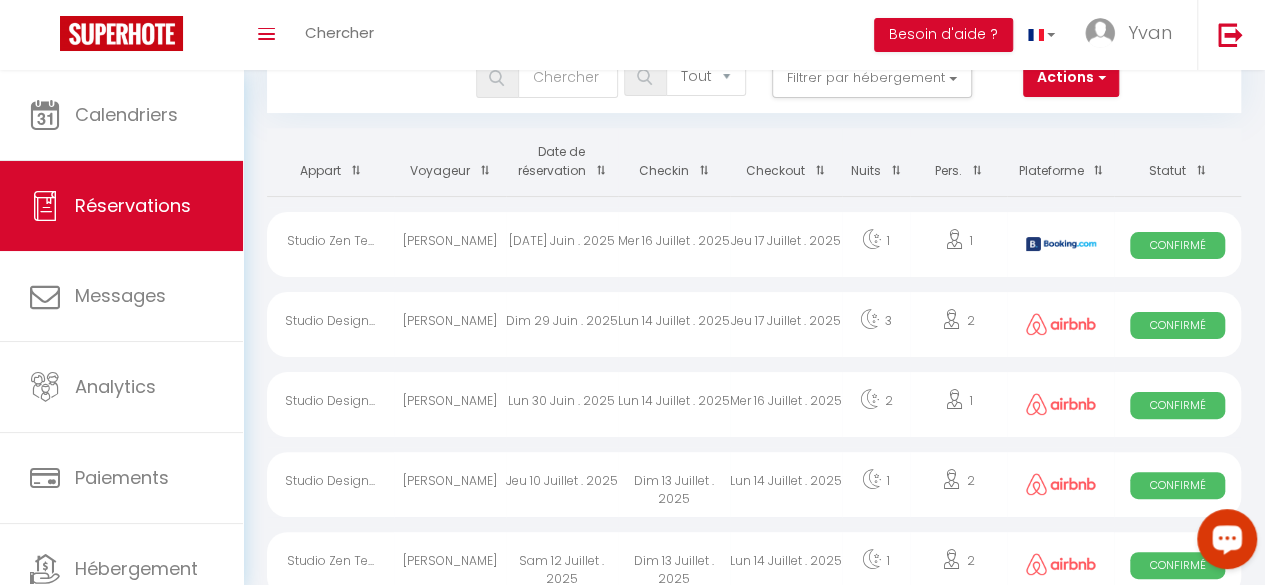 click on "Lun 14 Juillet . 2025" at bounding box center (674, 324) 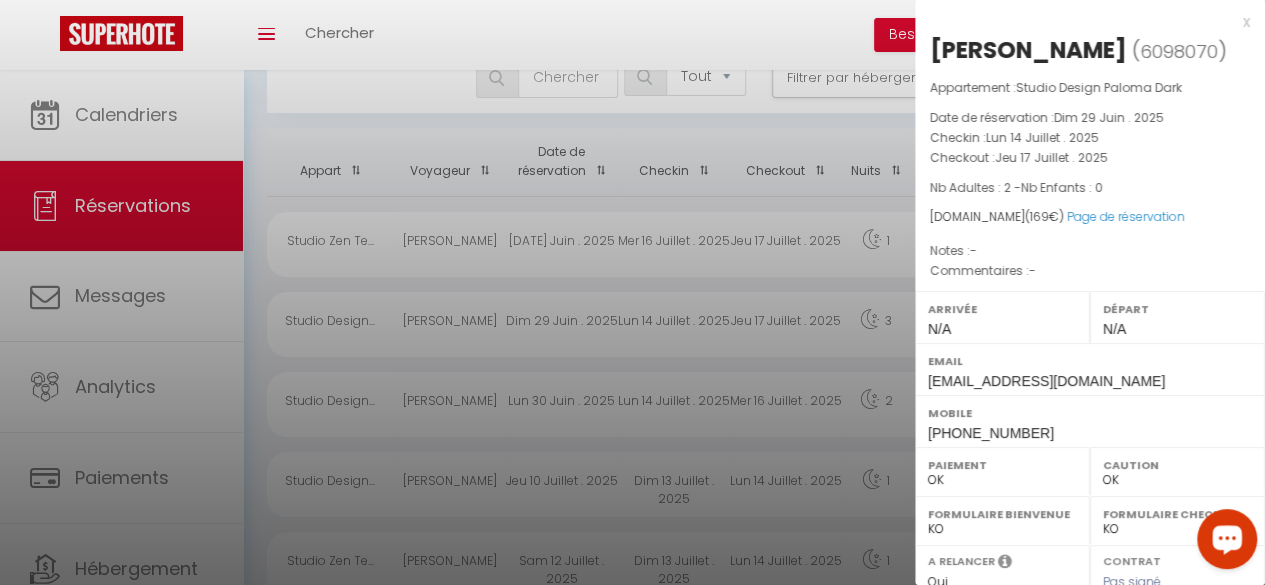 scroll, scrollTop: 342, scrollLeft: 0, axis: vertical 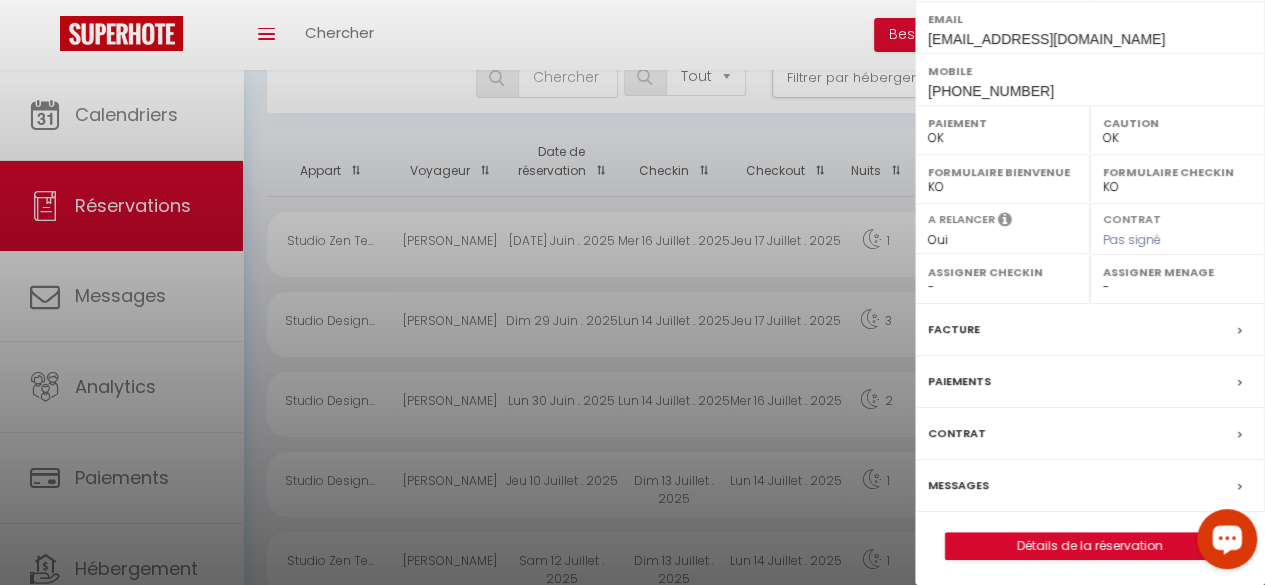 click on "Messages" at bounding box center (958, 485) 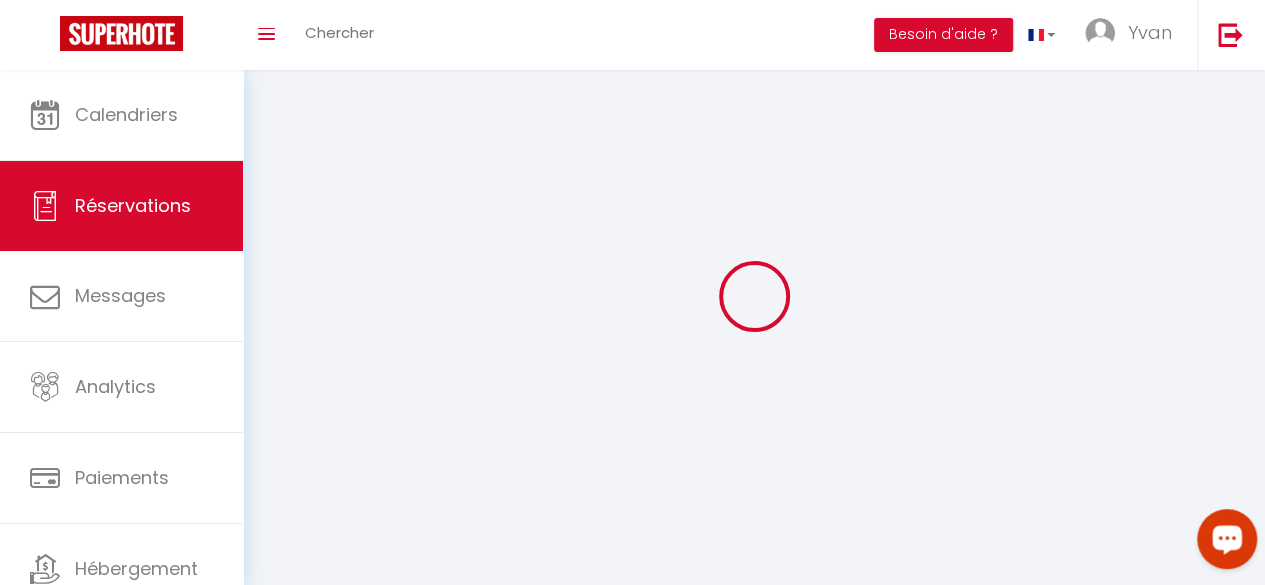 select 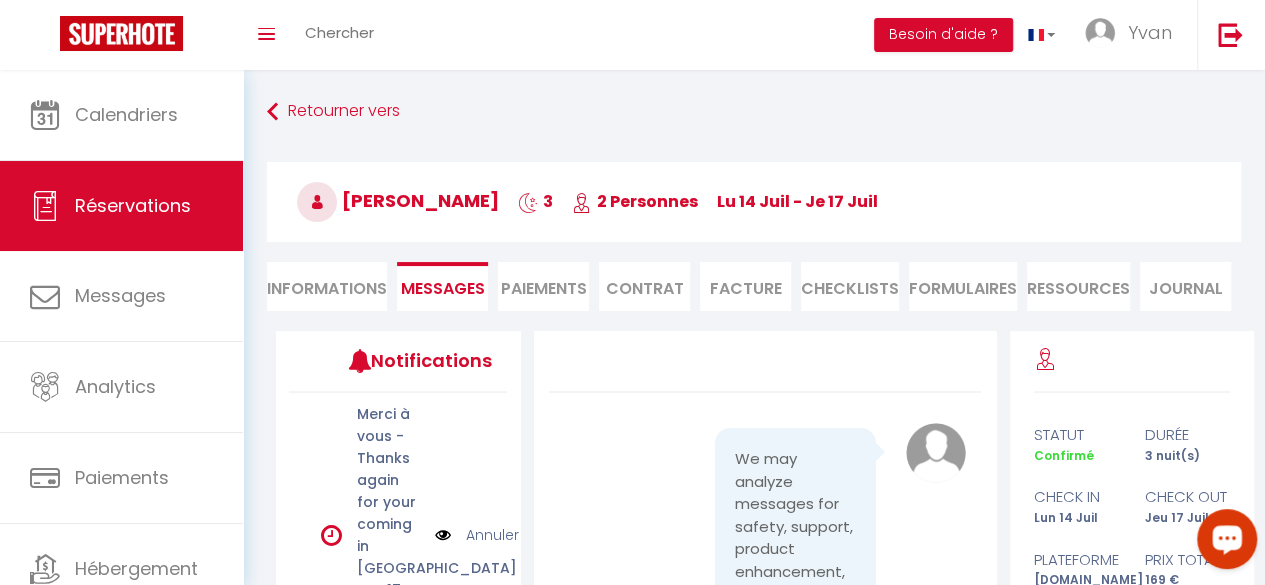 scroll, scrollTop: 8104, scrollLeft: 0, axis: vertical 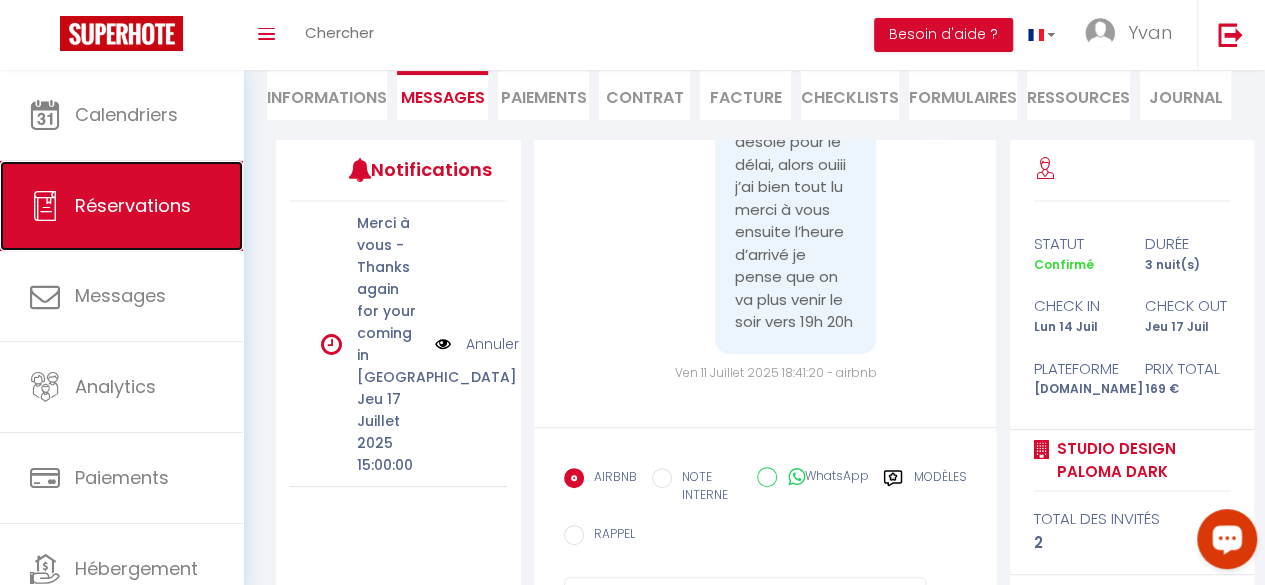 click on "Réservations" at bounding box center (133, 205) 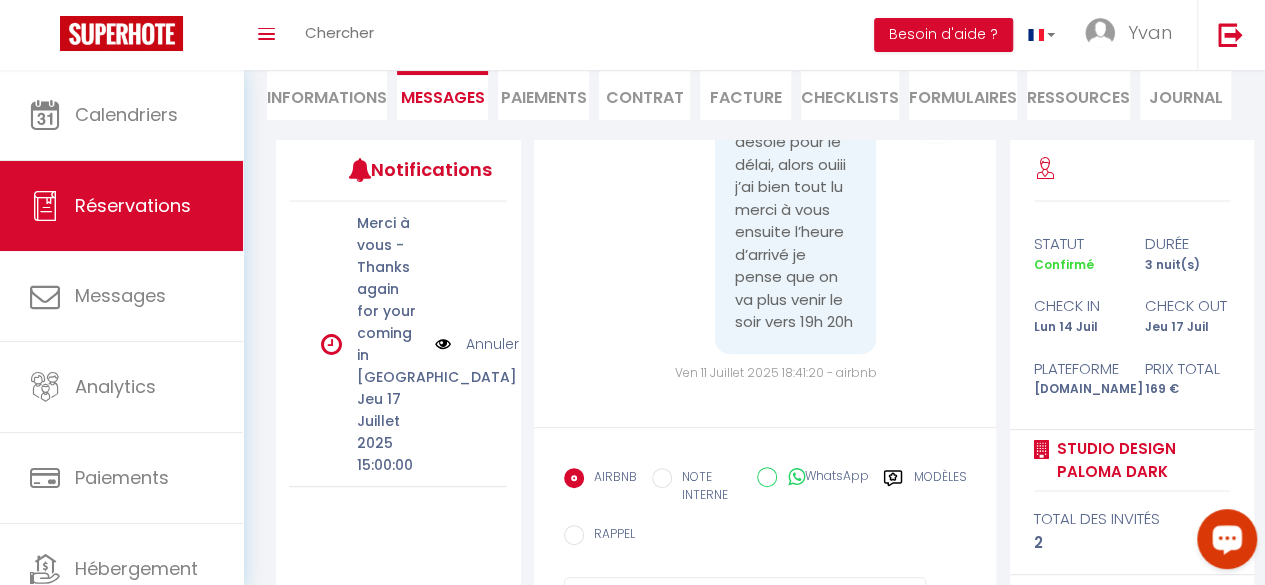 select on "not_cancelled" 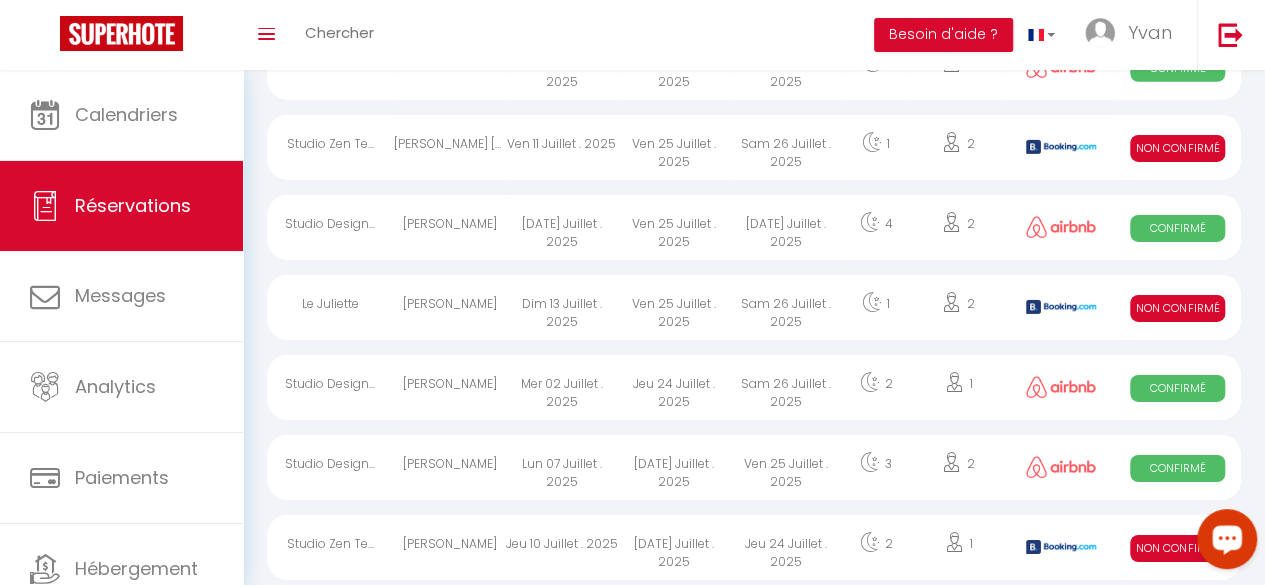 scroll, scrollTop: 3770, scrollLeft: 0, axis: vertical 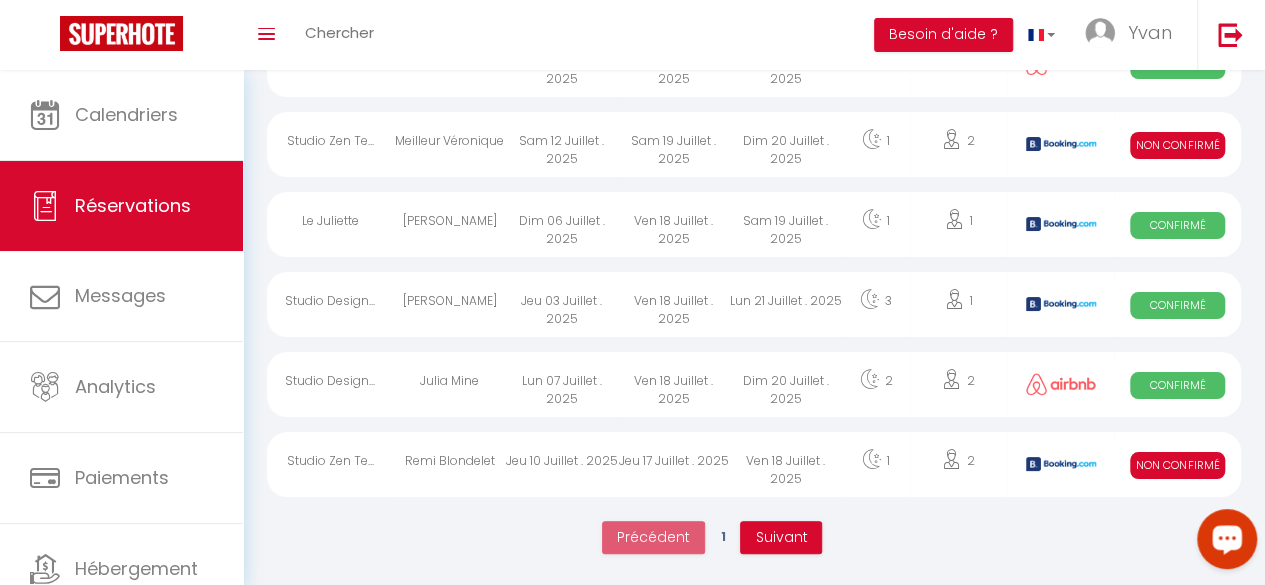 click on "Jeu 17 Juillet . 2025" at bounding box center [674, 464] 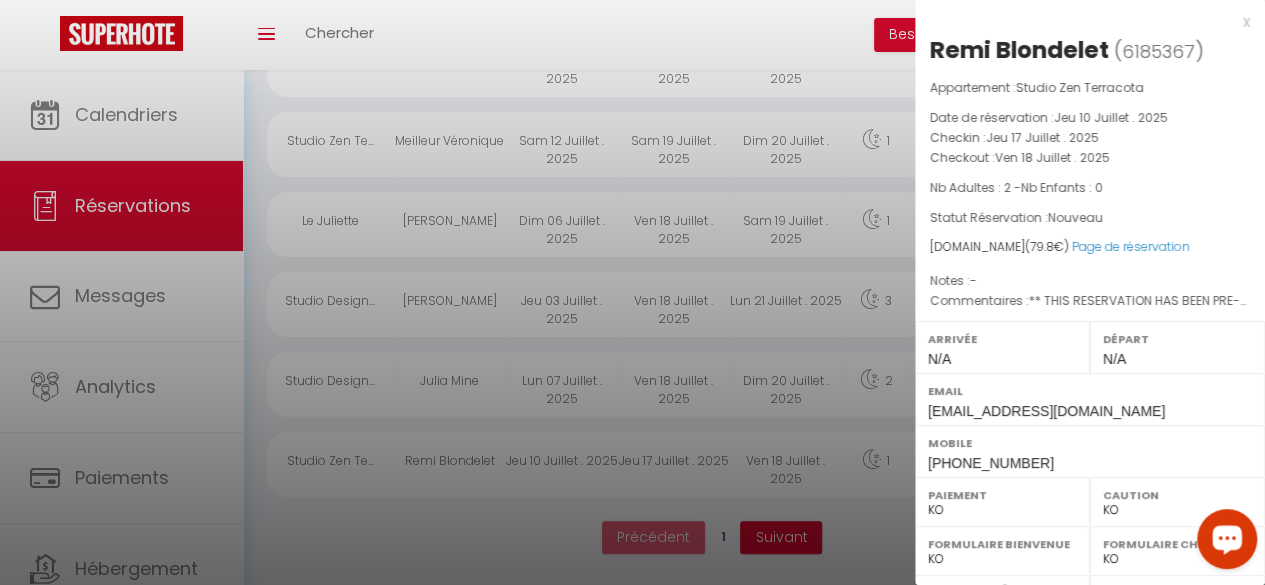 scroll, scrollTop: 372, scrollLeft: 0, axis: vertical 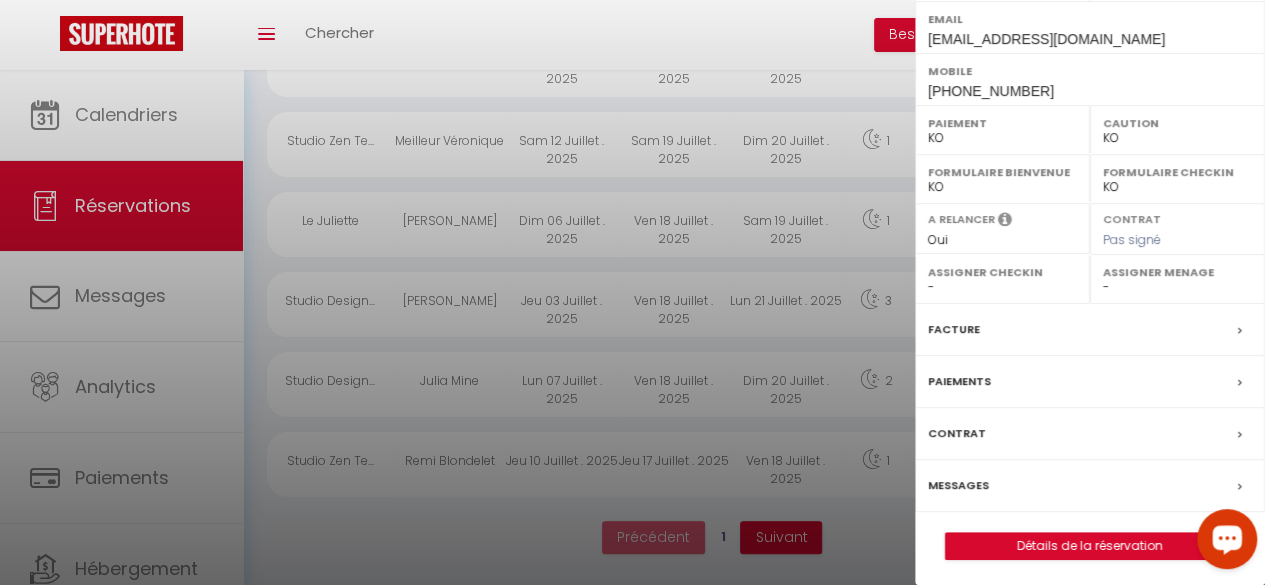 click on "Messages" at bounding box center [958, 485] 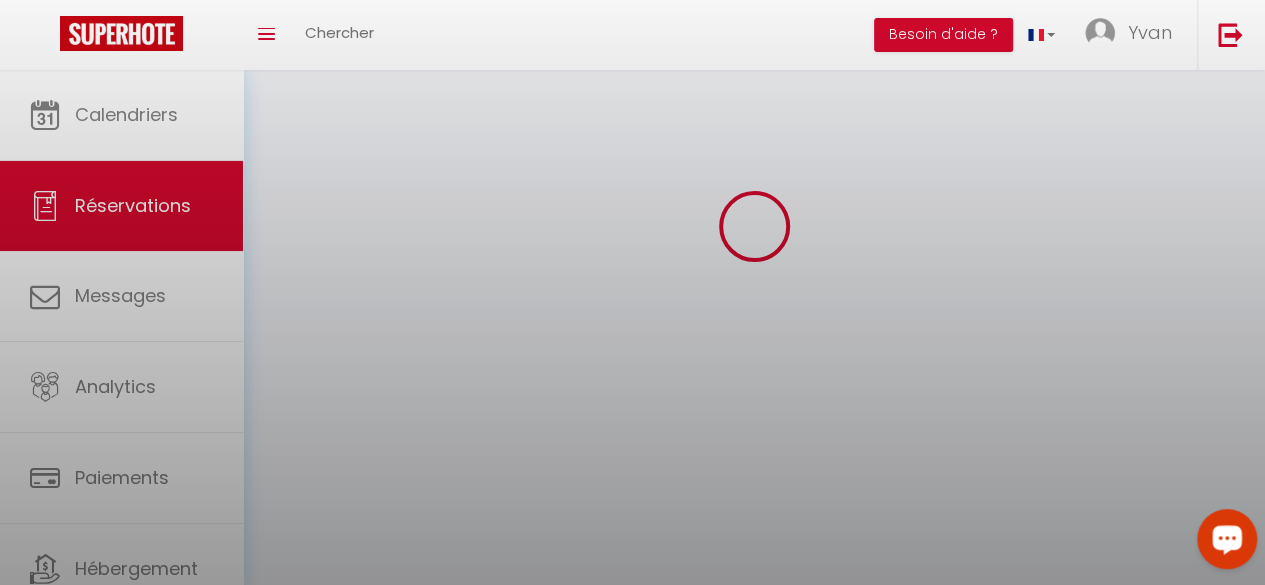 scroll, scrollTop: 0, scrollLeft: 0, axis: both 